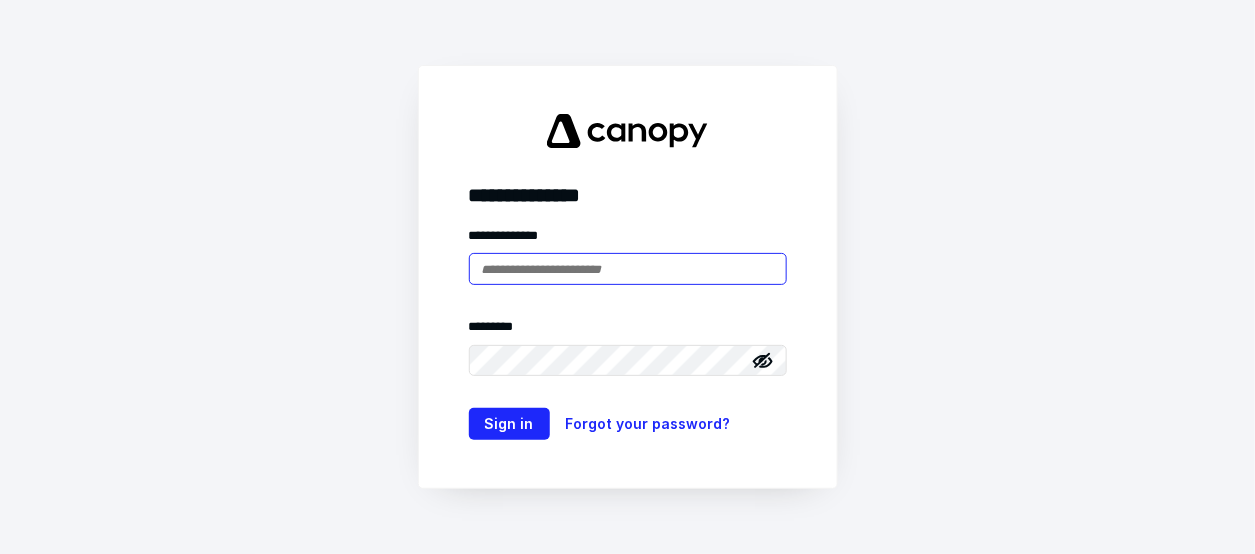 scroll, scrollTop: 0, scrollLeft: 0, axis: both 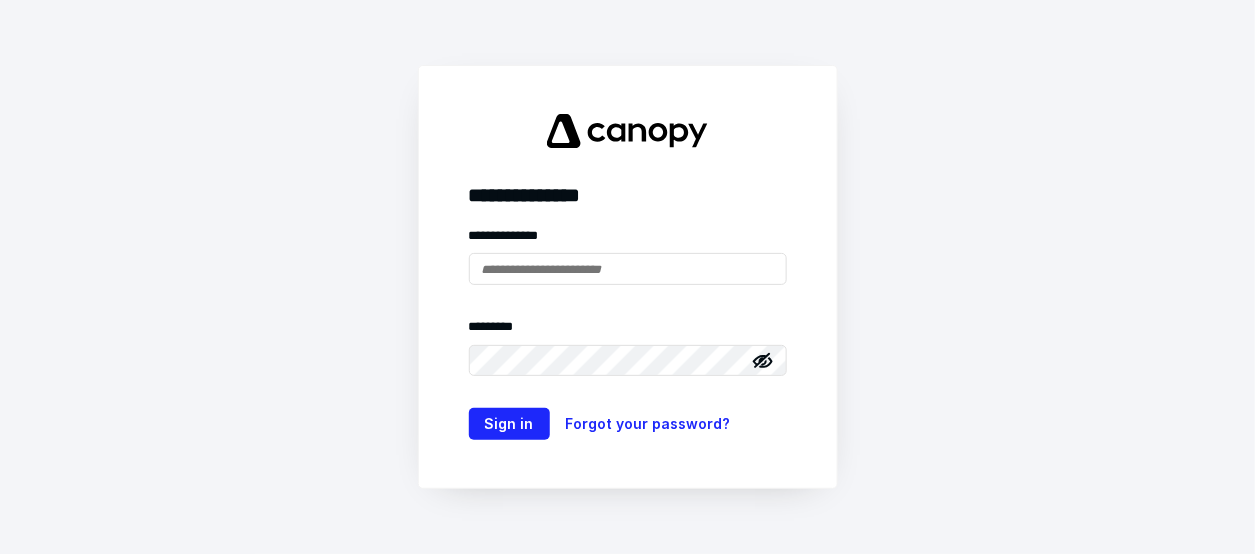 click at bounding box center (763, 269) 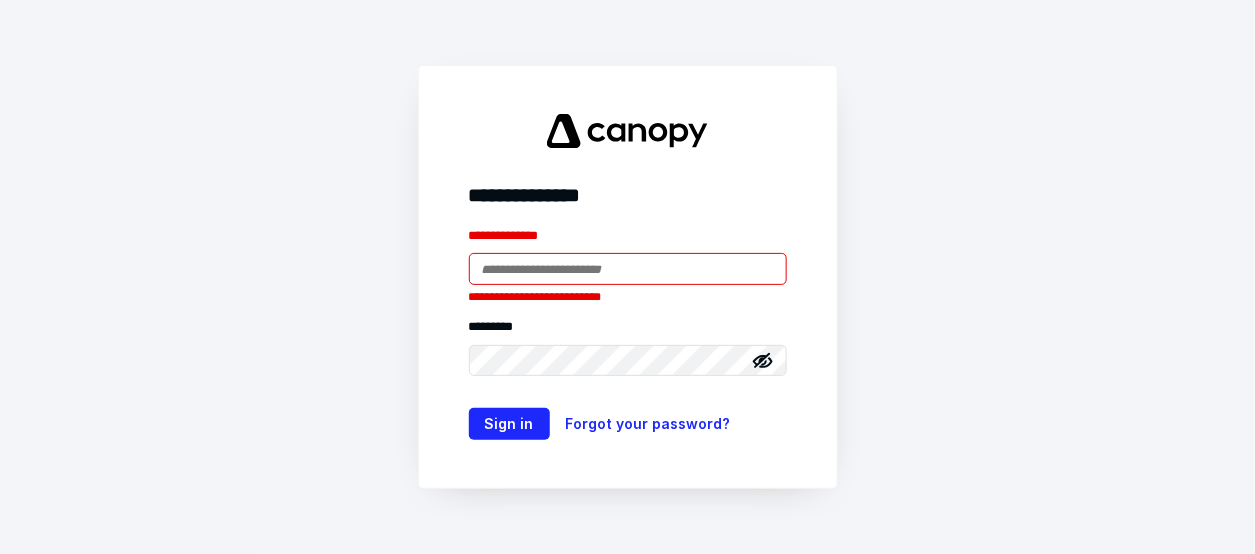 click at bounding box center (763, 269) 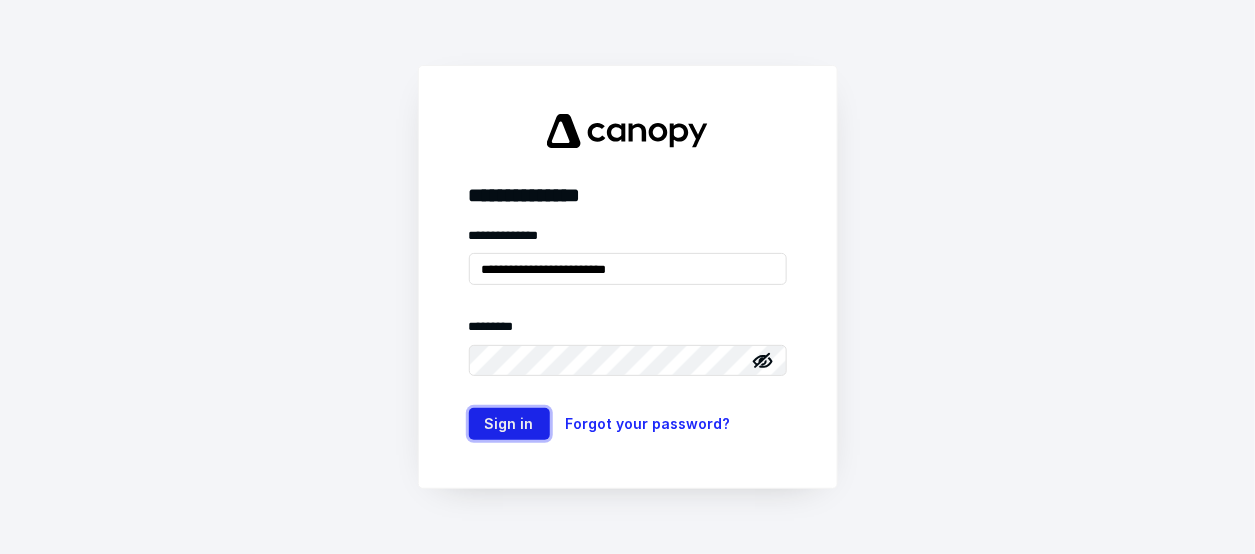 click on "Sign in" at bounding box center (509, 424) 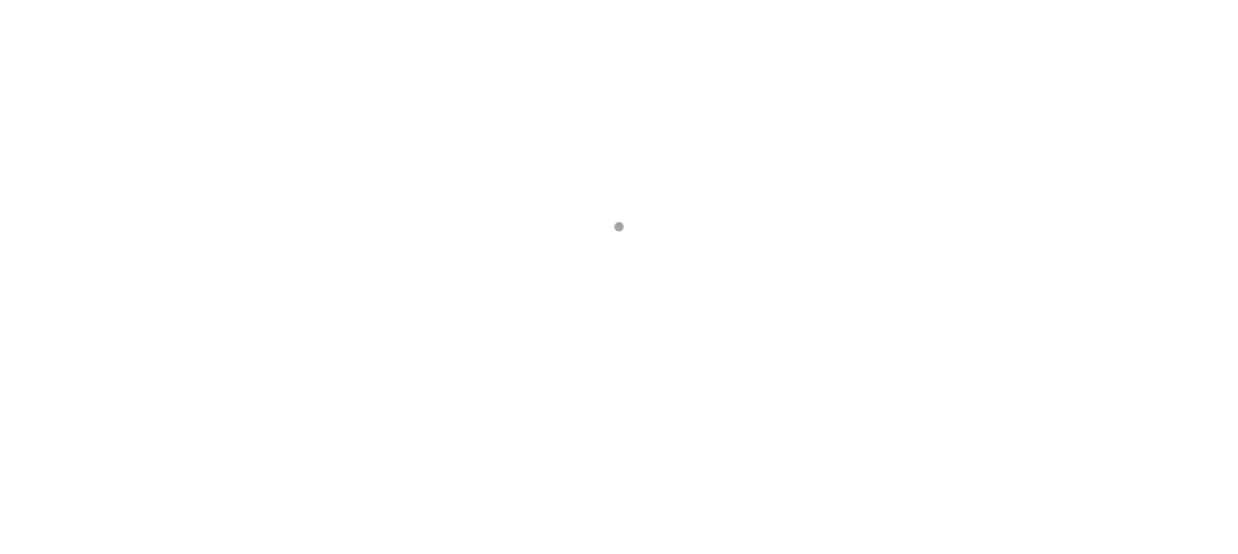 scroll, scrollTop: 0, scrollLeft: 0, axis: both 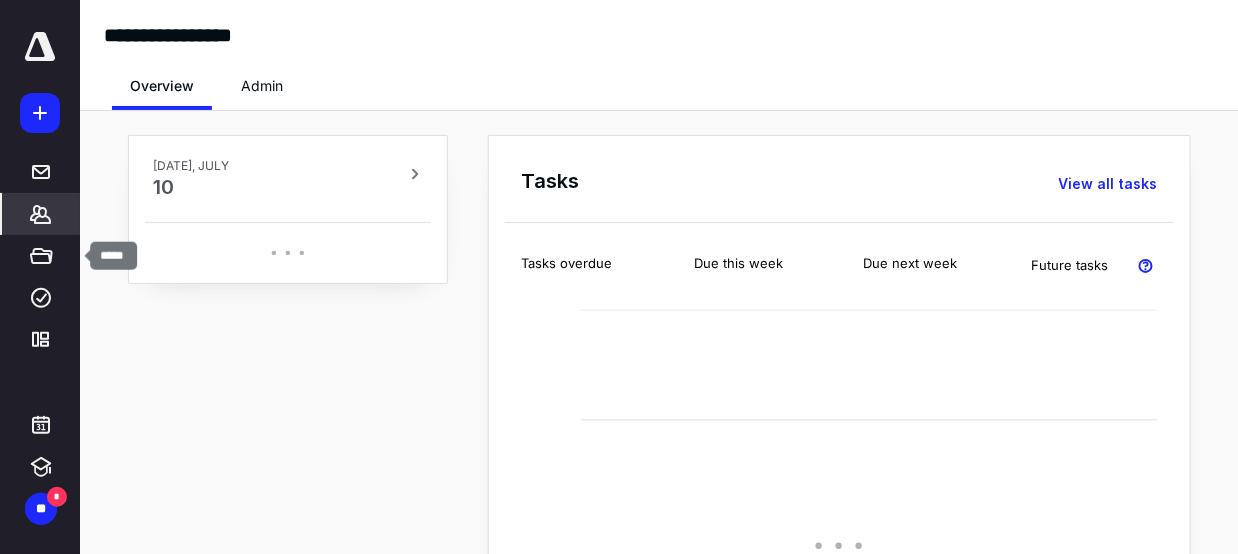 click 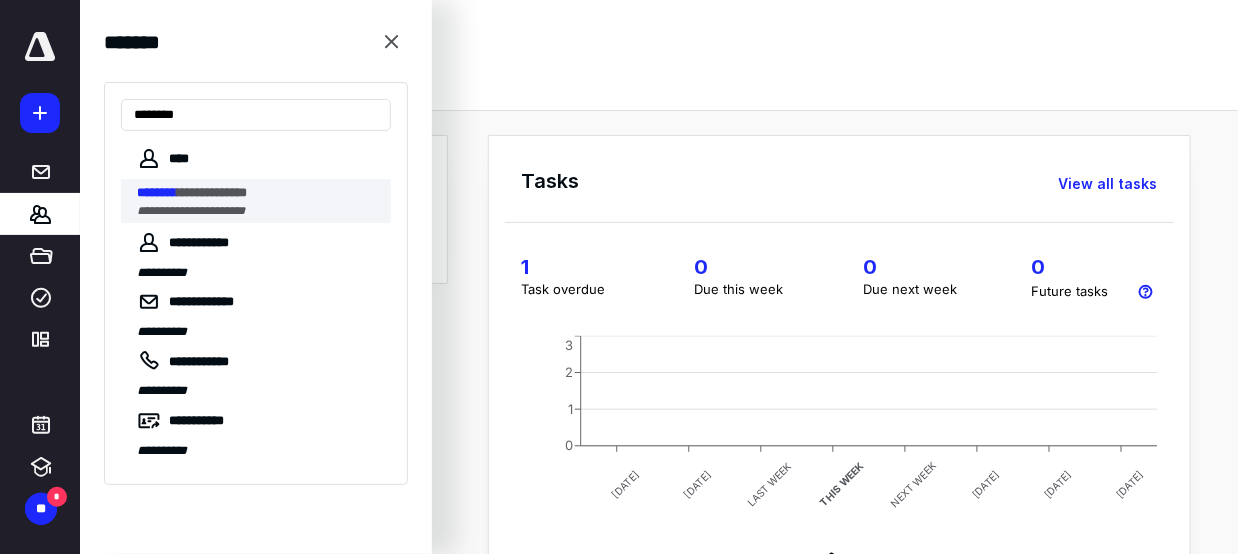 type on "********" 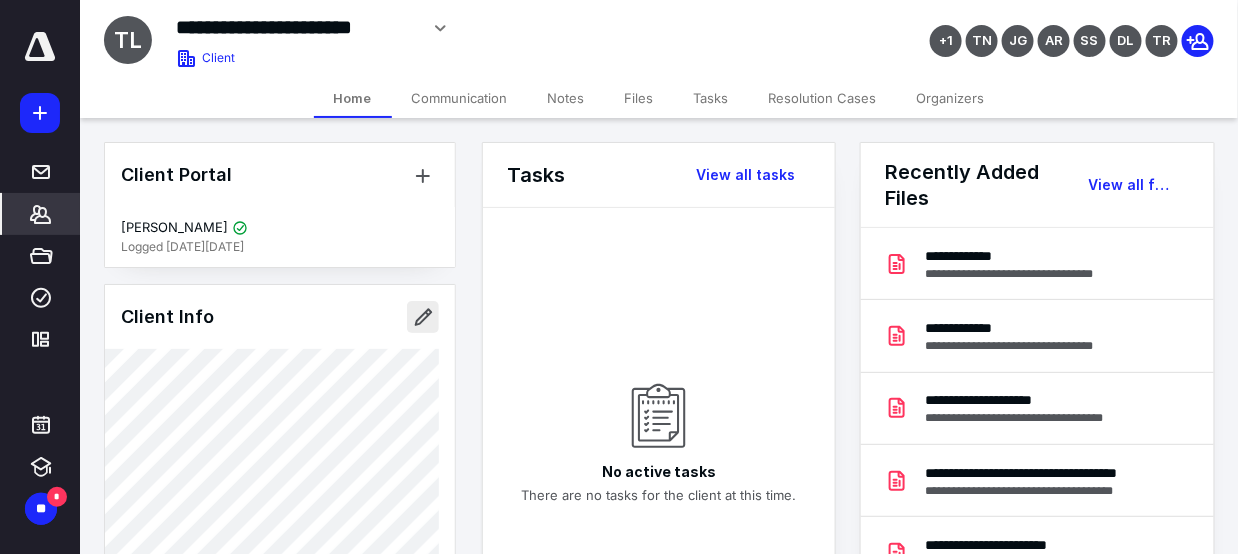 click at bounding box center (423, 317) 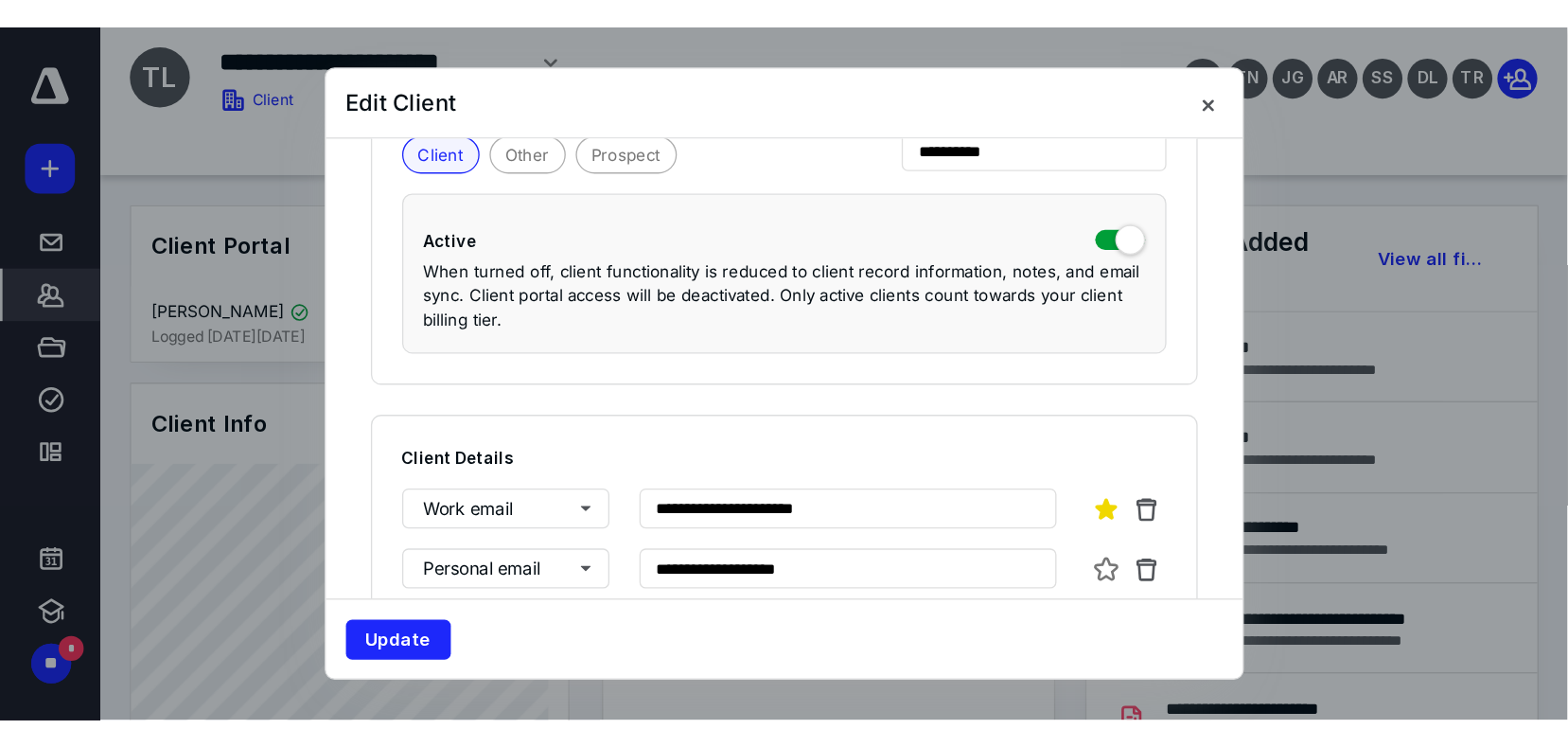 scroll, scrollTop: 284, scrollLeft: 0, axis: vertical 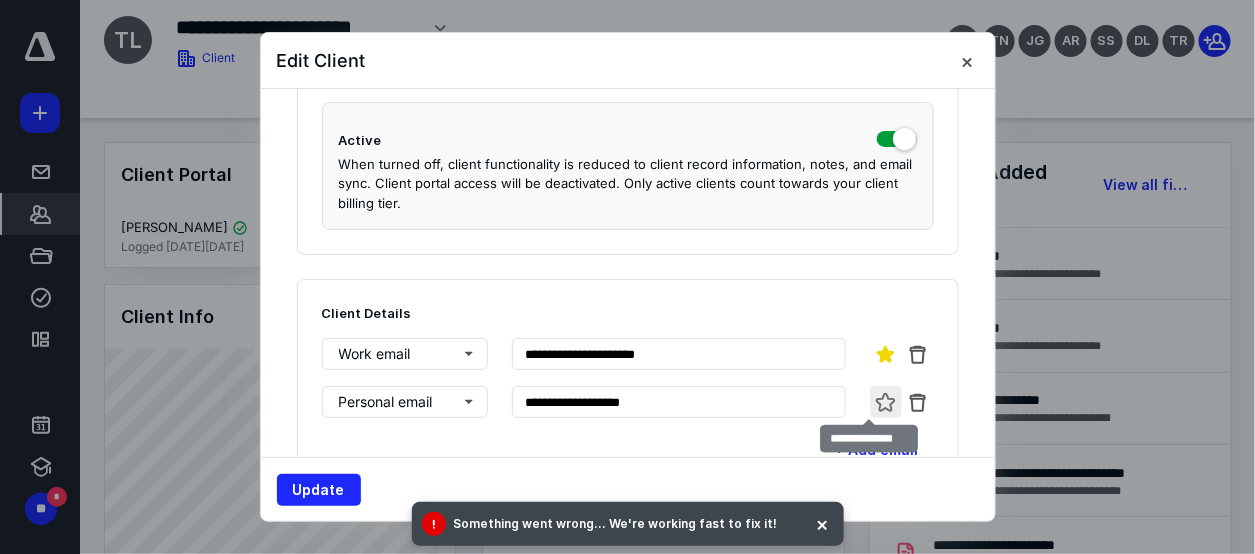 click at bounding box center (886, 402) 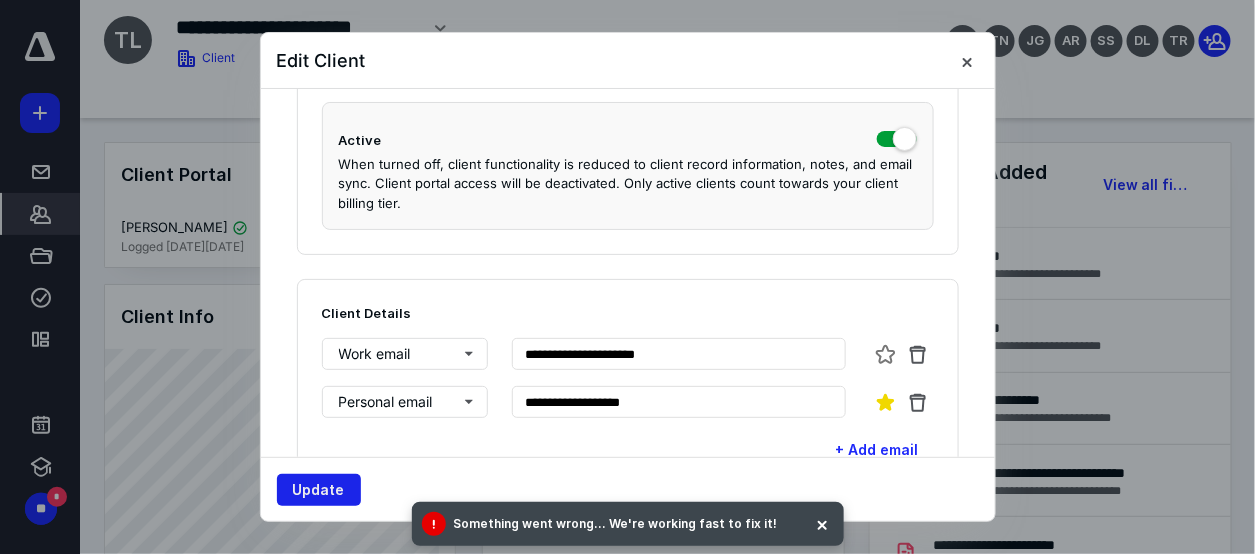 click on "Update" at bounding box center (319, 490) 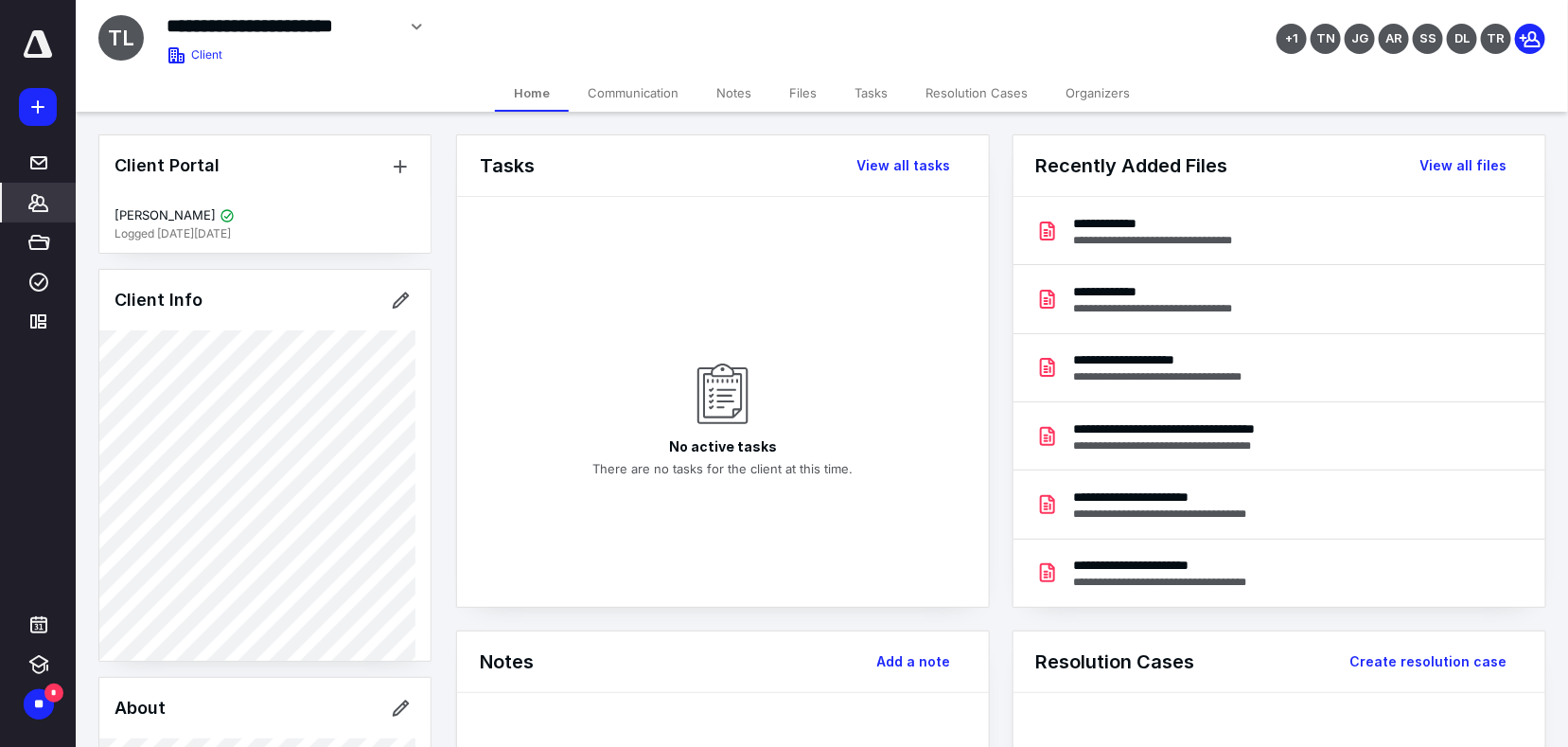 click on "*******" at bounding box center (39, 203) 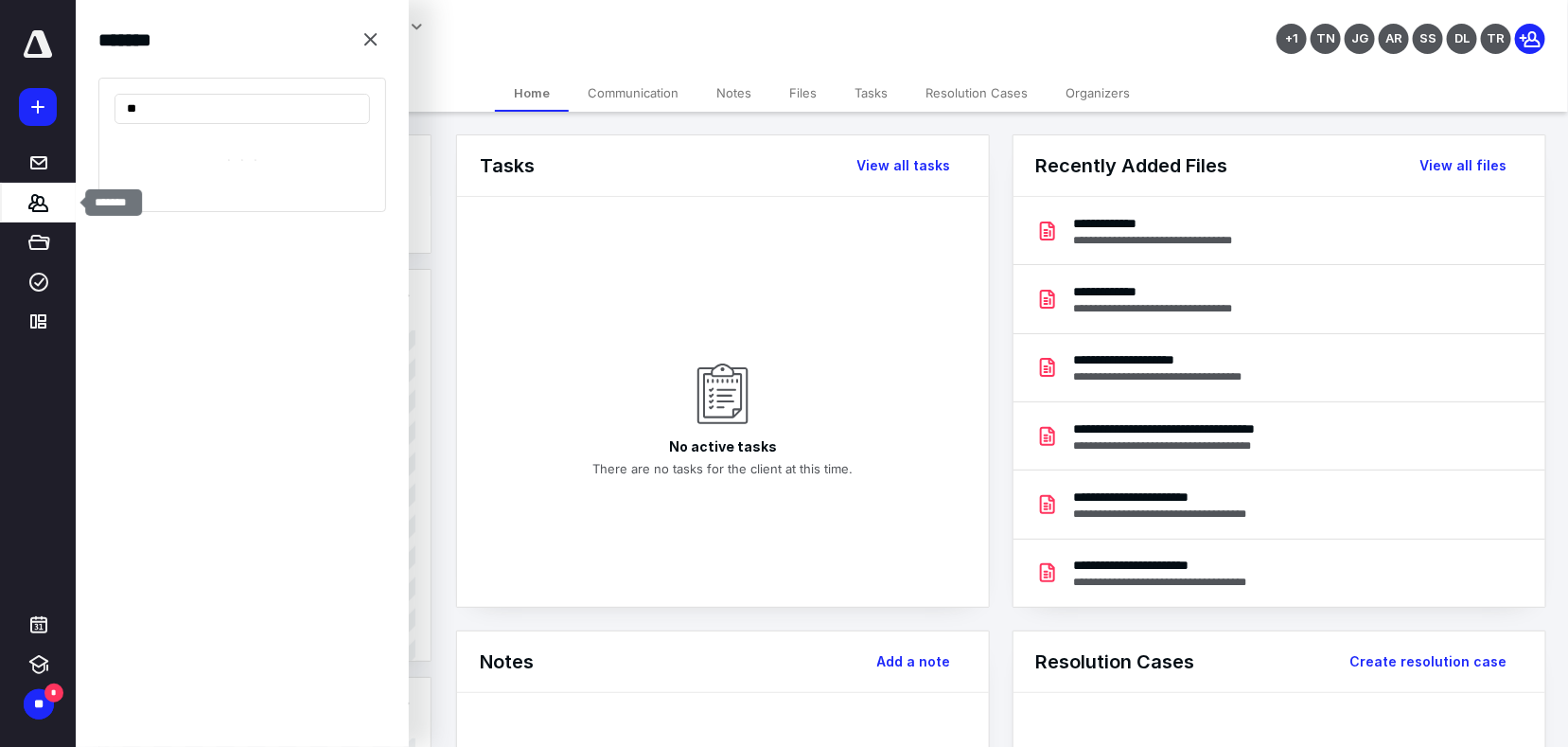 type on "*" 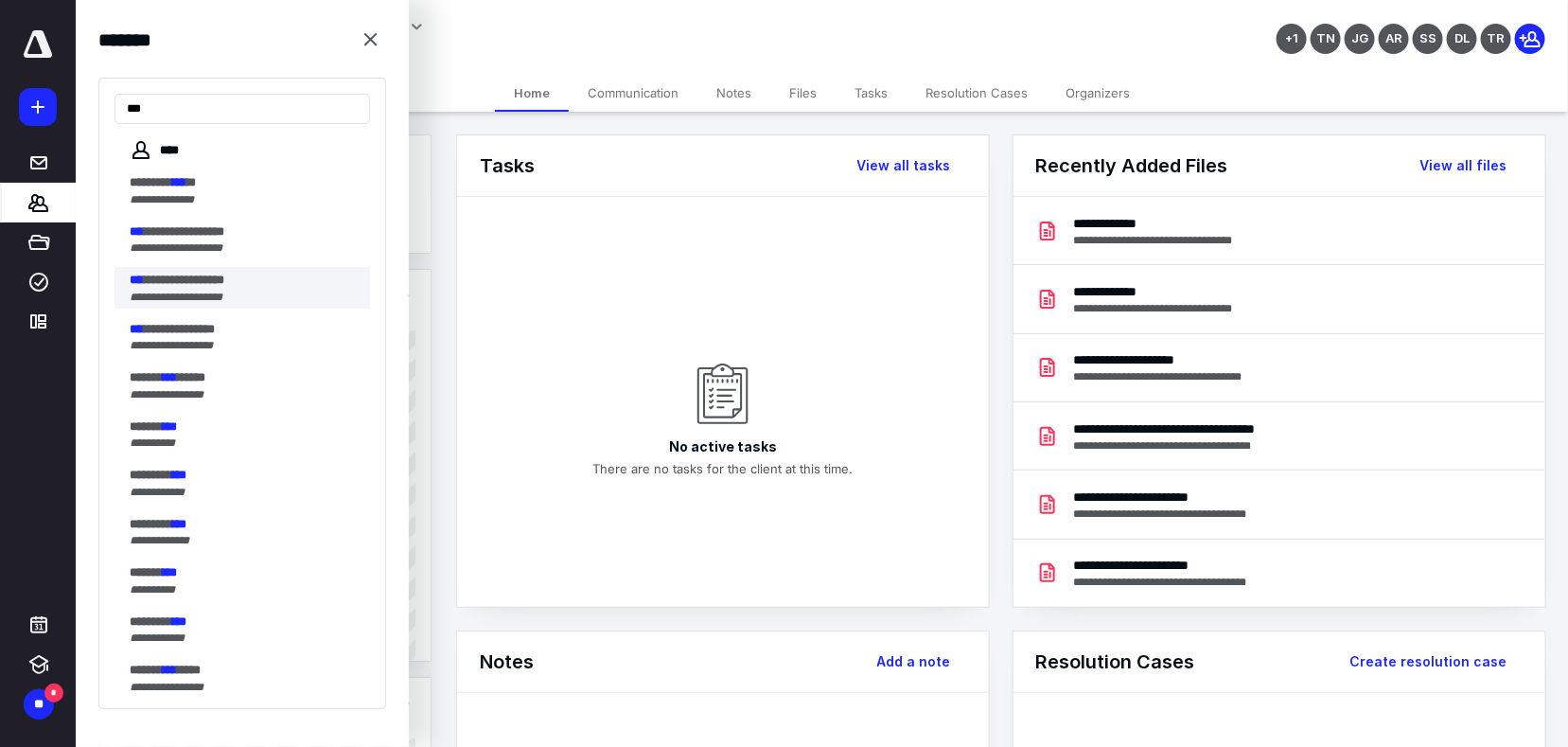 type on "***" 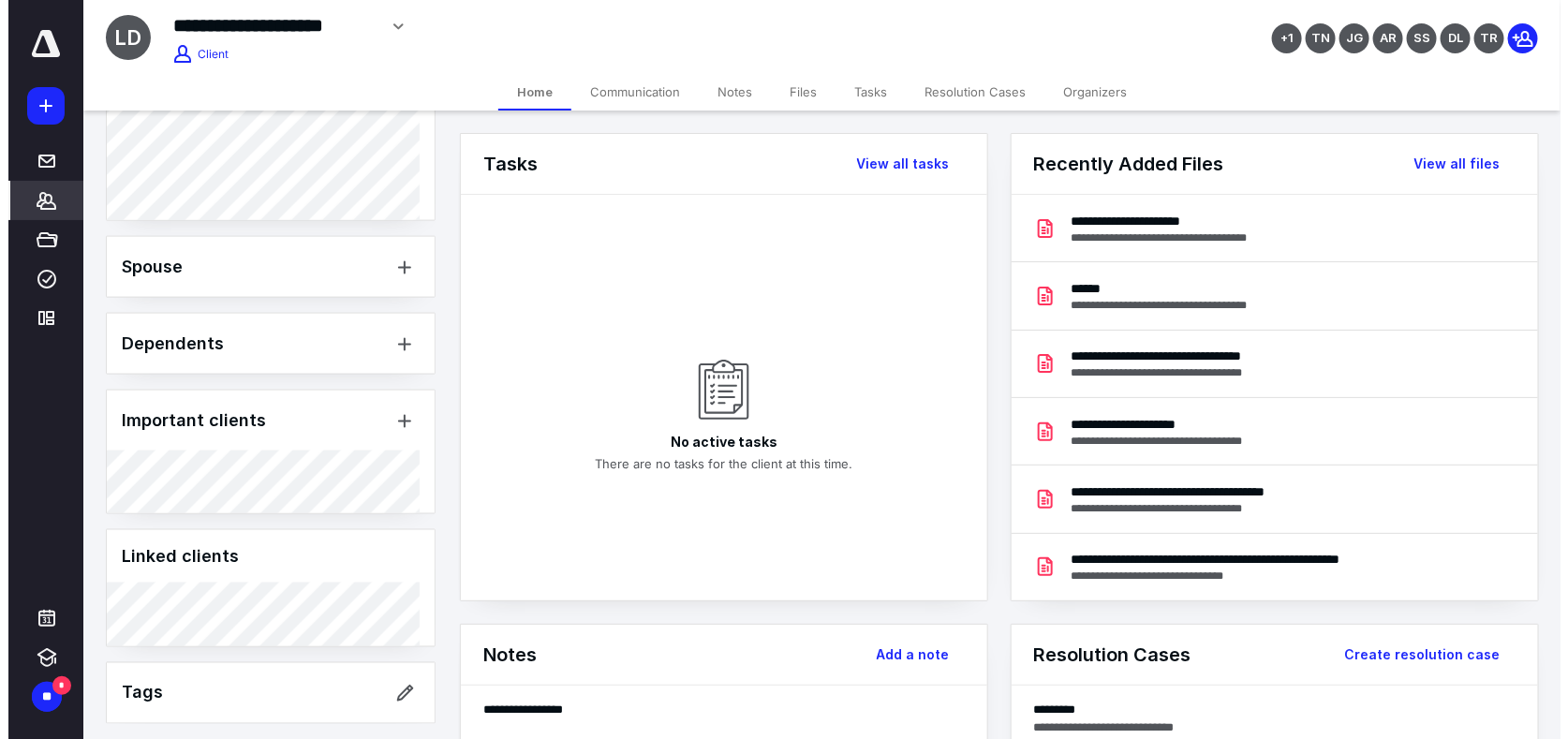 scroll, scrollTop: 1035, scrollLeft: 0, axis: vertical 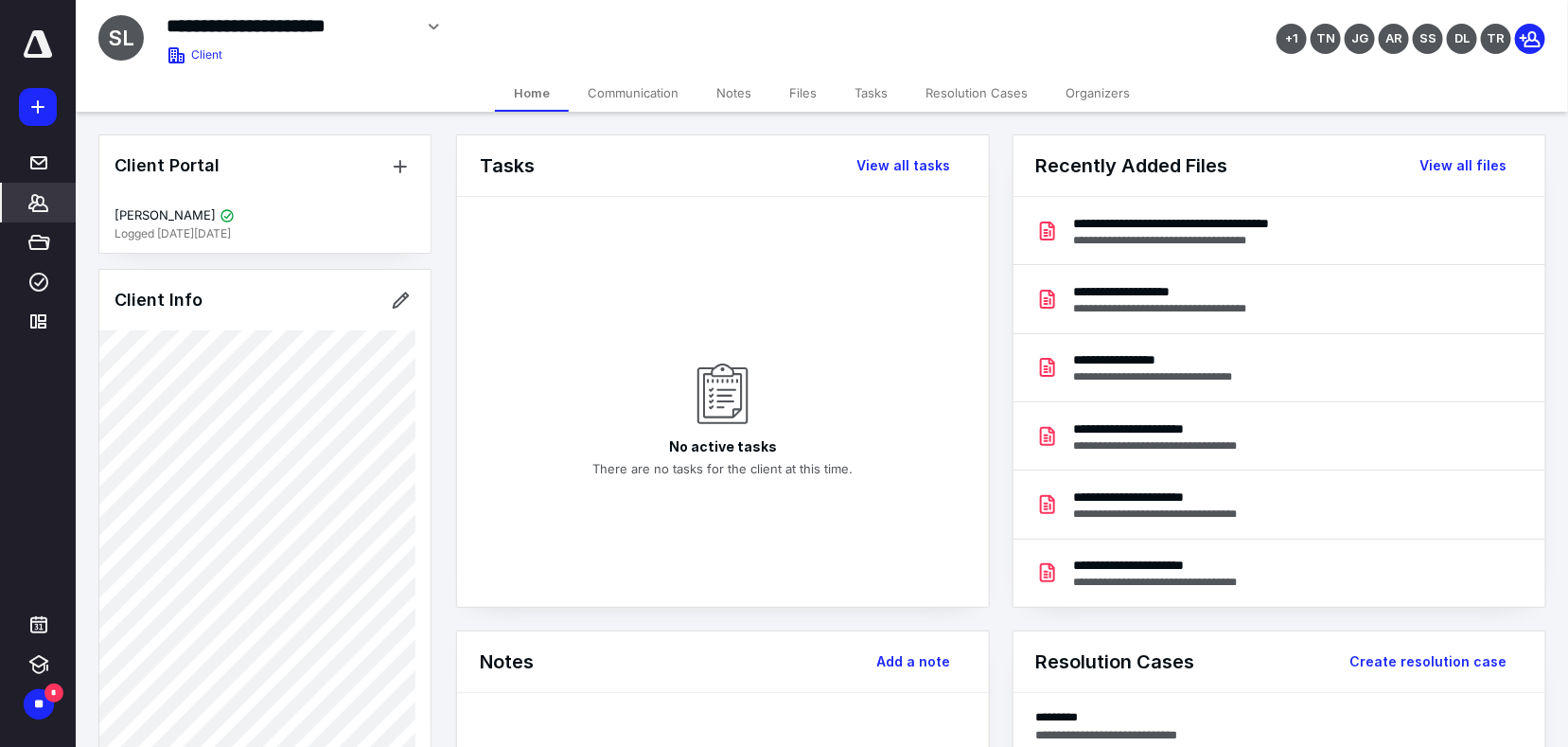 click on "Files" at bounding box center [802, 93] 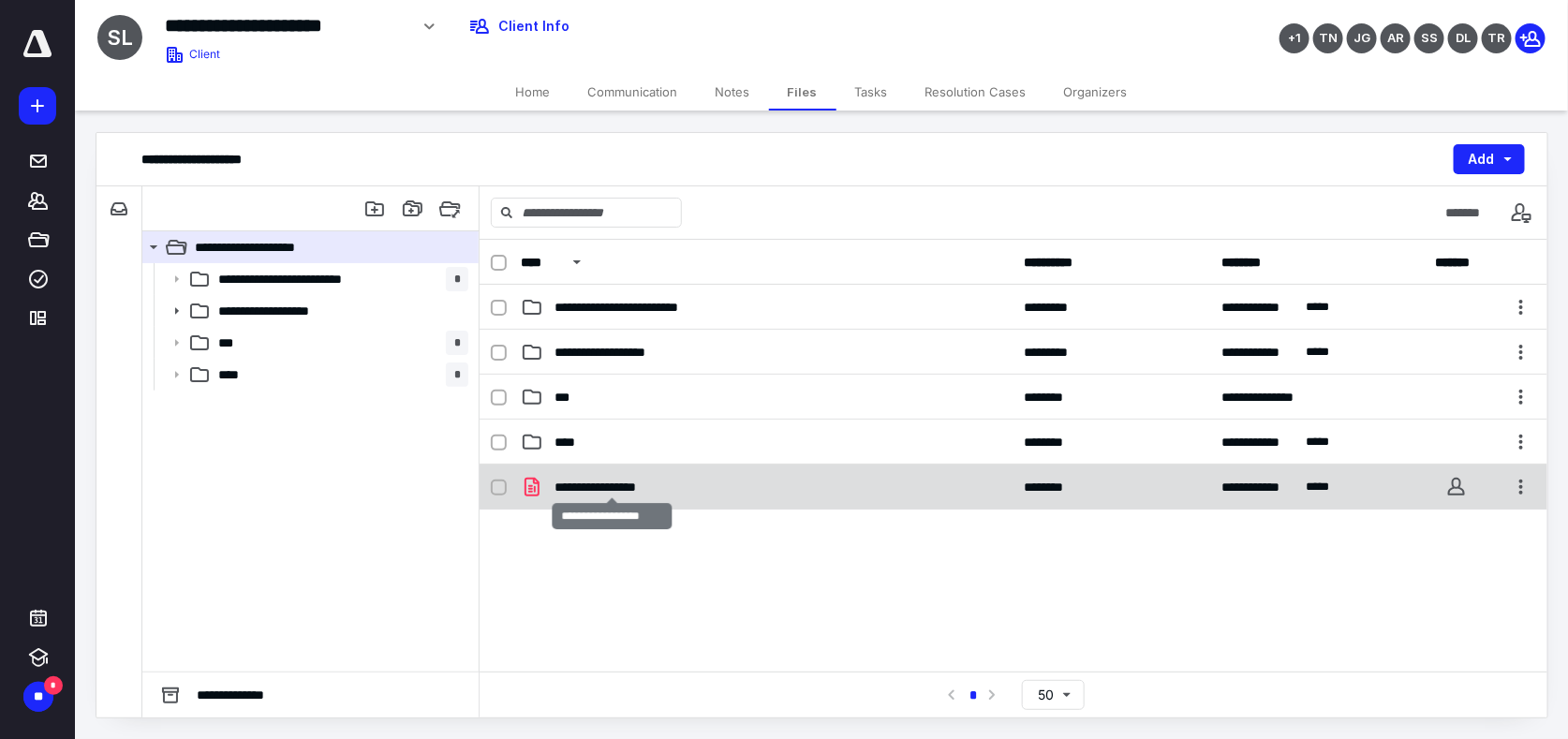 click on "**********" at bounding box center (613, 487) 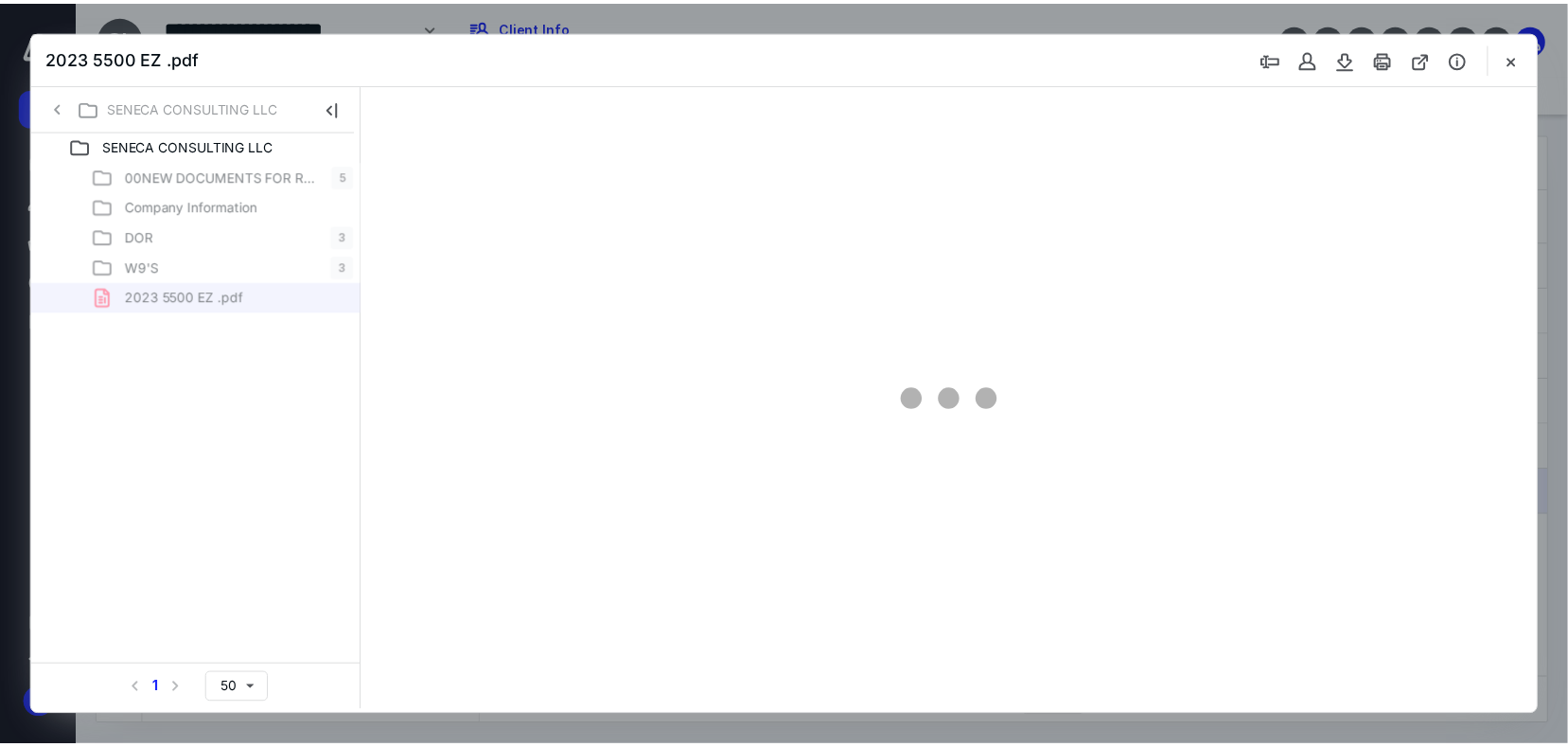 scroll, scrollTop: 0, scrollLeft: 0, axis: both 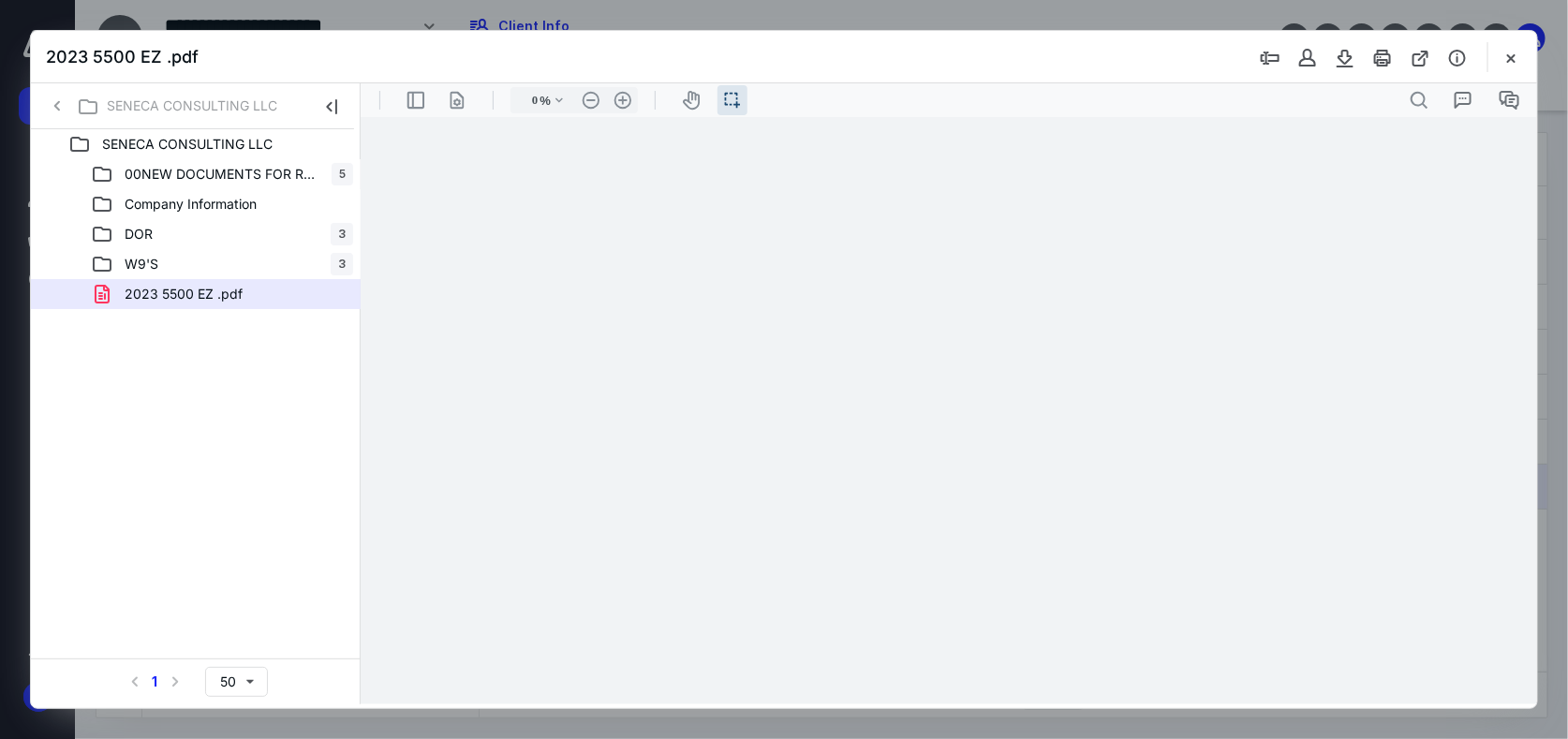 type on "79" 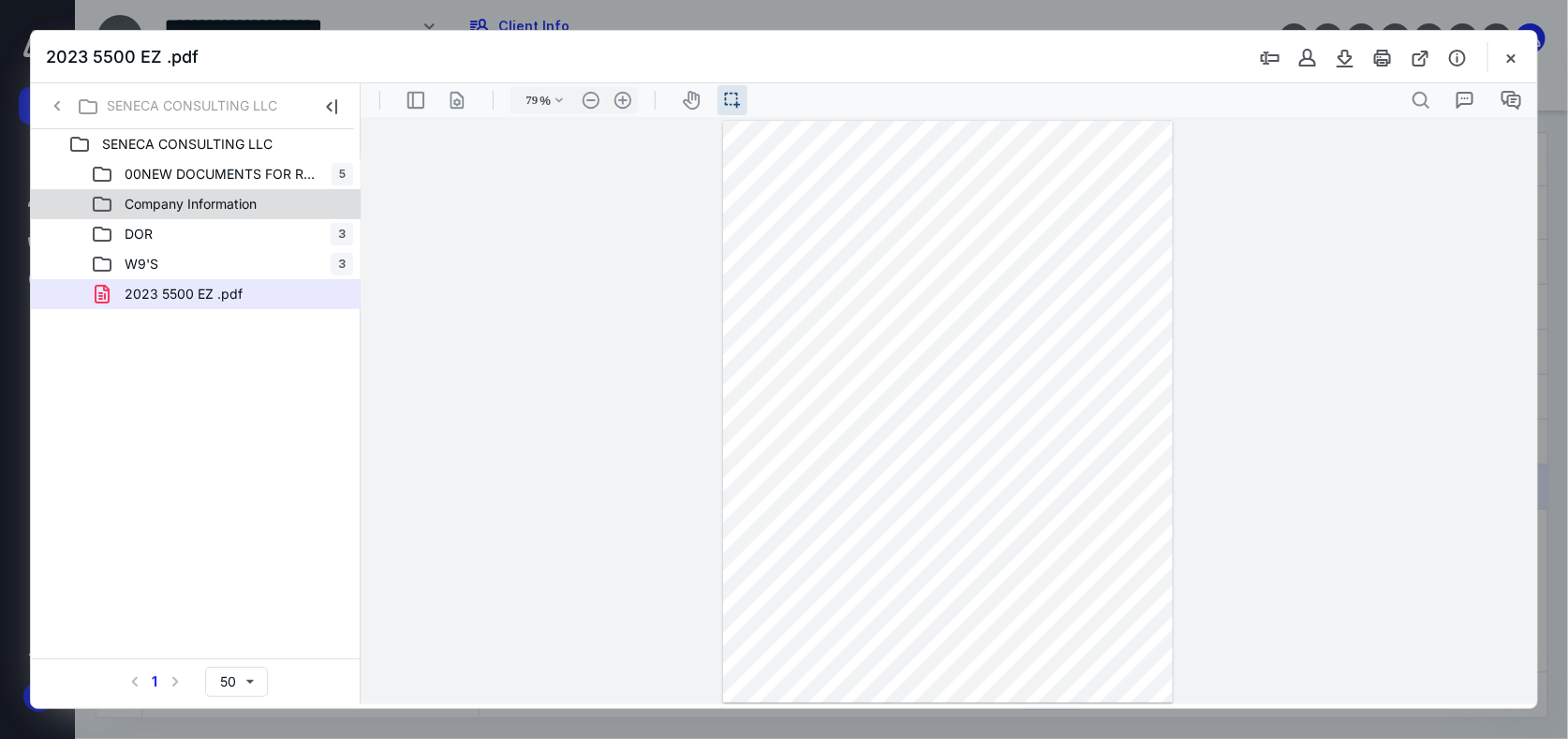 click on "Company Information" at bounding box center (190, 204) 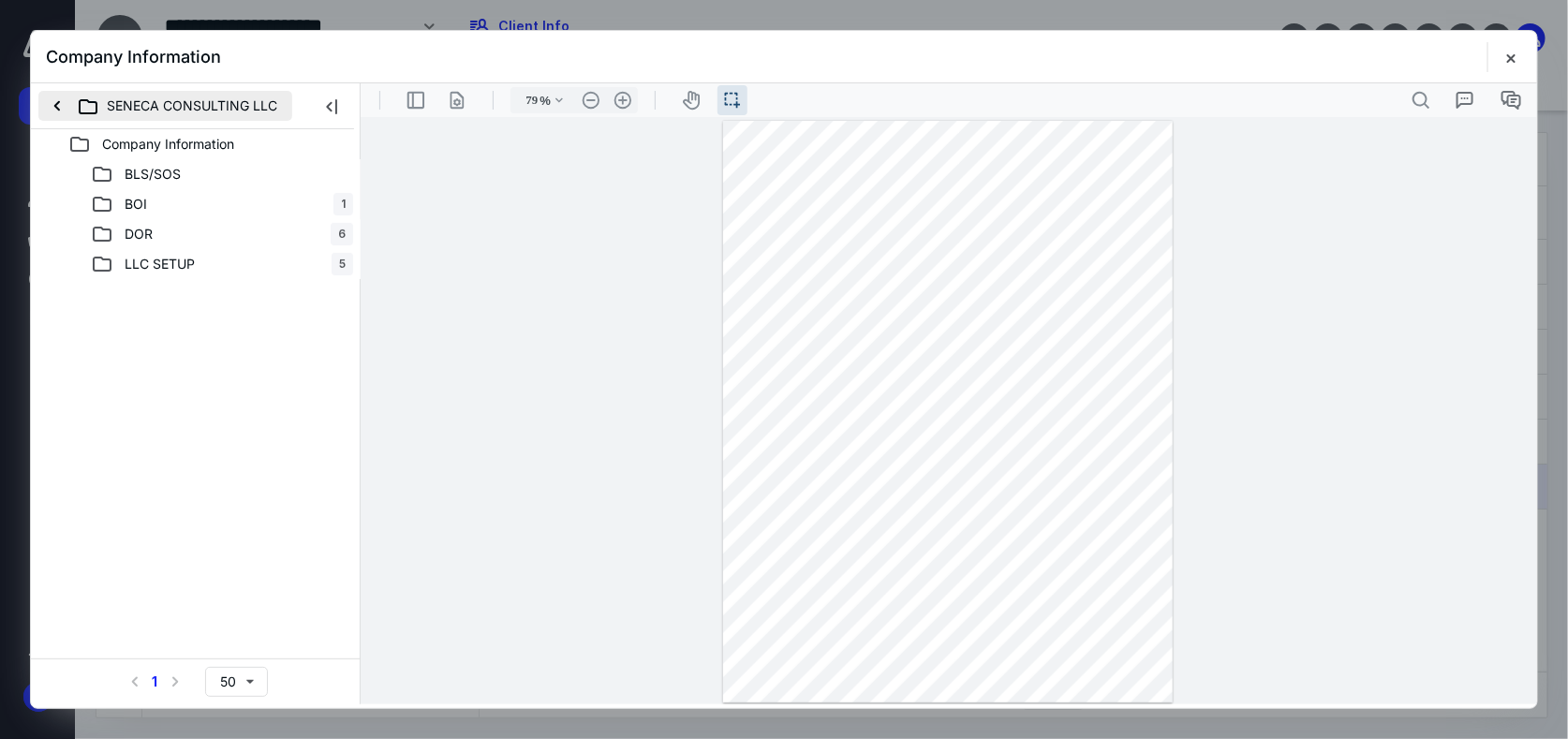 click on "SENECA CONSULTING LLC" at bounding box center [165, 106] 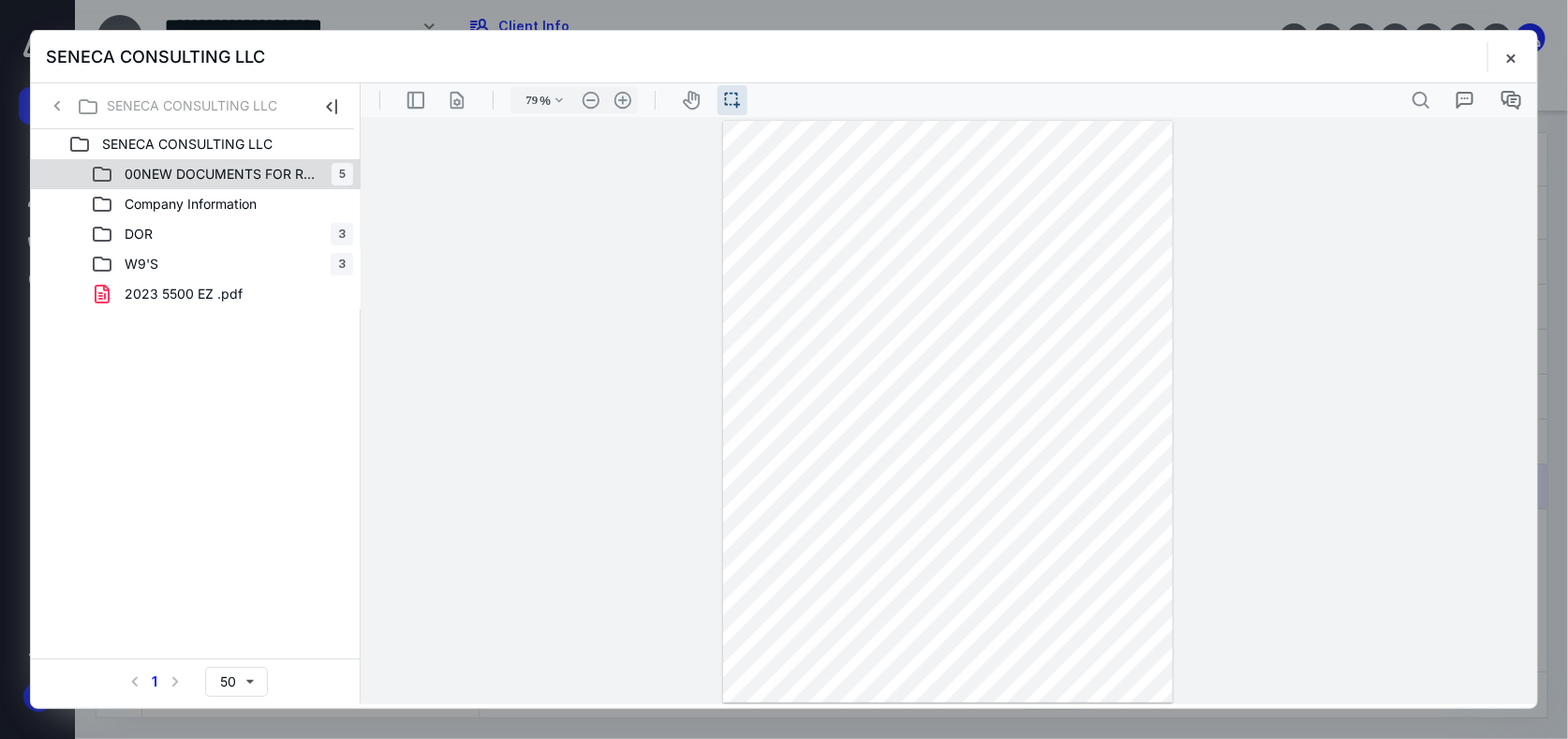 click on "00NEW DOCUMENTS FOR REVIEW" at bounding box center (222, 174) 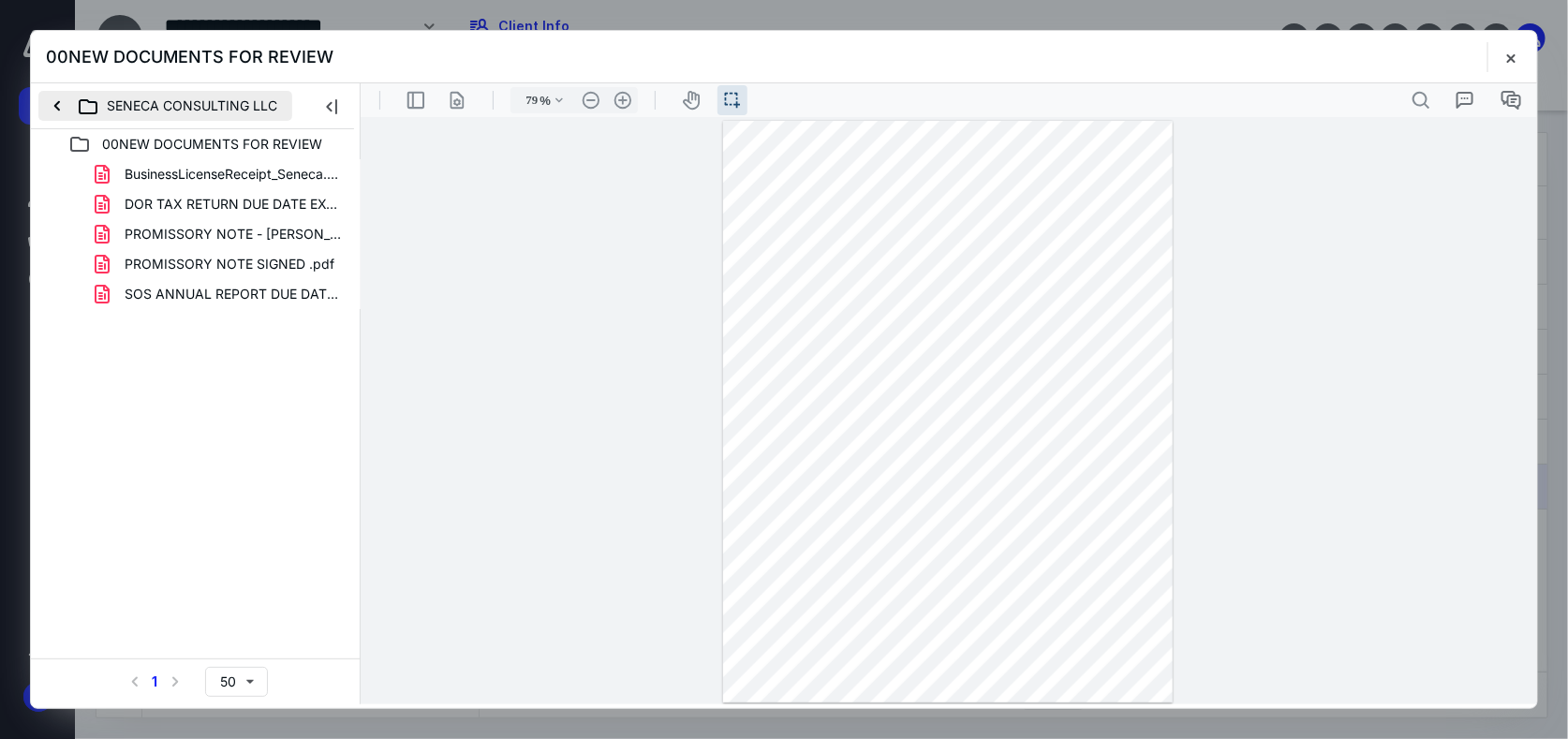 click on "SENECA CONSULTING LLC" at bounding box center (165, 106) 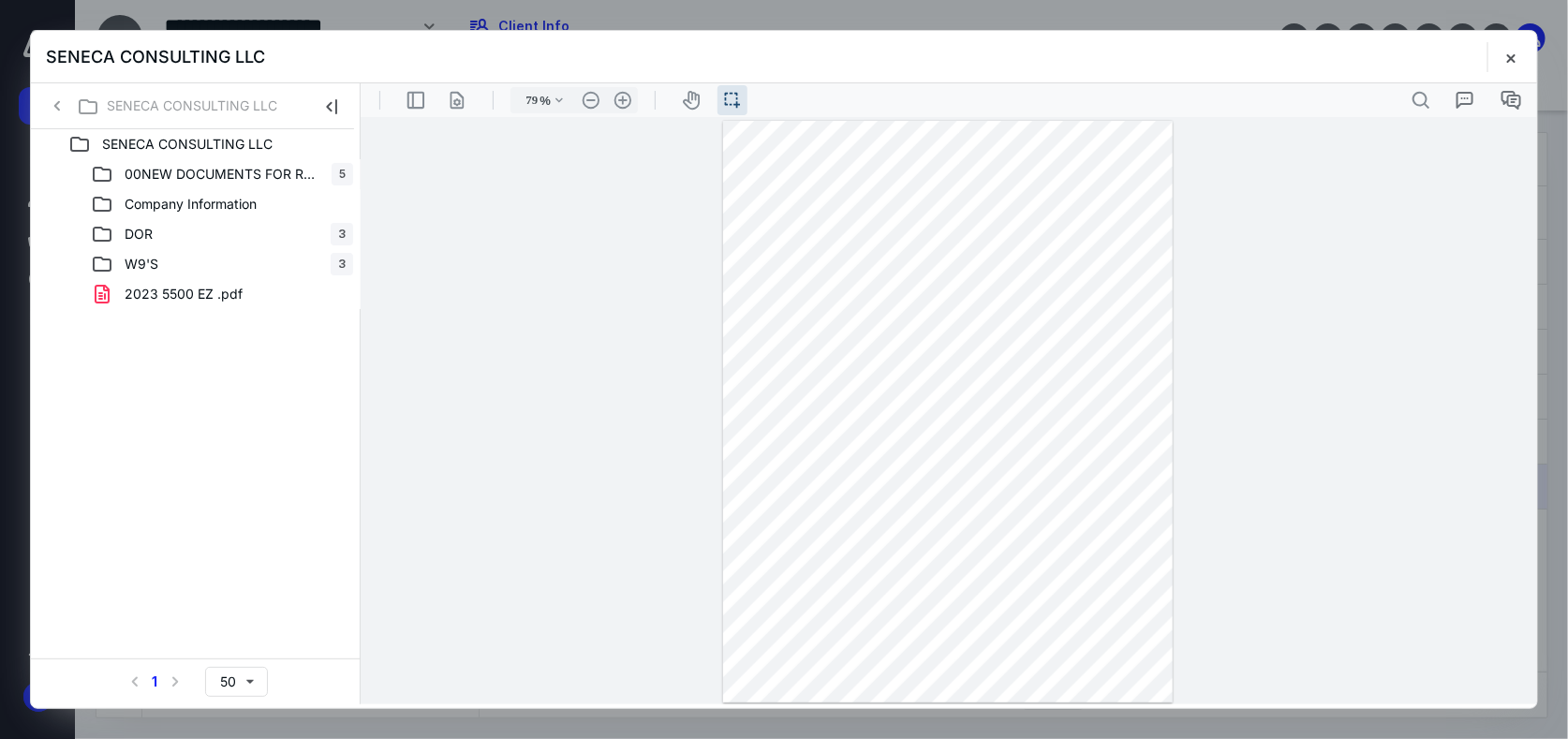 click 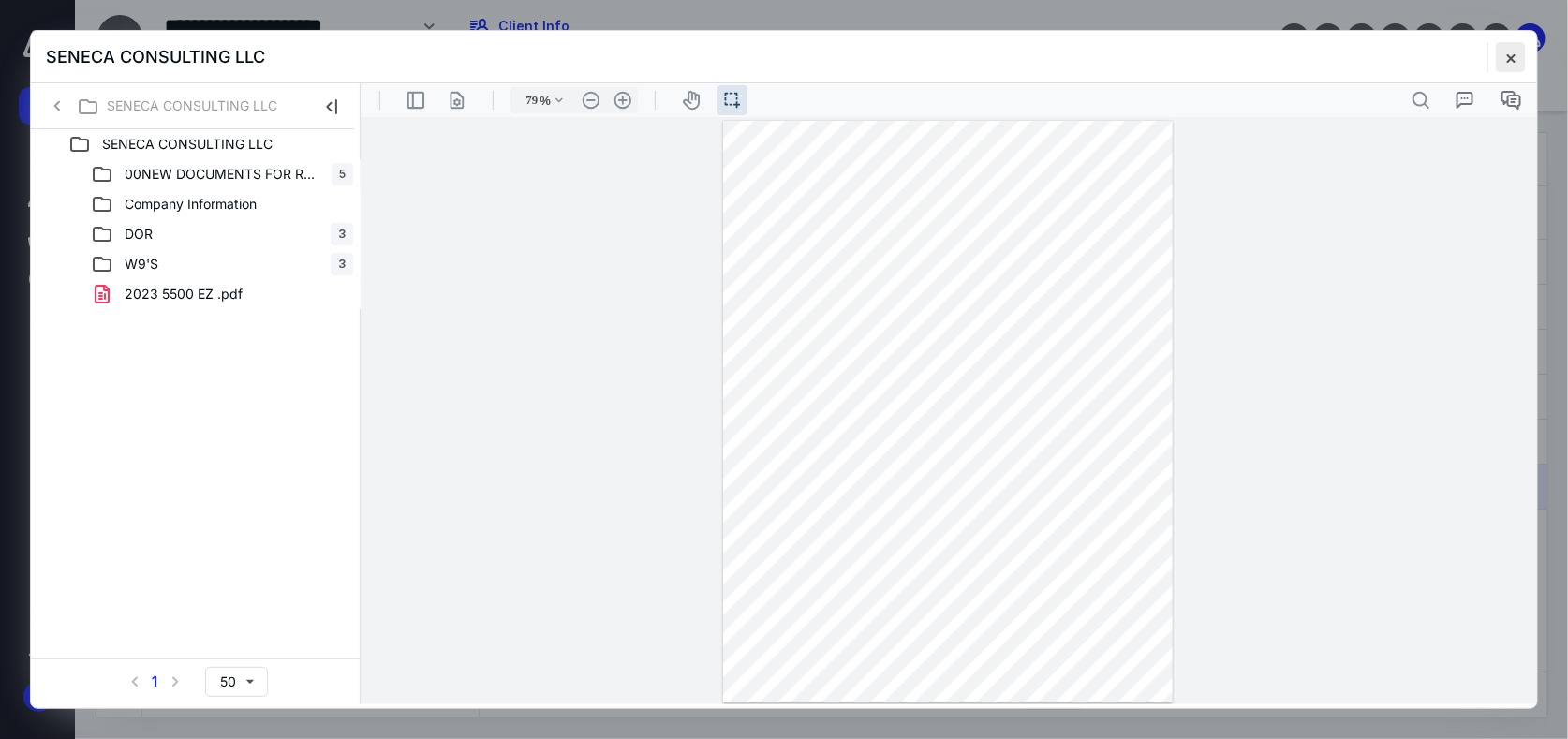 click at bounding box center (1511, 57) 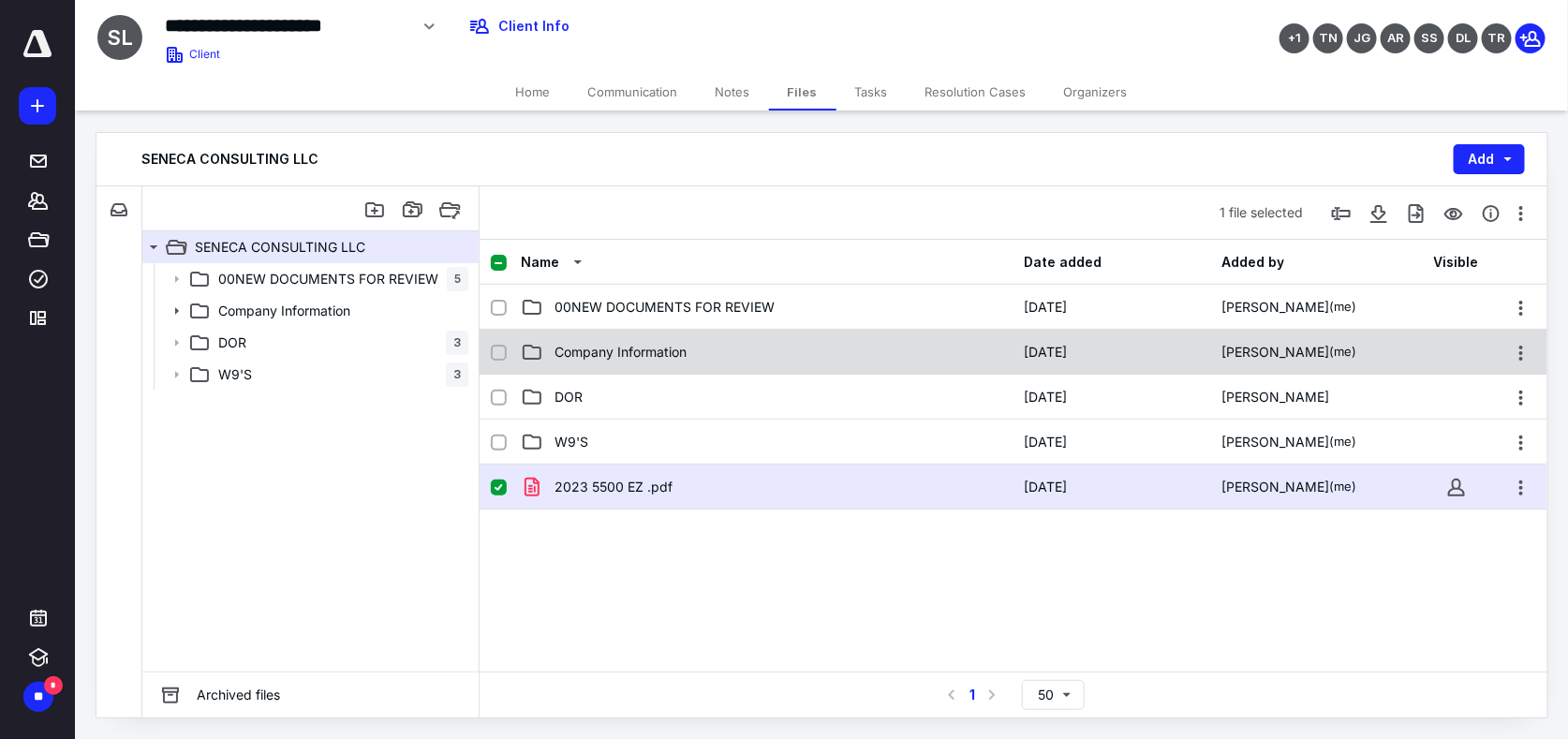 click 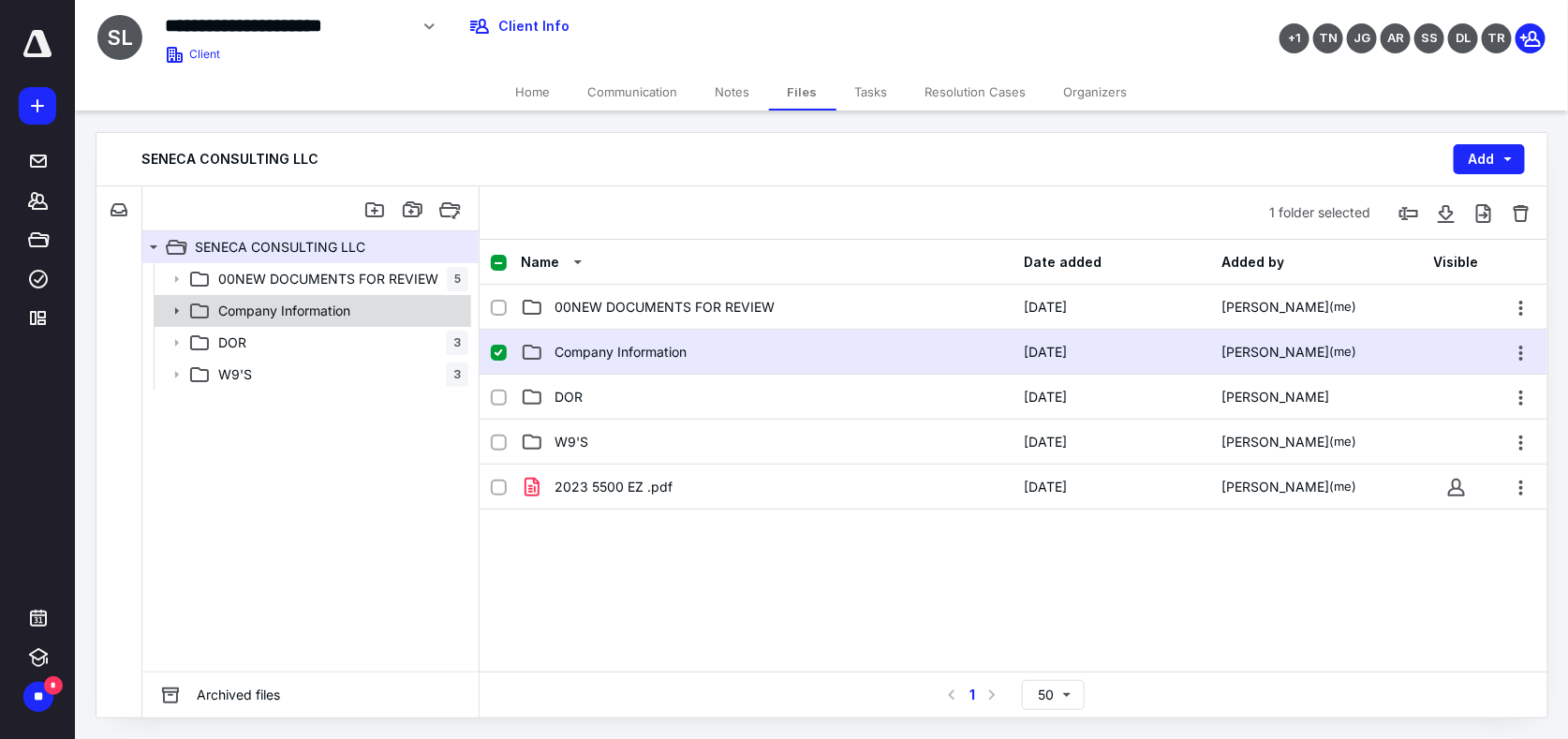 click on "Company Information" at bounding box center [284, 311] 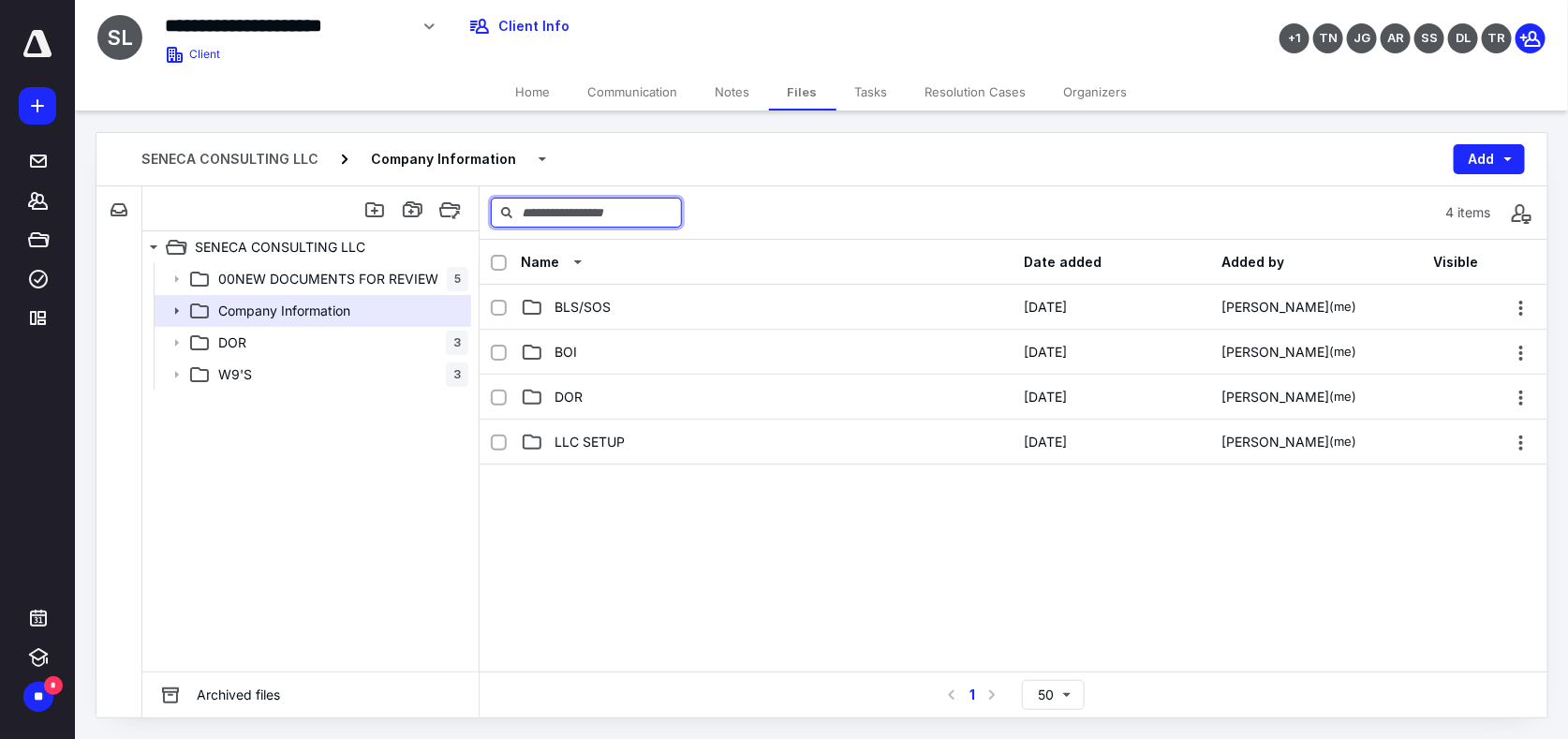 click at bounding box center [586, 213] 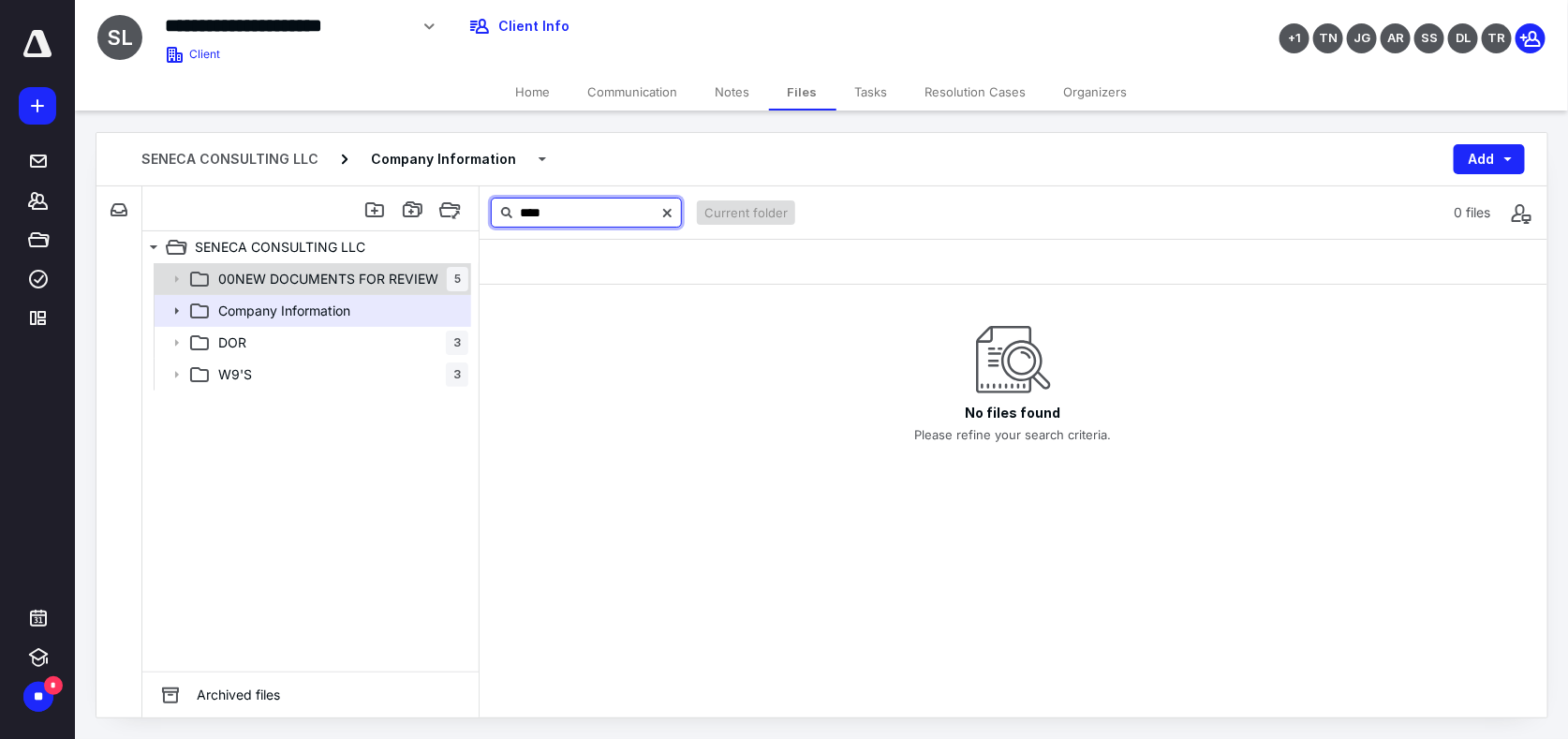 type on "****" 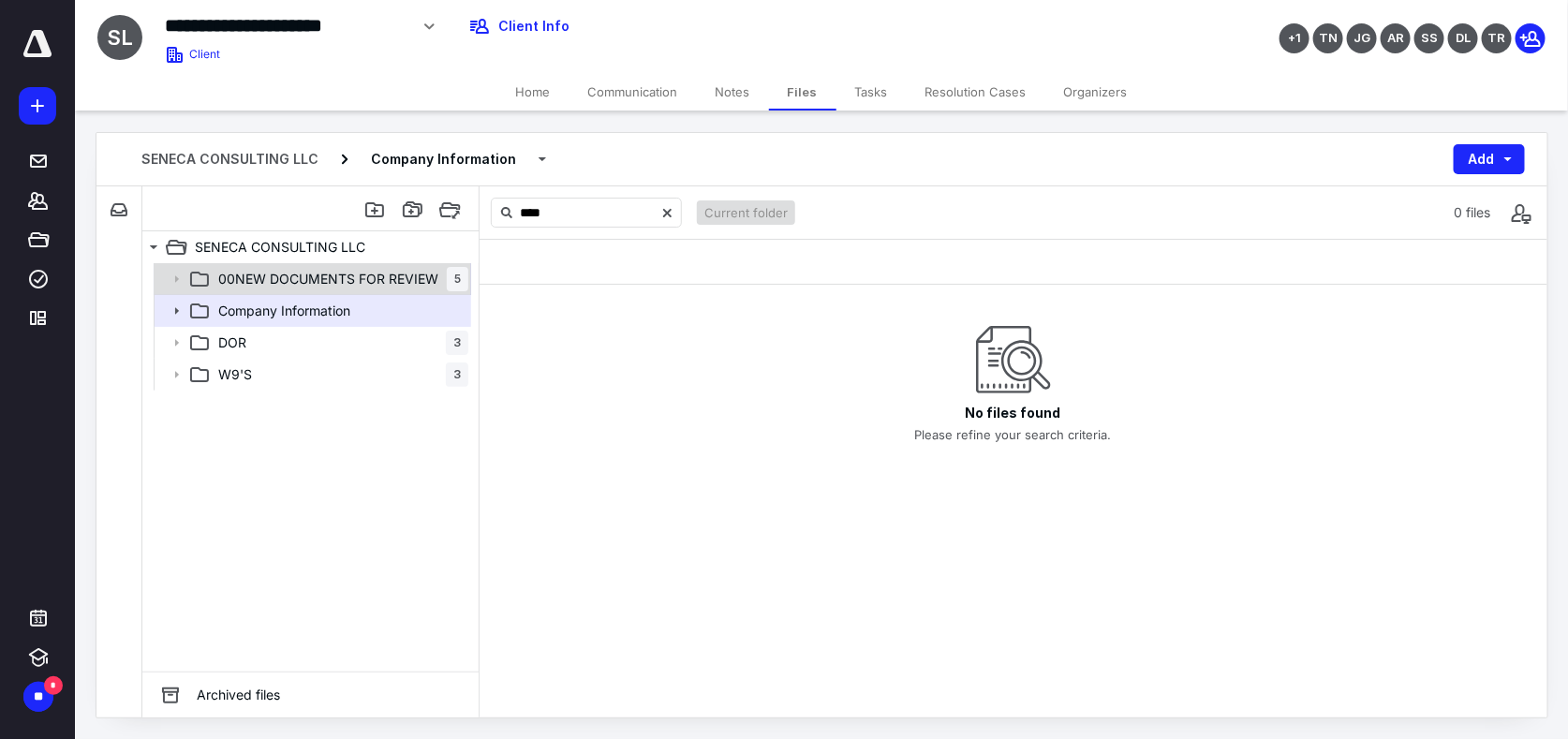 click on "00NEW DOCUMENTS FOR REVIEW" at bounding box center (328, 279) 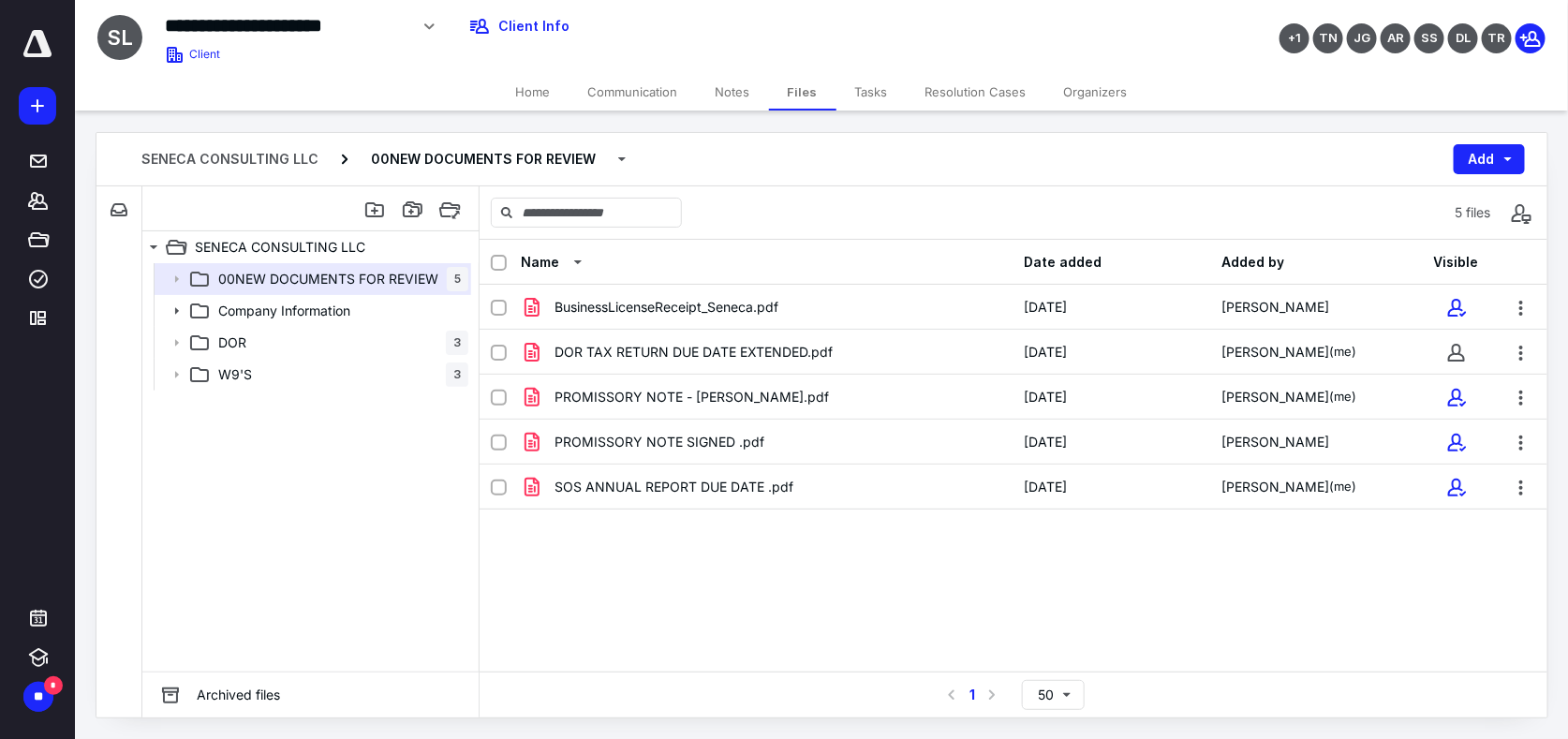 click on "Home" at bounding box center (533, 92) 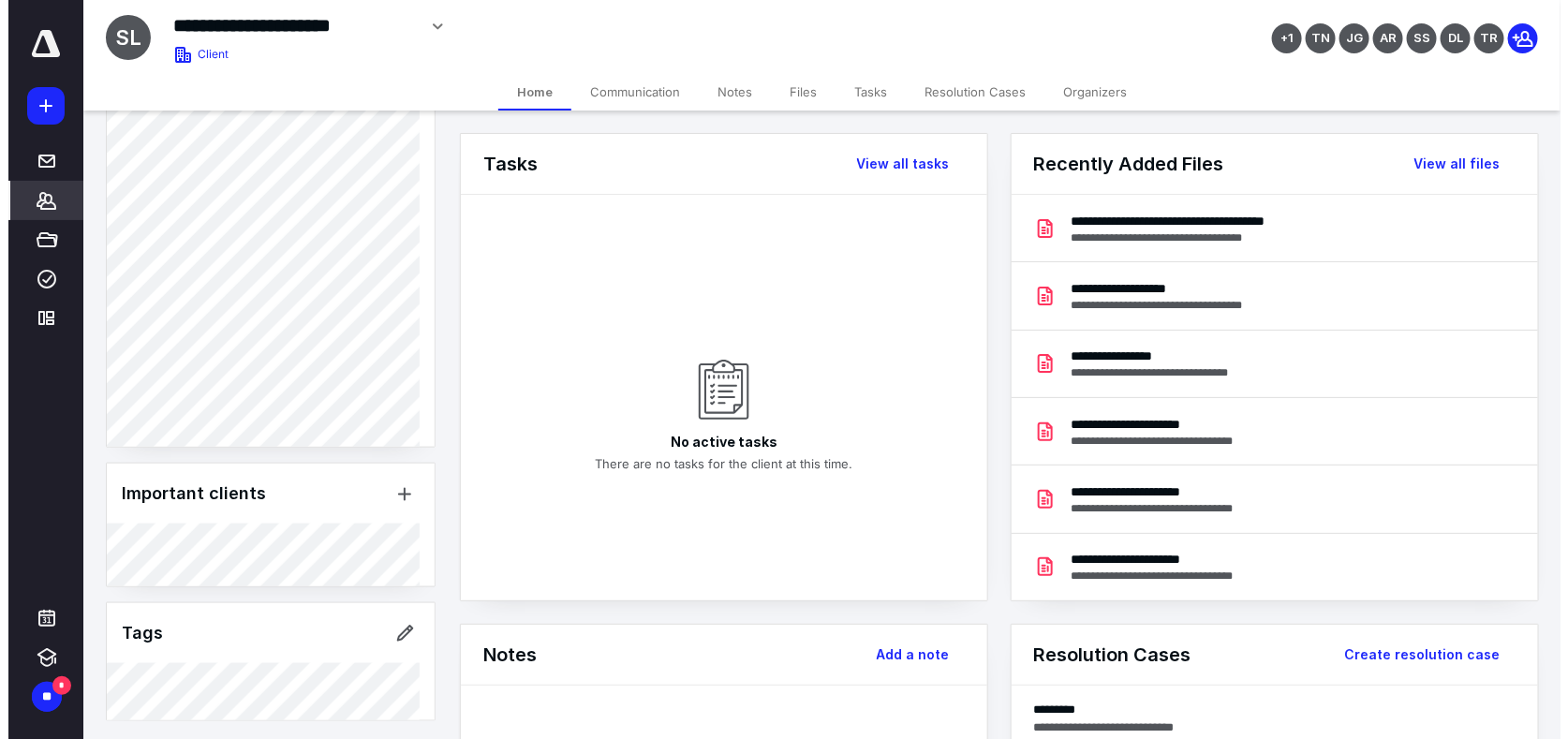 scroll, scrollTop: 752, scrollLeft: 0, axis: vertical 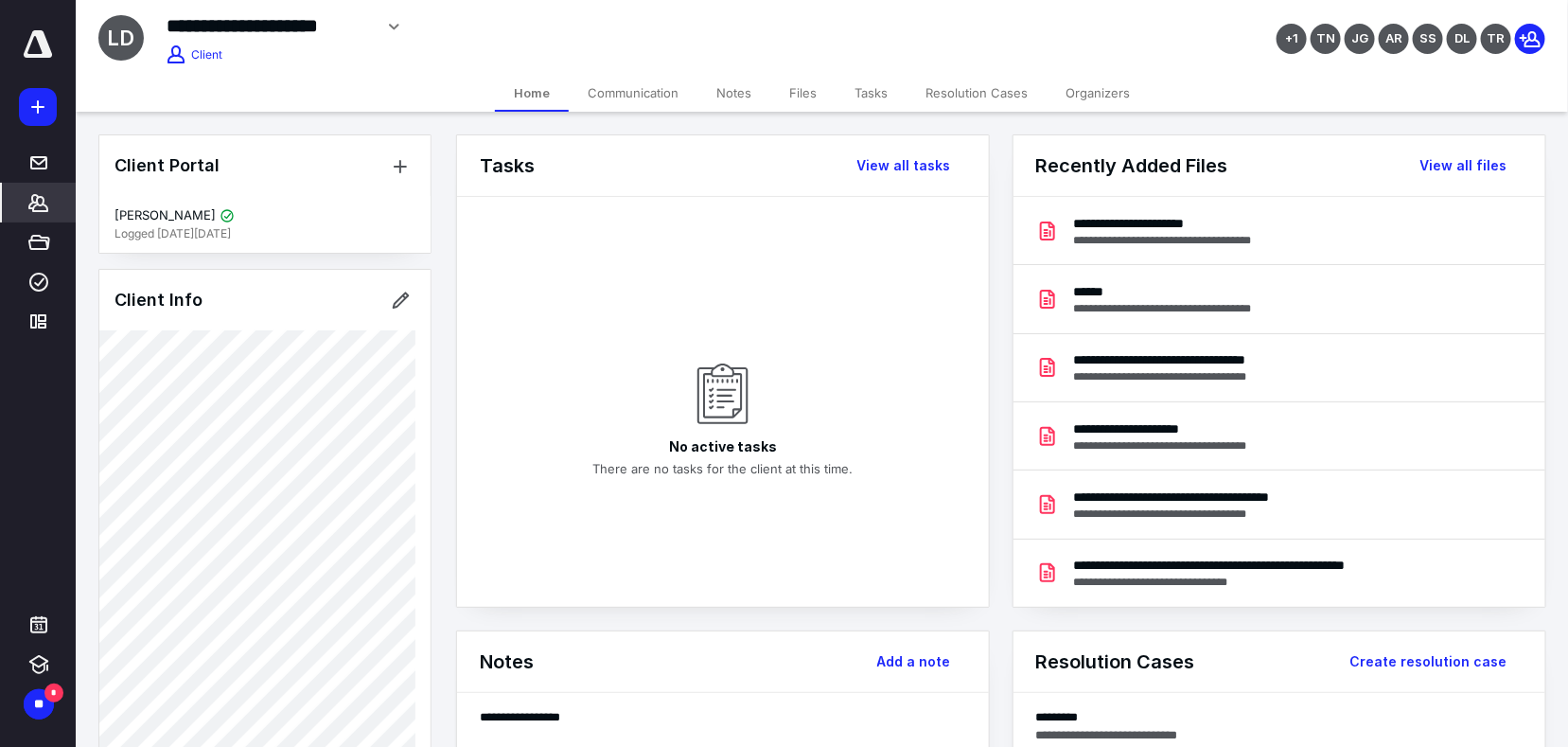 click on "Files" at bounding box center (802, 93) 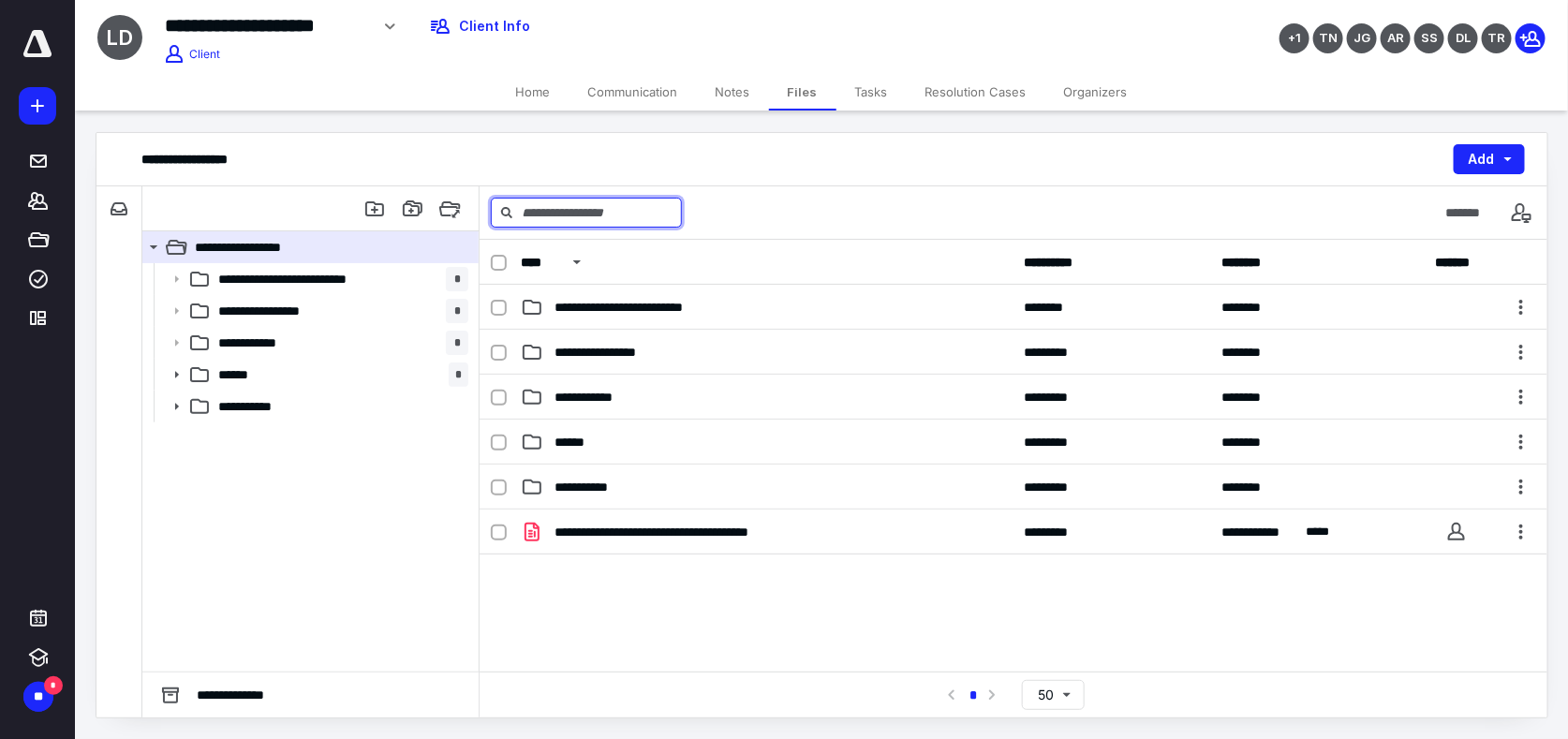 click at bounding box center (586, 213) 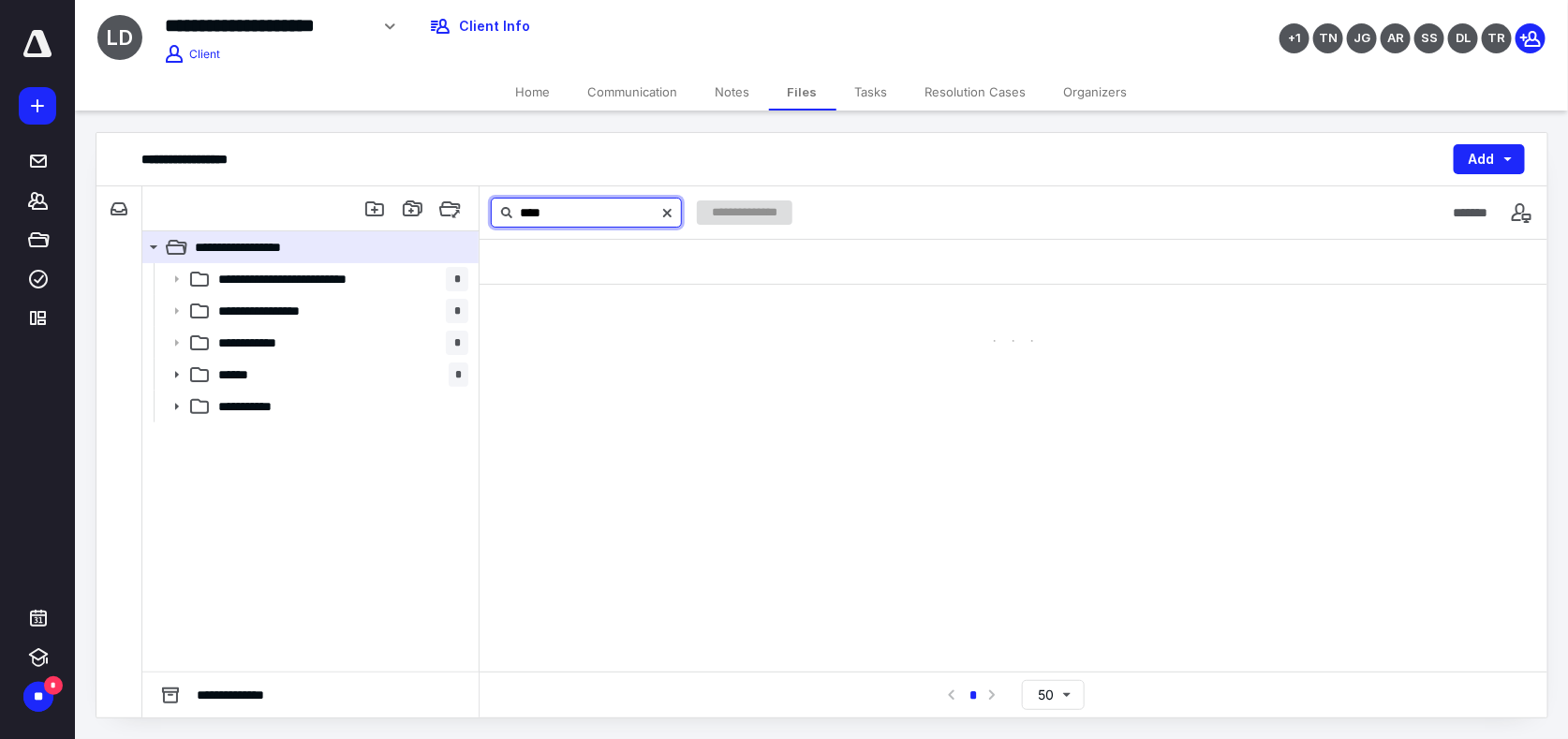 type on "****" 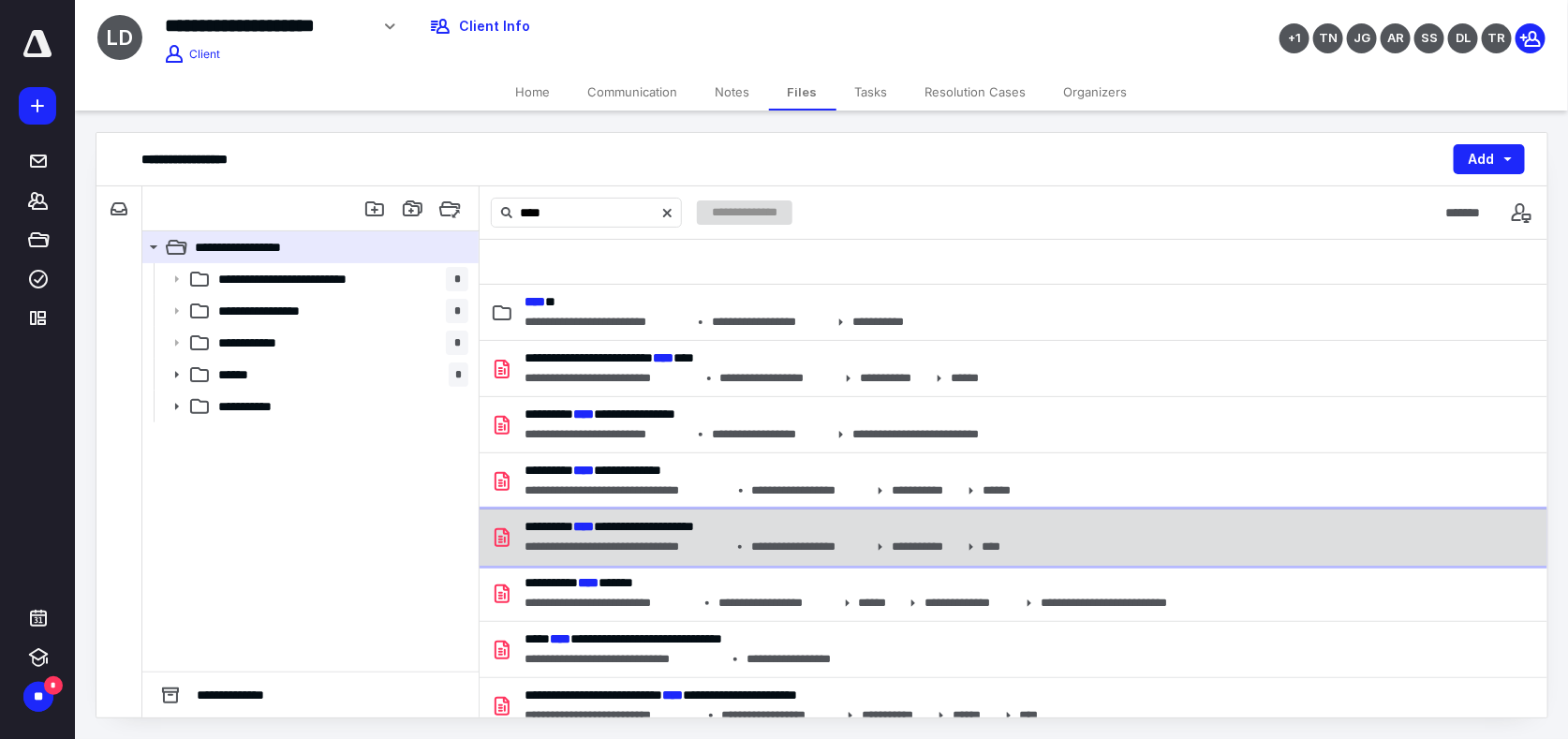 click on "**********" at bounding box center (627, 546) 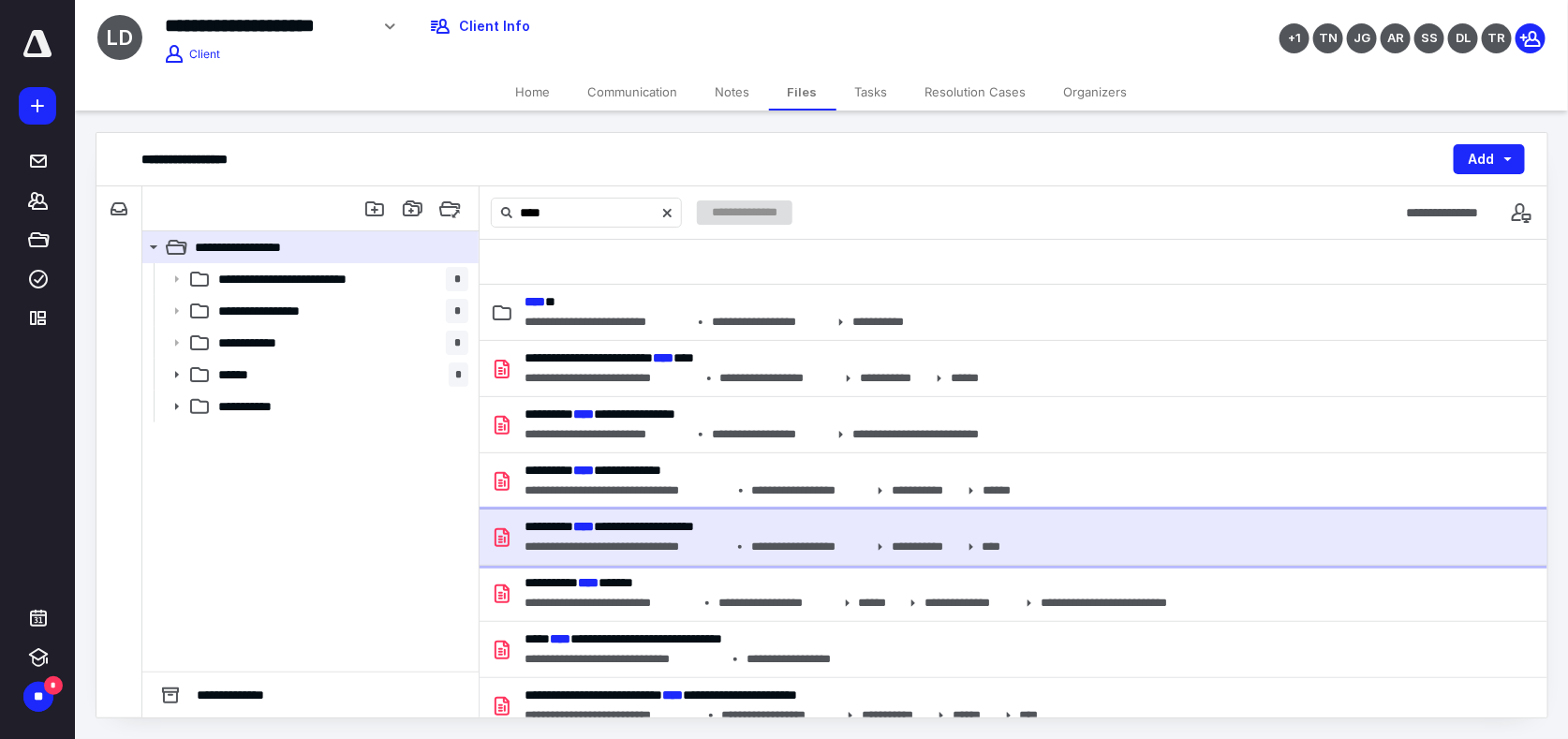 click on "**********" at bounding box center [627, 546] 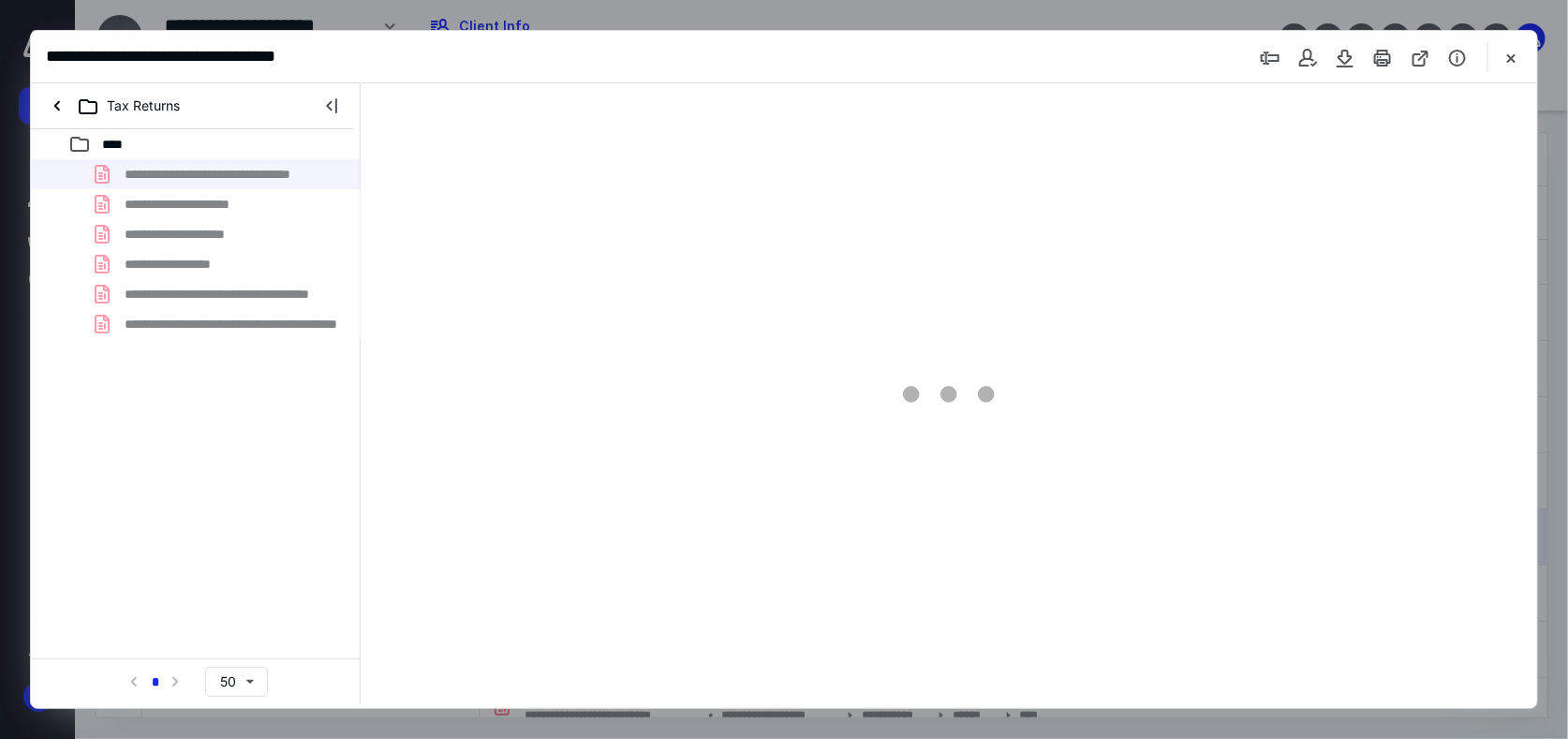 scroll, scrollTop: 0, scrollLeft: 0, axis: both 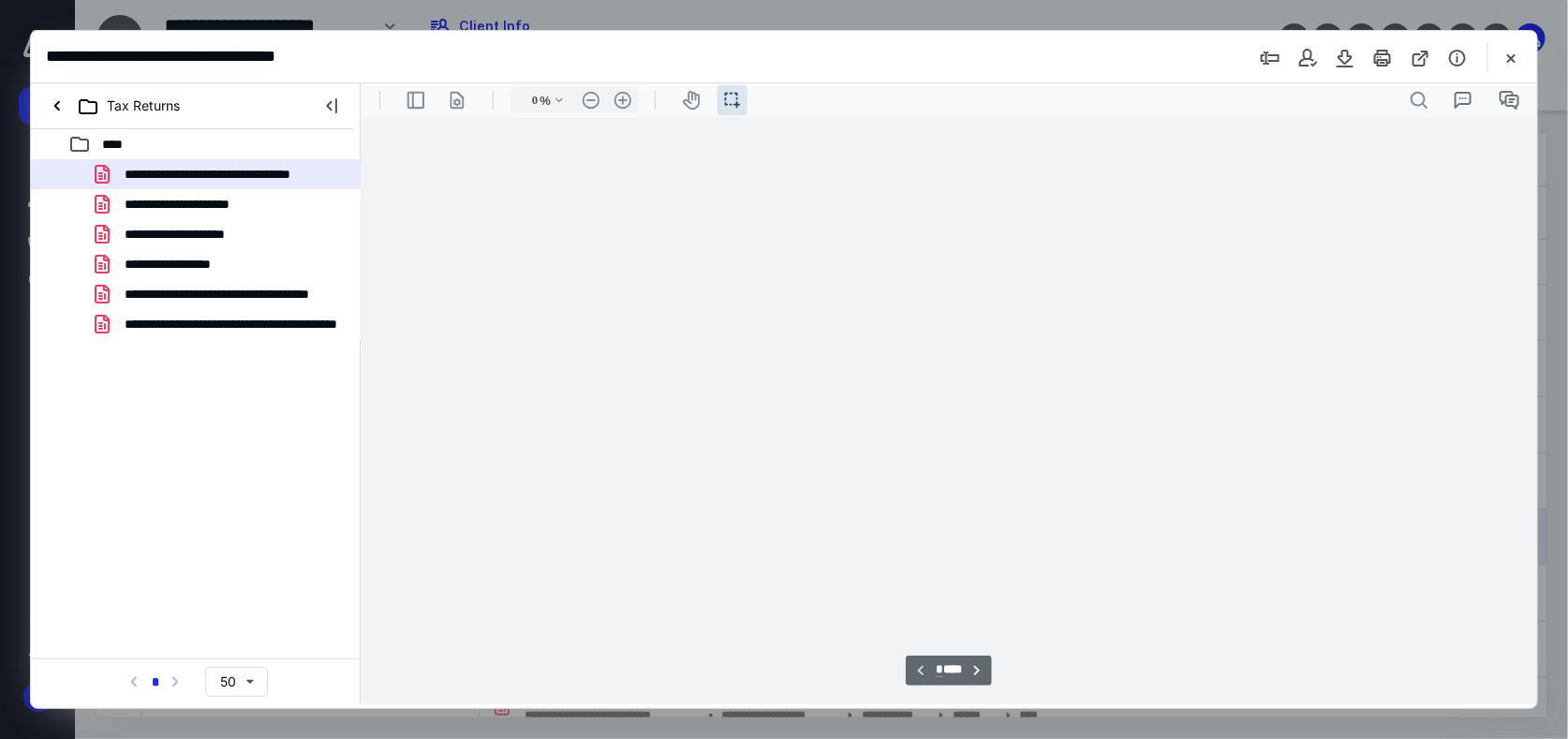 type on "81" 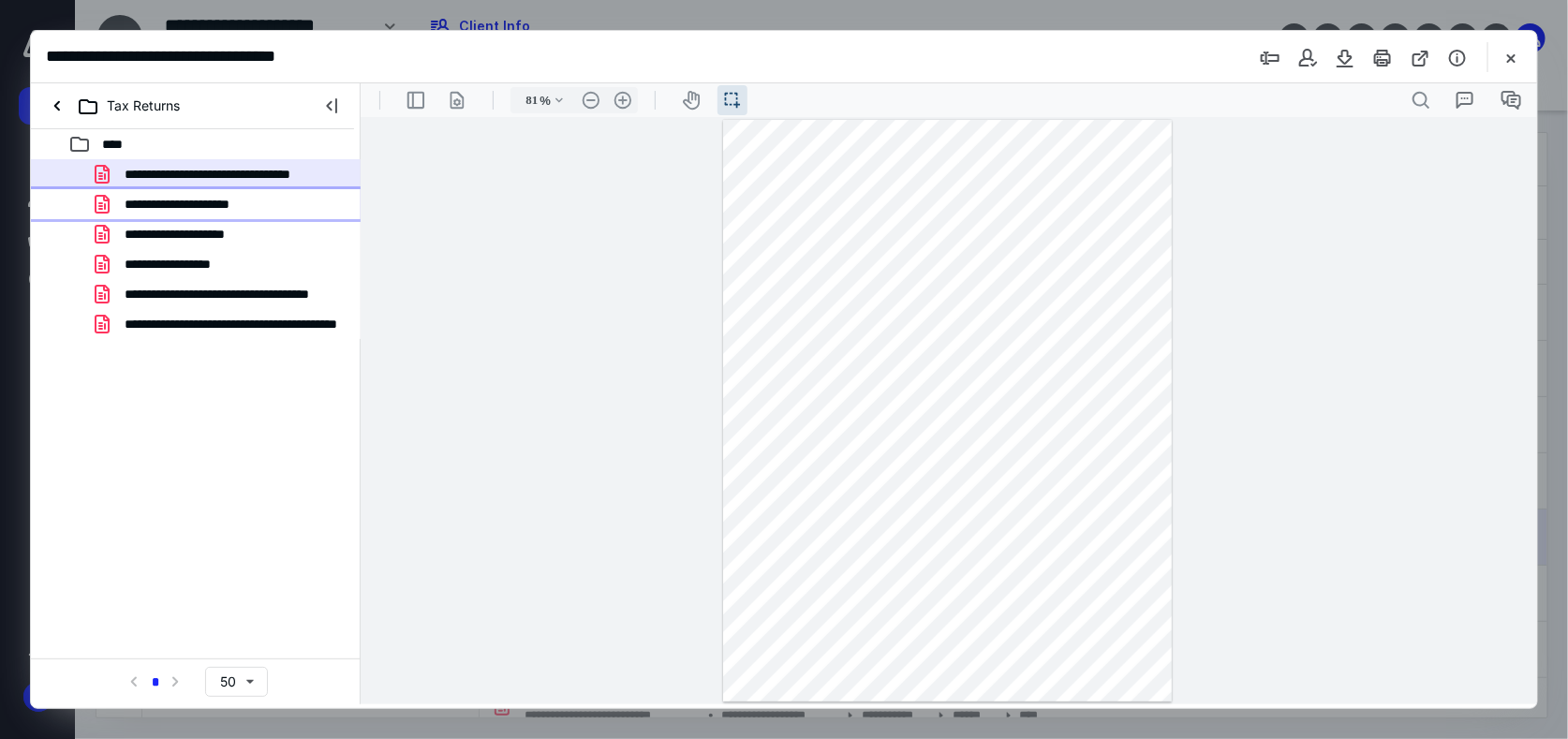 click on "**********" at bounding box center [203, 204] 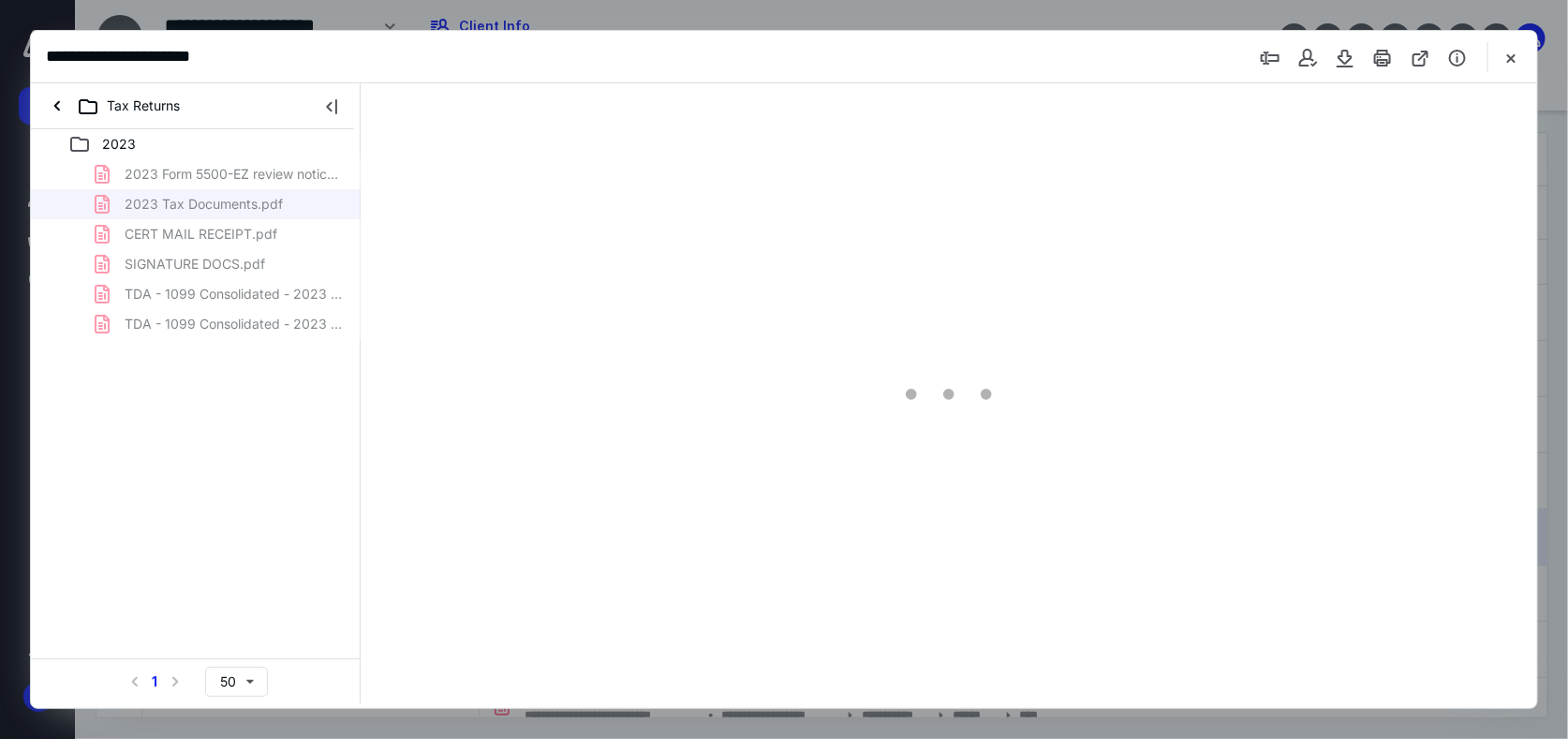 scroll, scrollTop: 0, scrollLeft: 0, axis: both 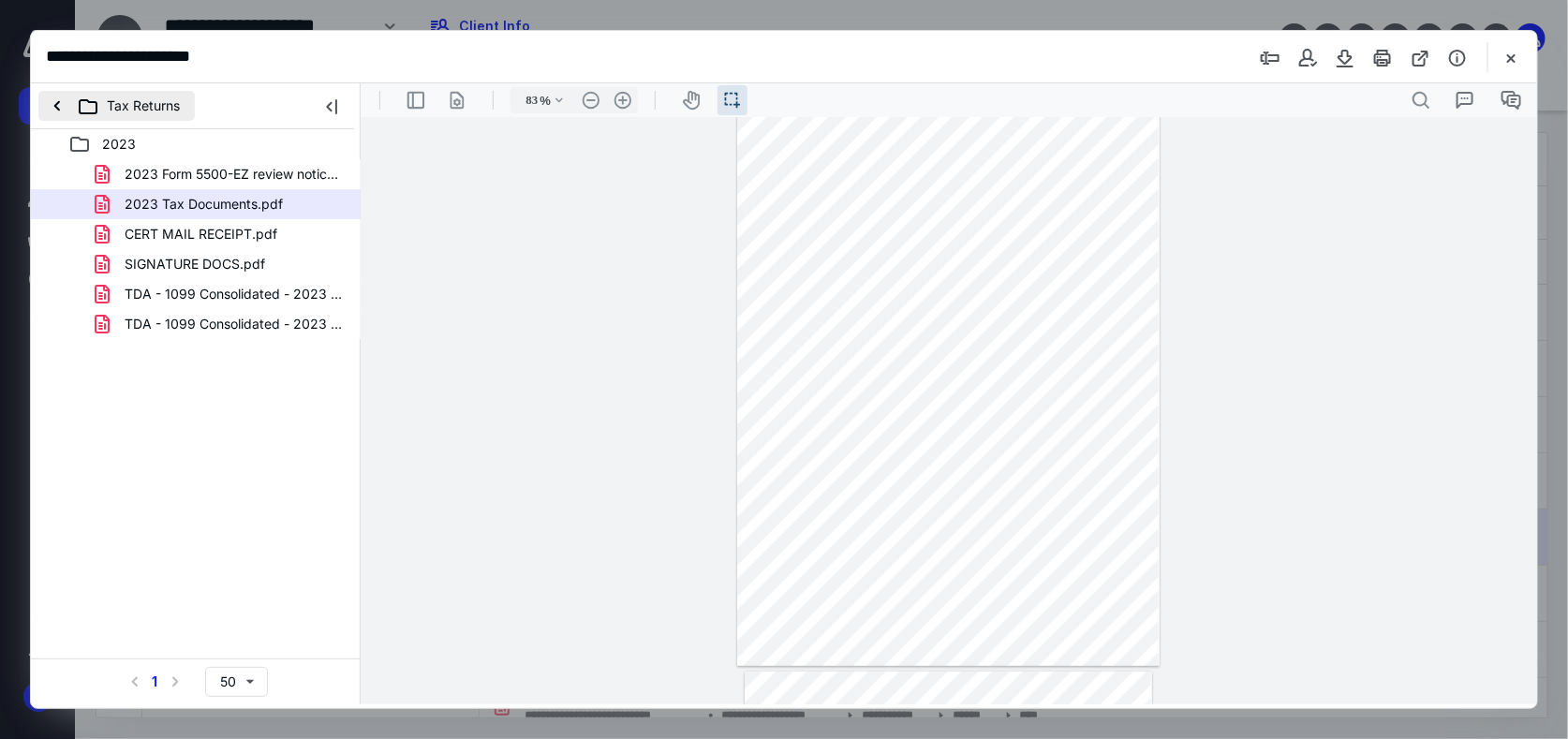 click on "Tax Returns" at bounding box center [116, 106] 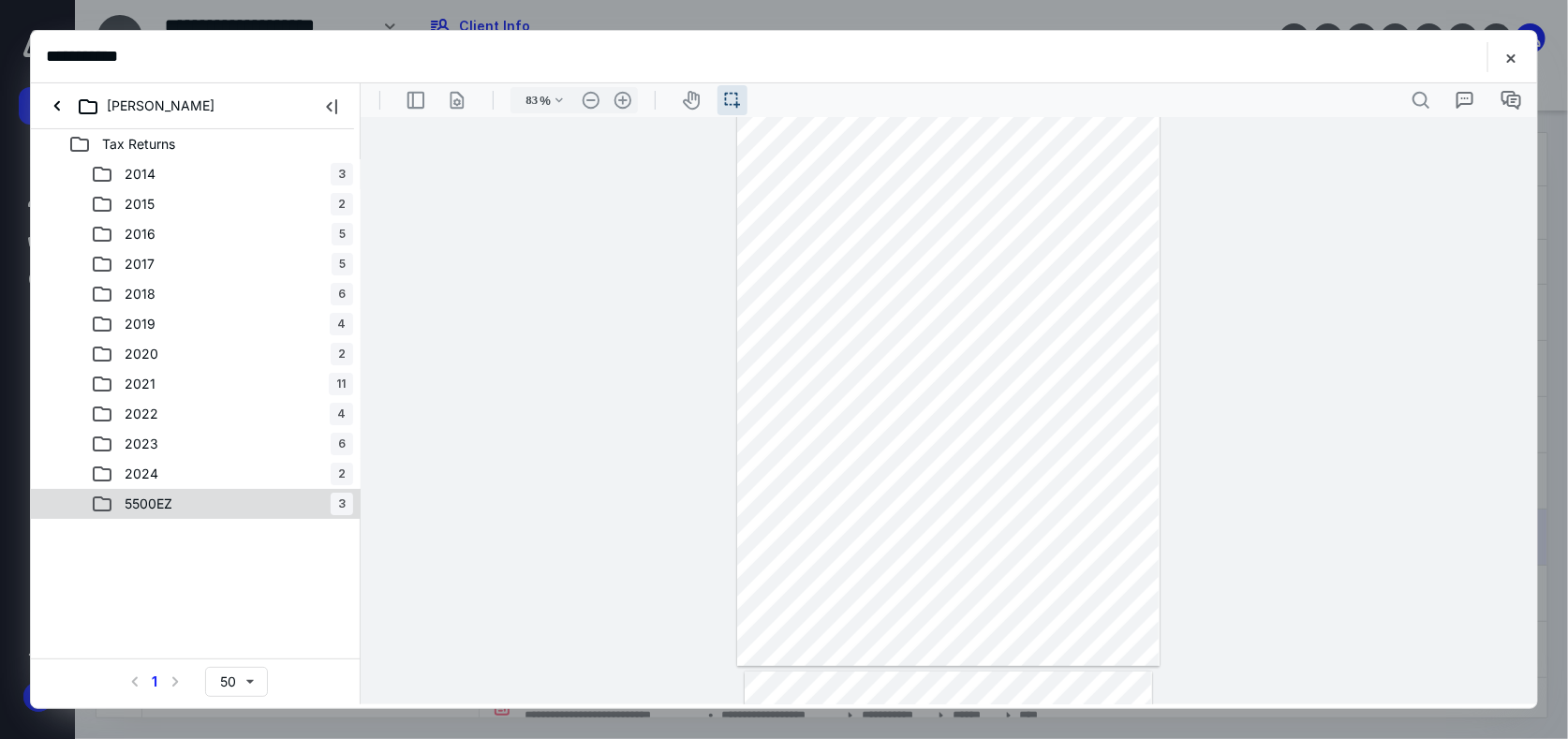 click on "5500EZ" at bounding box center (148, 504) 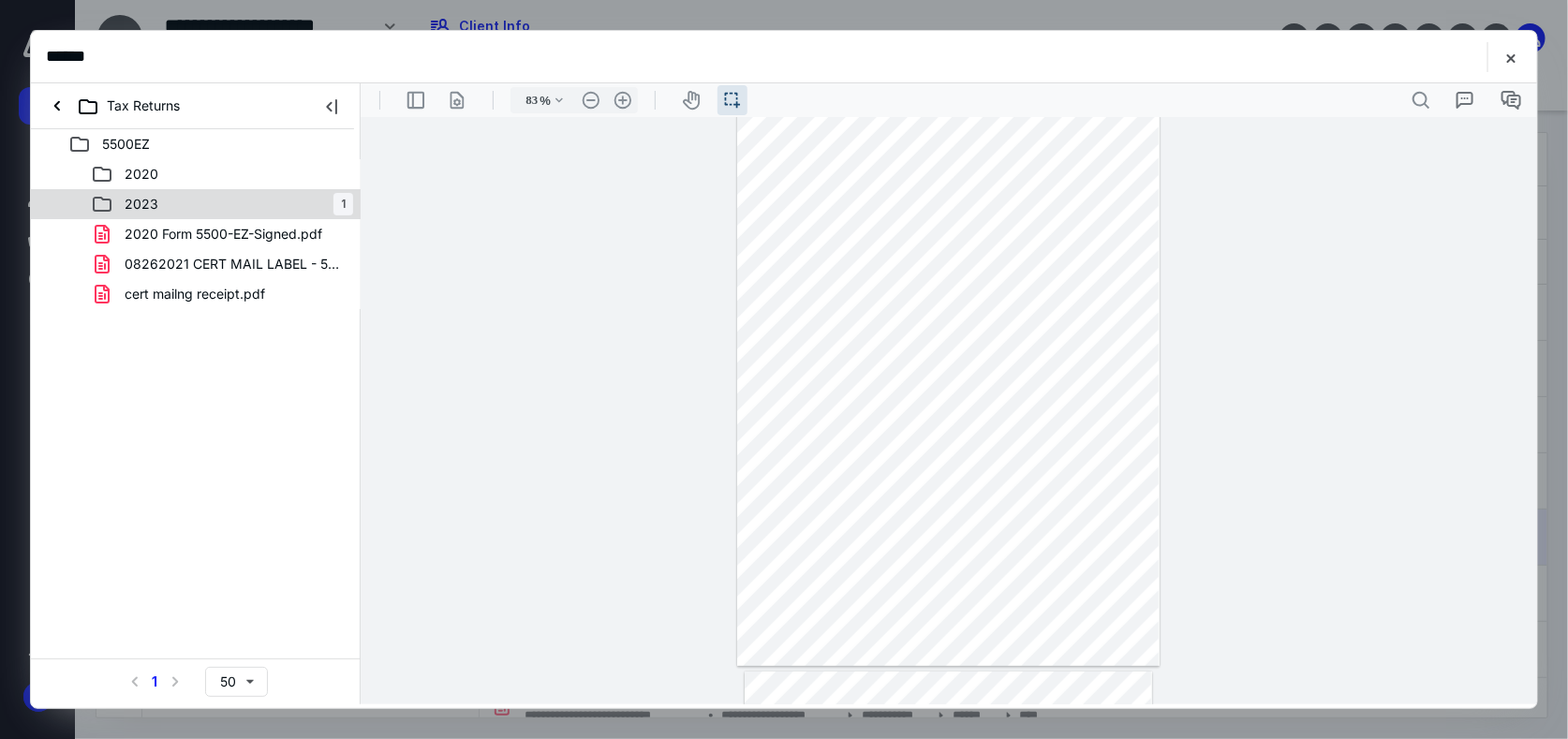 click on "2023 1" at bounding box center (222, 204) 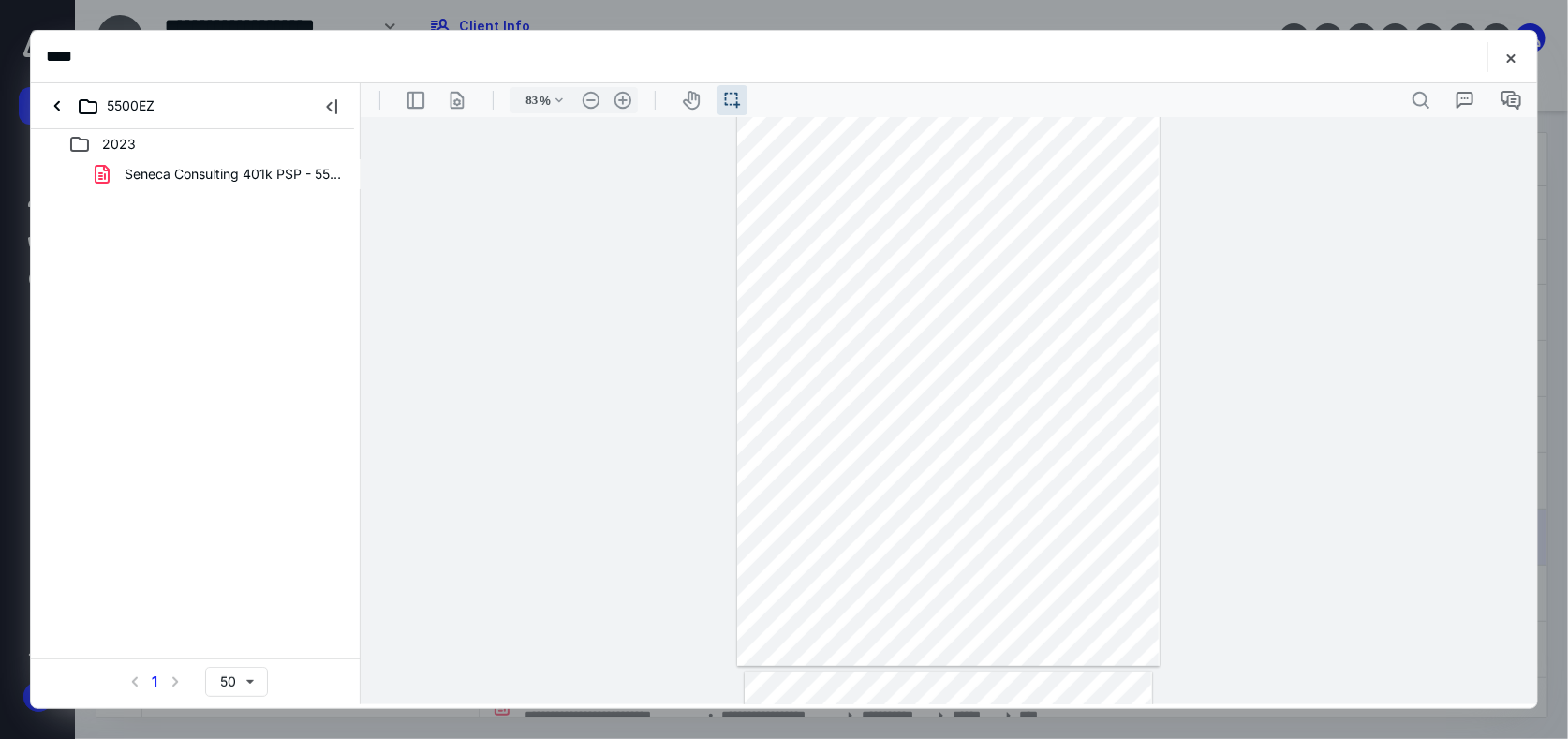 click on "2023 Seneca Consulting 401k PSP - 5500EZ - Seneca-Unsigned.pdf Select a page number for more results 1 50" at bounding box center (196, 417) 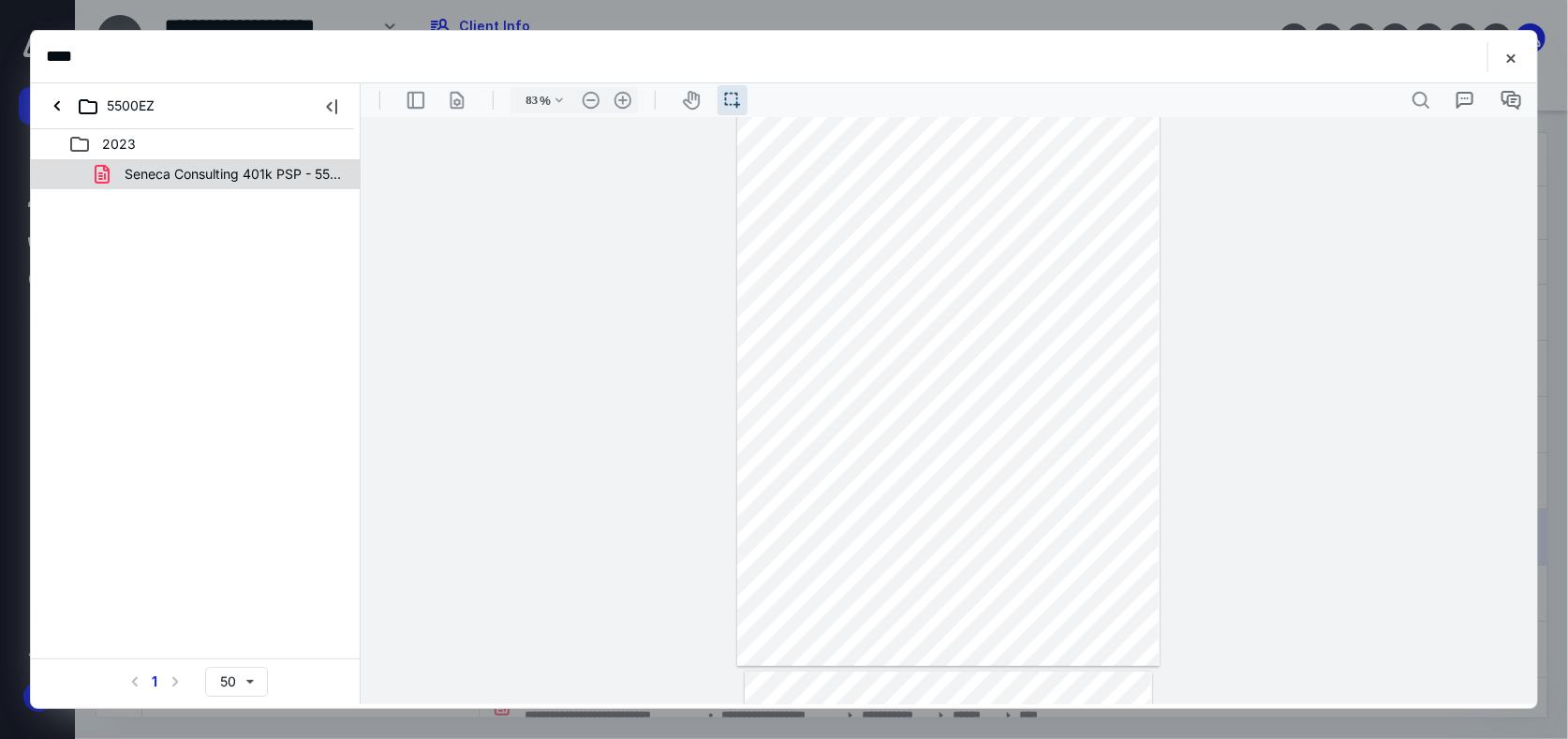 click on "Seneca Consulting 401k PSP - 5500EZ - Seneca-Unsigned.pdf" at bounding box center (233, 174) 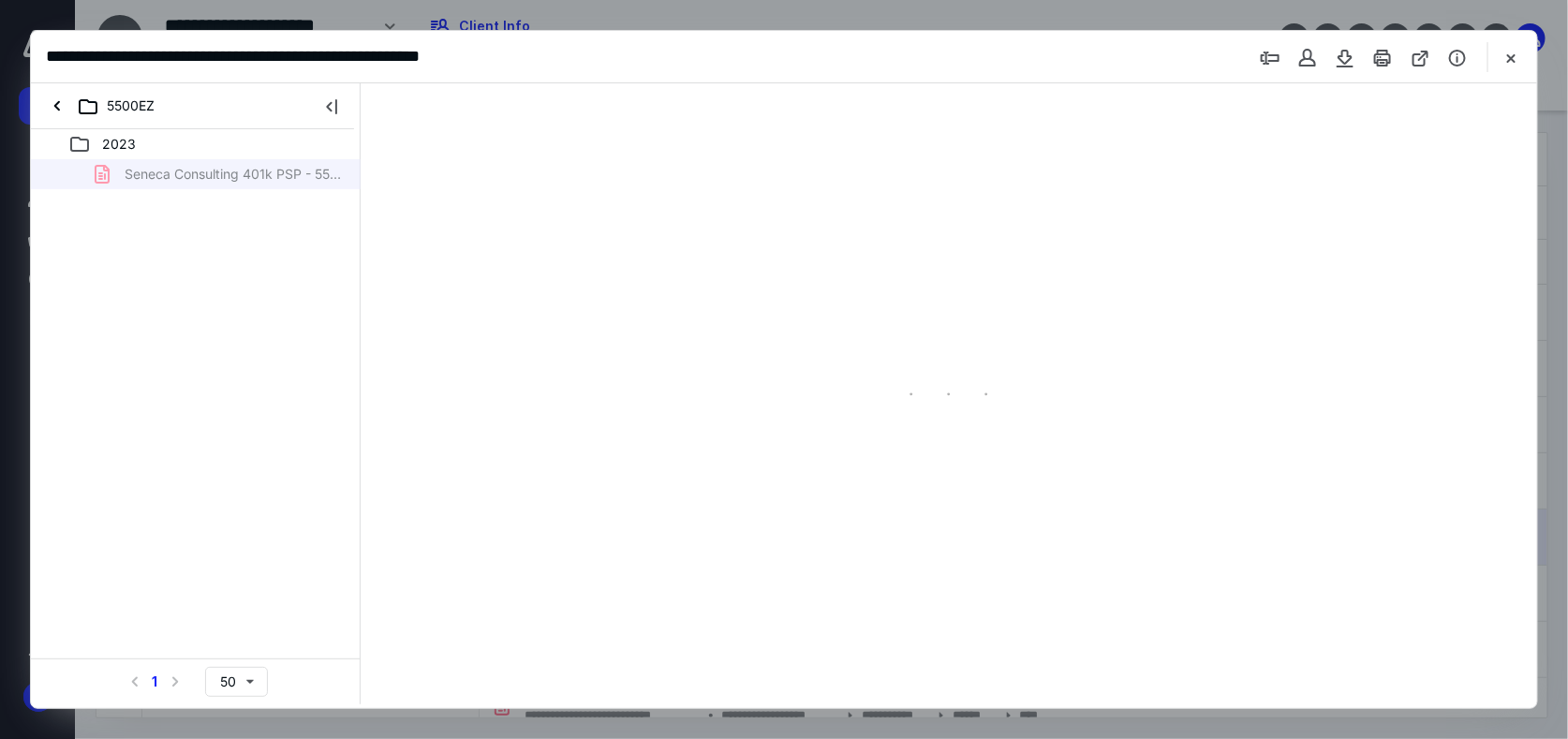 scroll, scrollTop: 36, scrollLeft: 0, axis: vertical 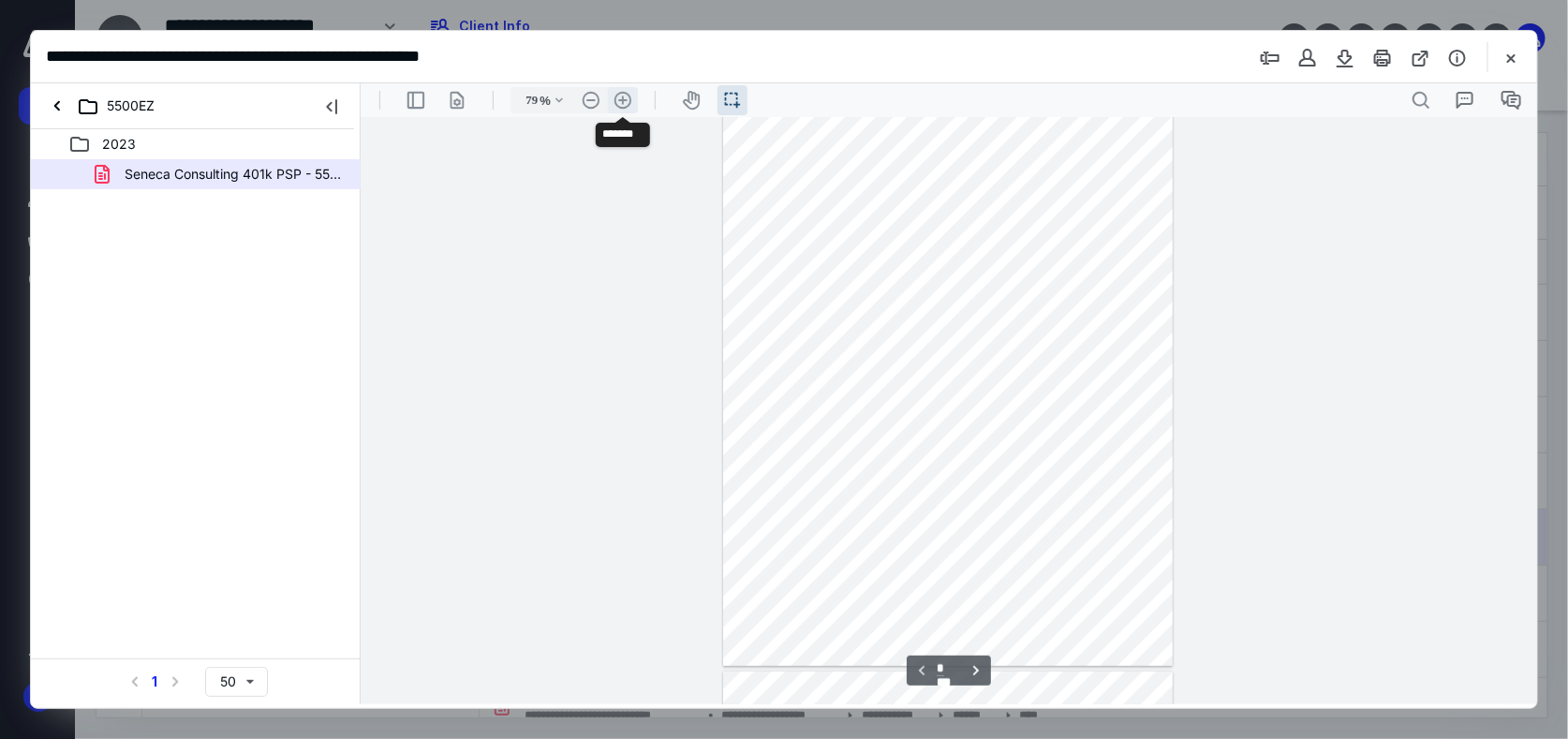 click on ".cls-1{fill:#abb0c4;} icon - header - zoom - in - line" at bounding box center (622, 99) 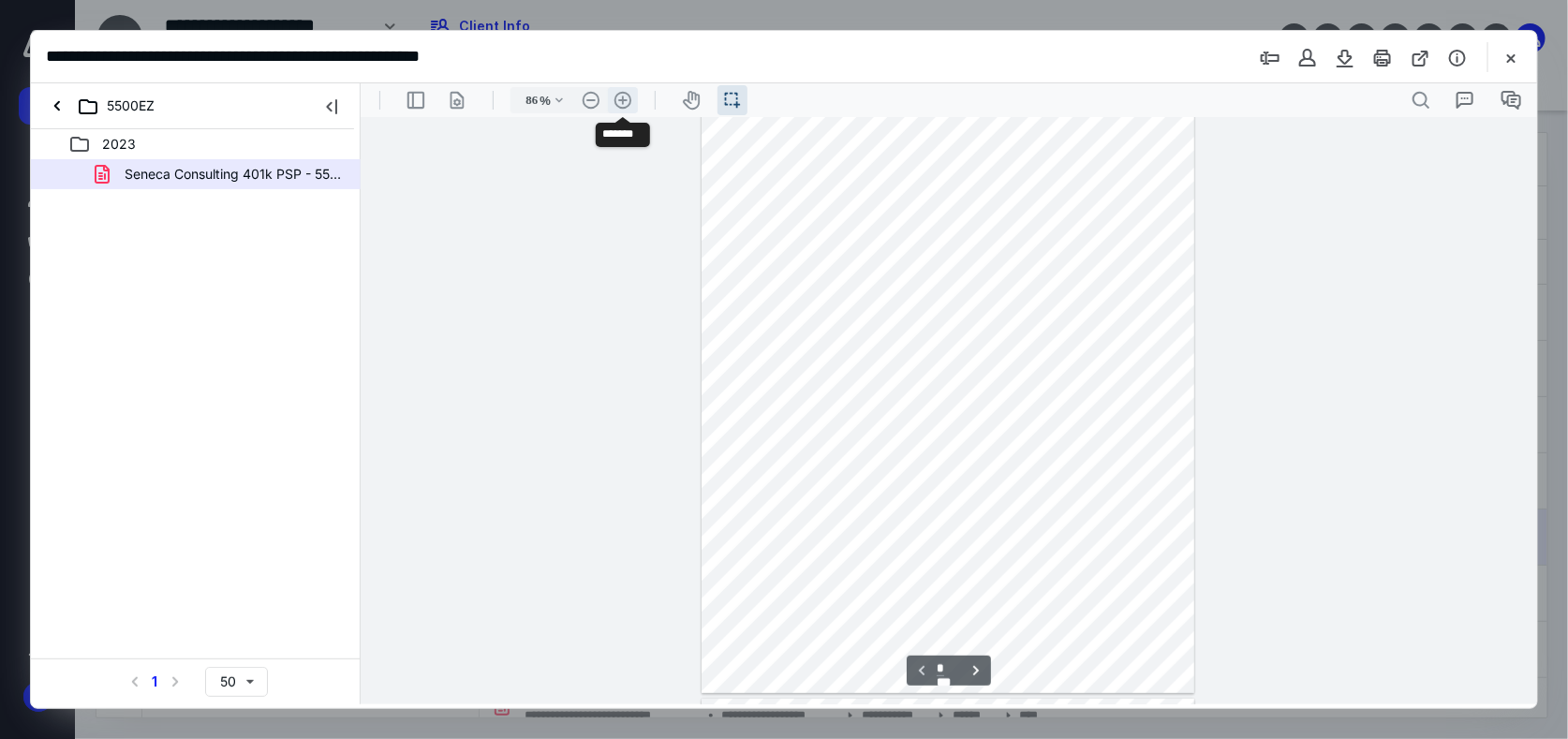 click on ".cls-1{fill:#abb0c4;} icon - header - zoom - in - line" at bounding box center (622, 99) 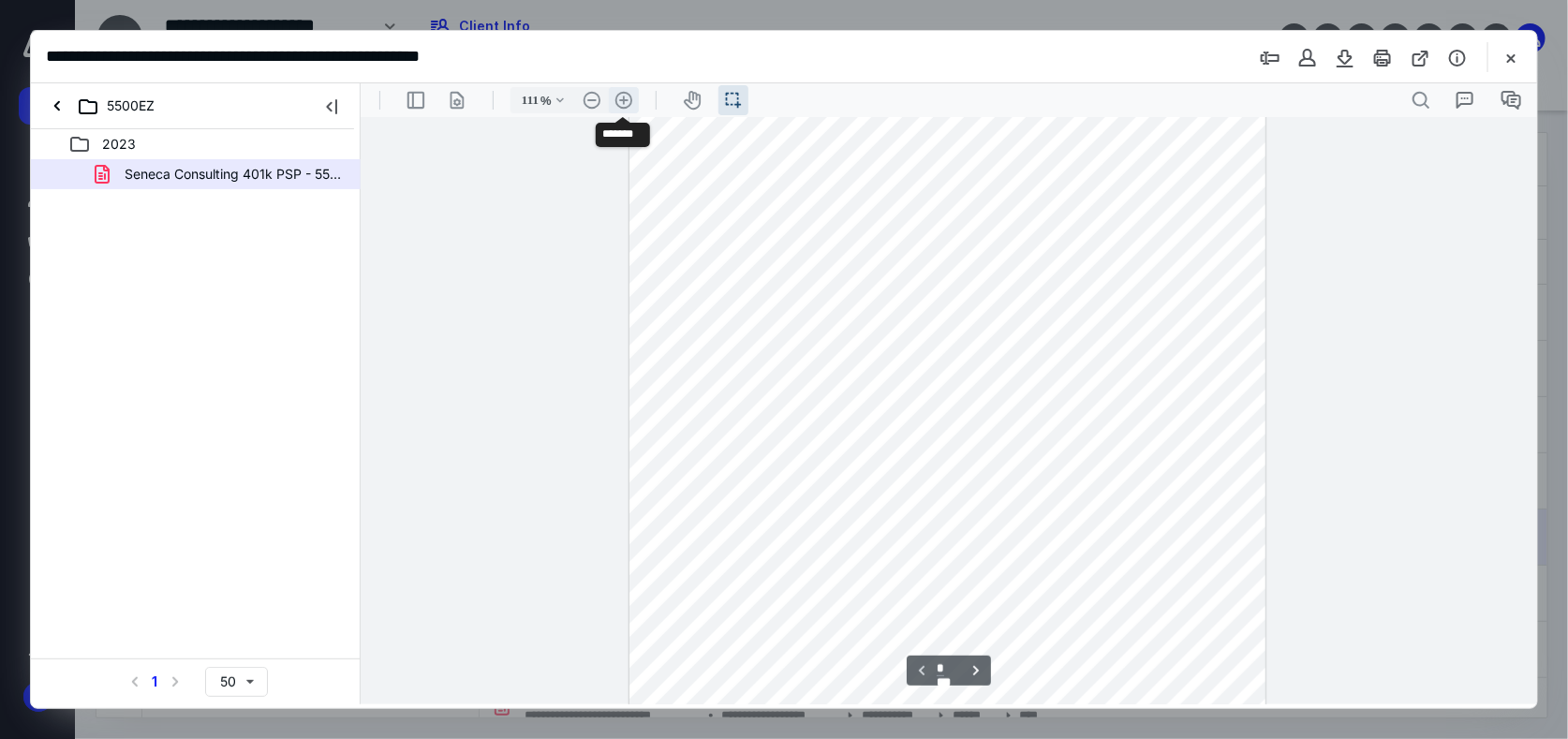 click on ".cls-1{fill:#abb0c4;} icon - header - zoom - in - line" at bounding box center (623, 99) 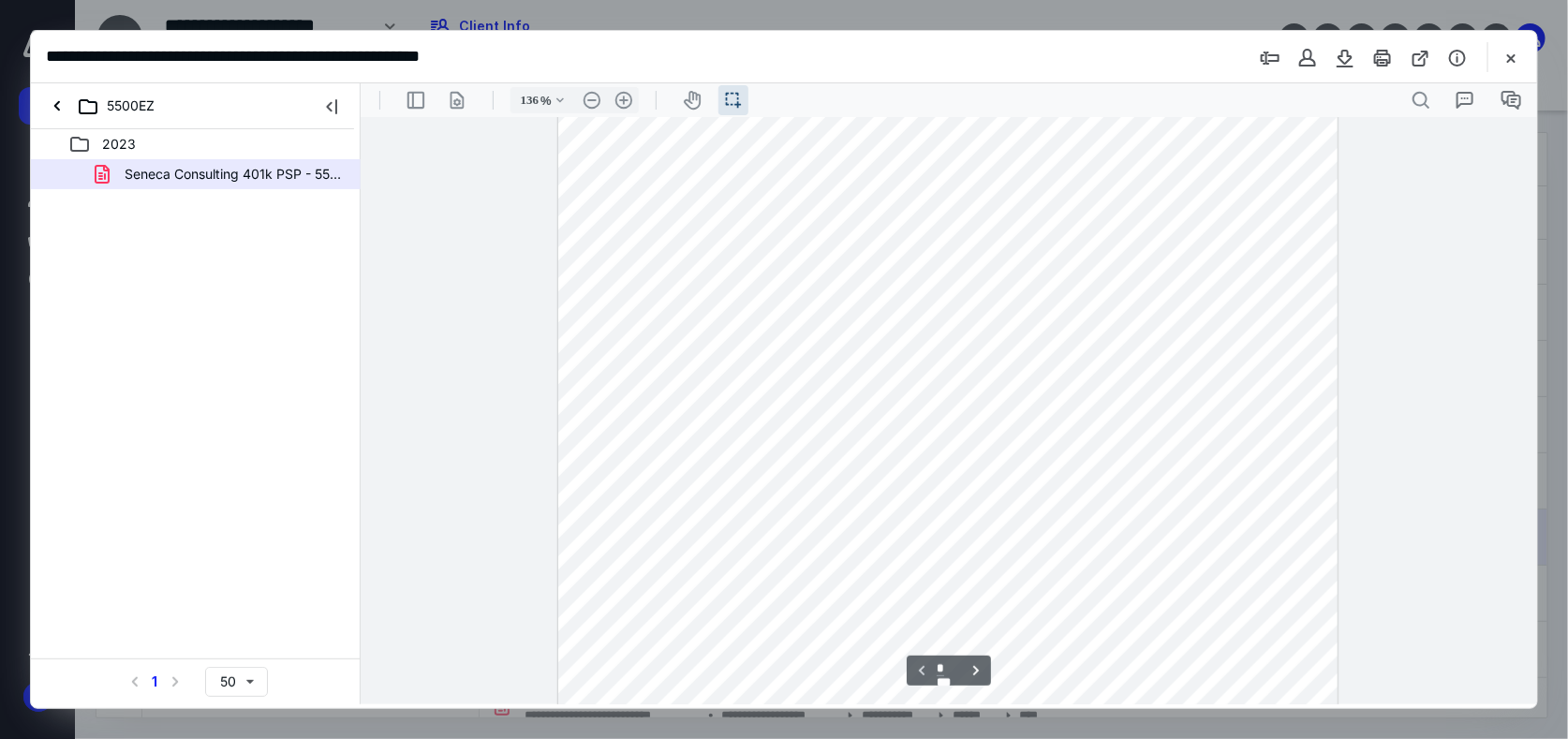scroll, scrollTop: 544, scrollLeft: 0, axis: vertical 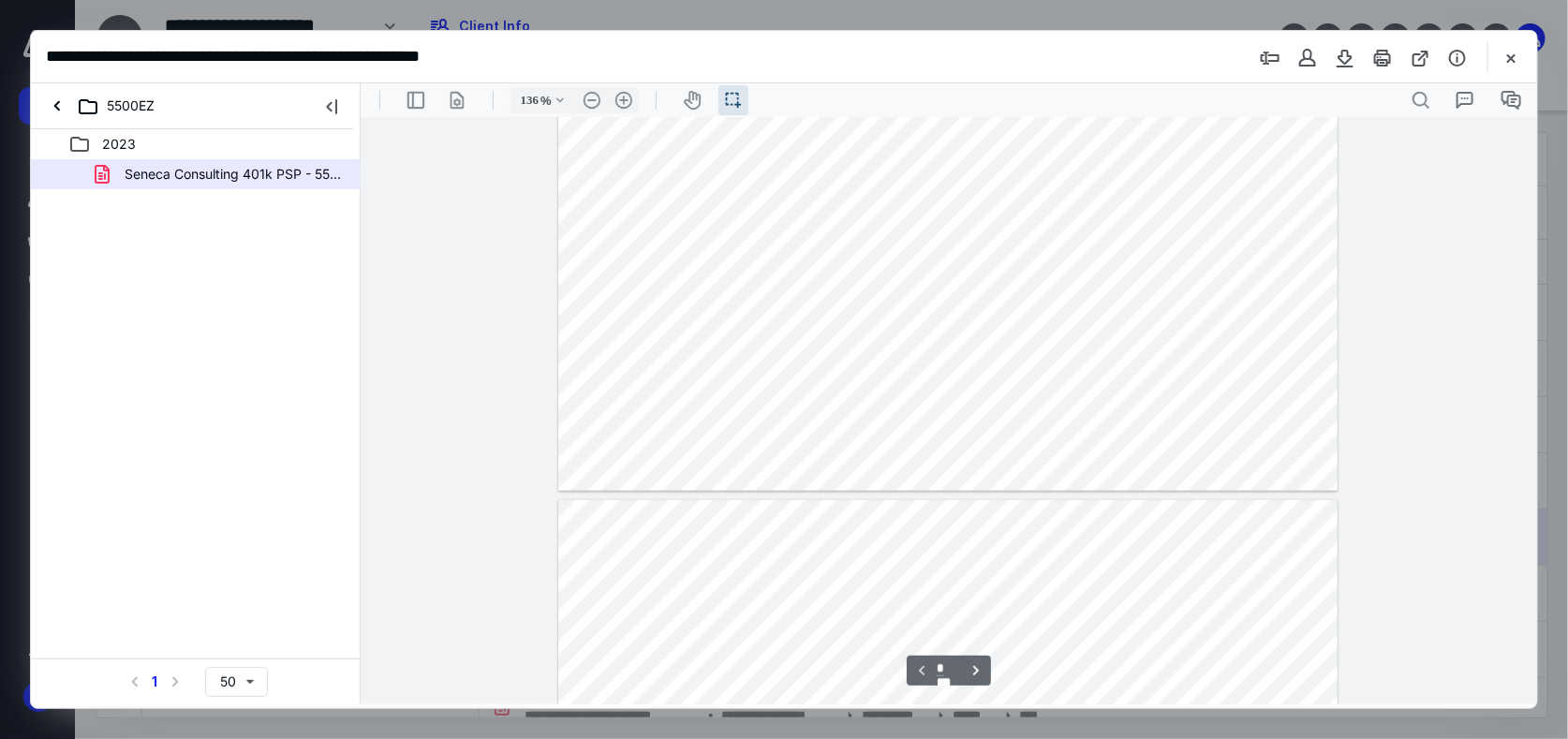 type on "*" 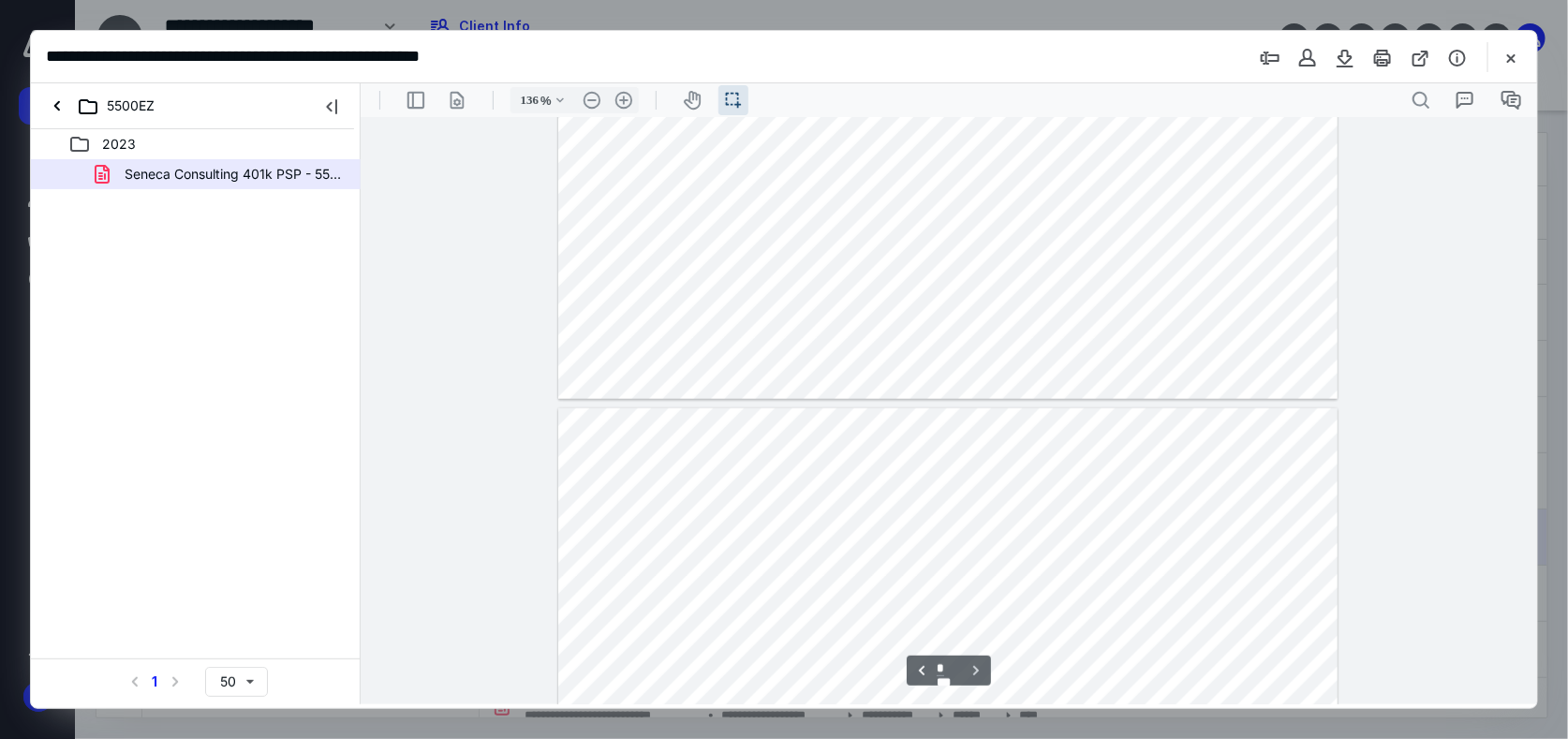 scroll, scrollTop: 919, scrollLeft: 0, axis: vertical 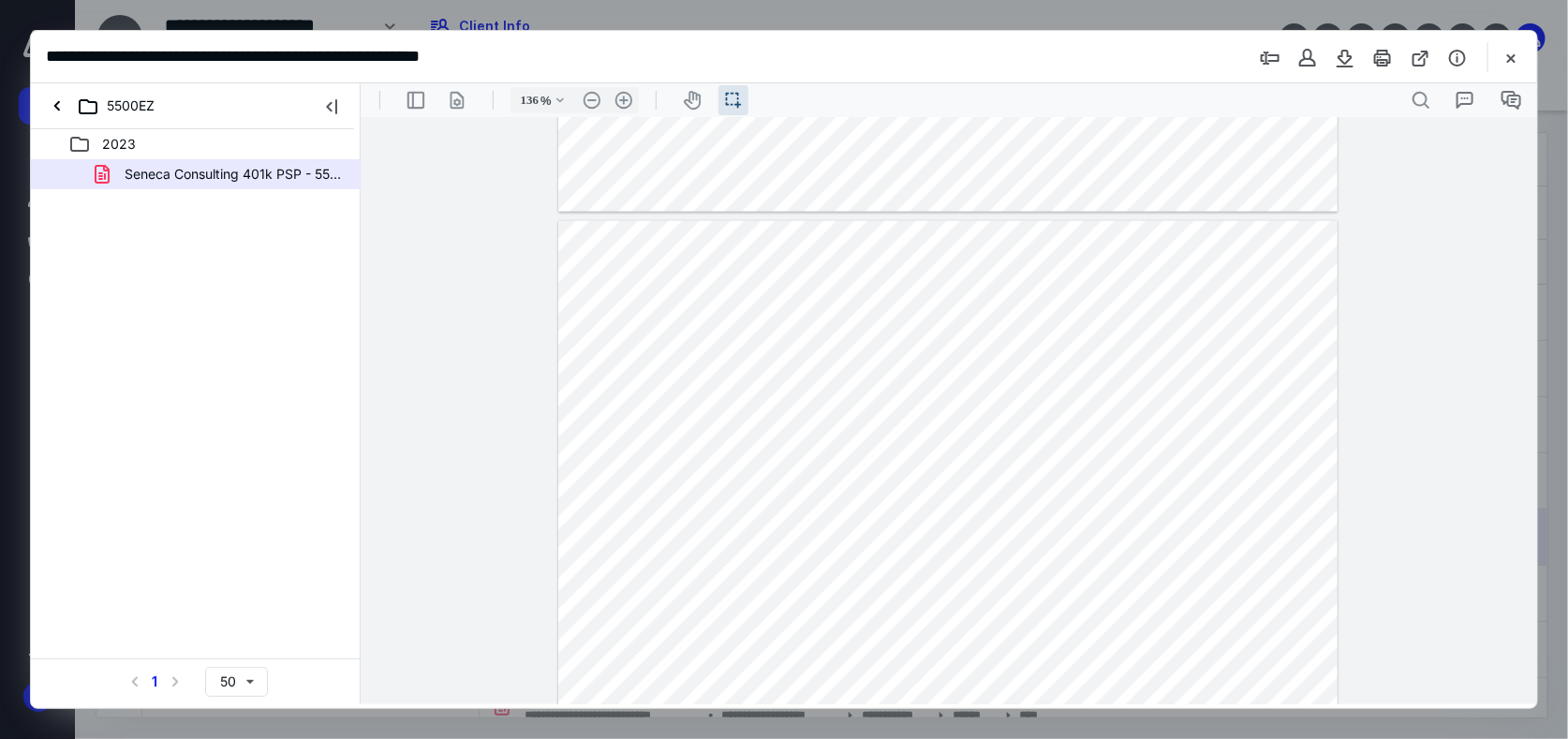click at bounding box center (949, 410) 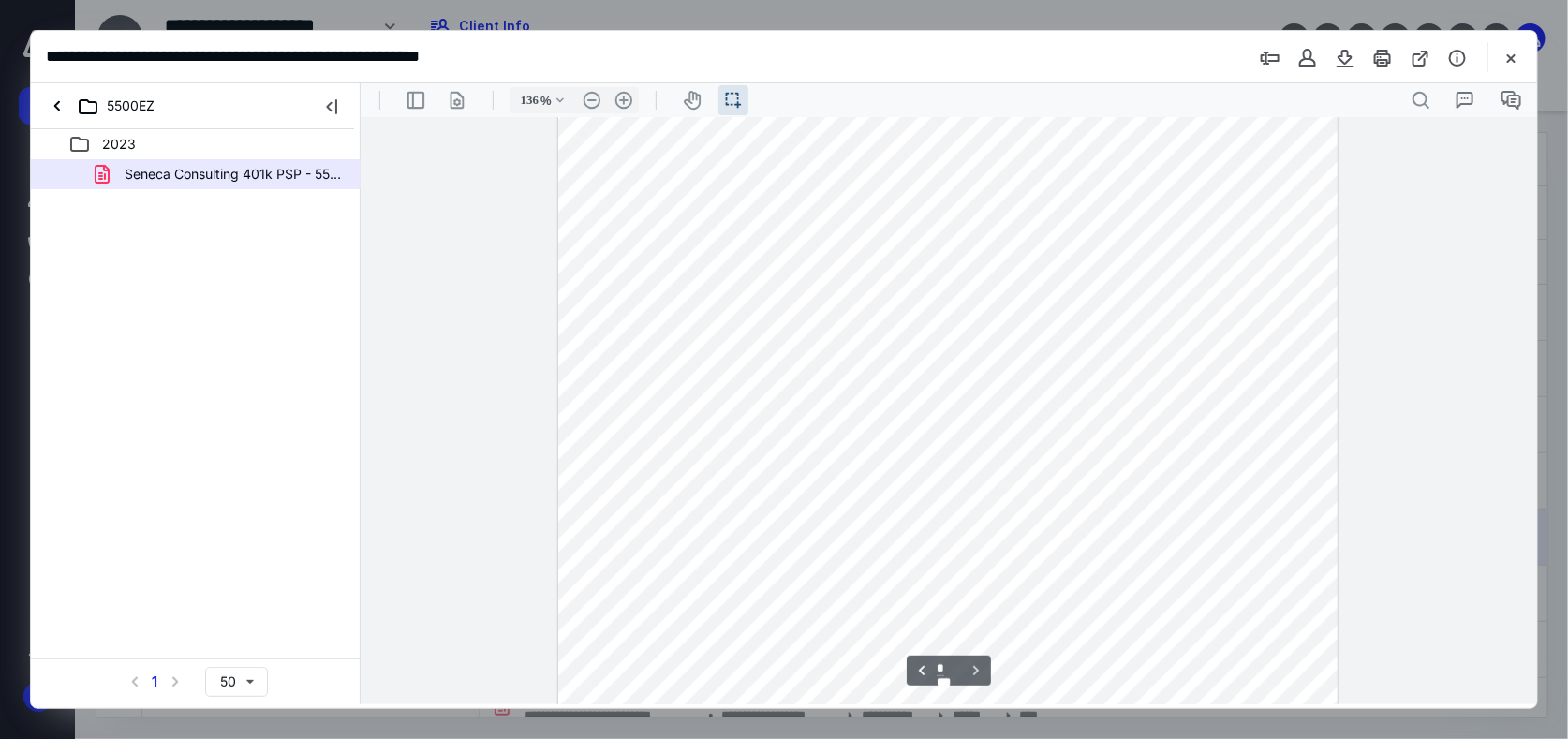 scroll, scrollTop: 1106, scrollLeft: 0, axis: vertical 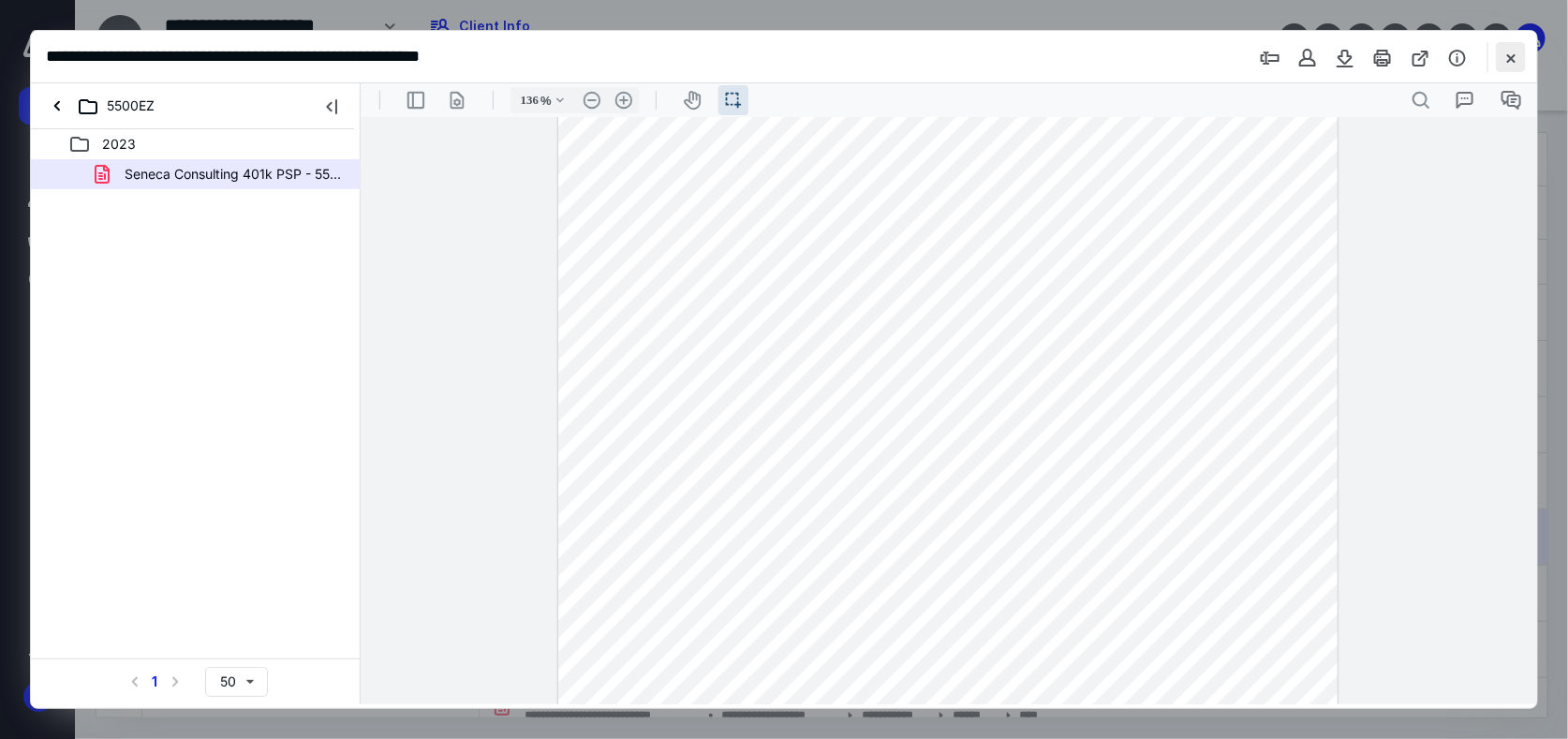 click at bounding box center (1511, 57) 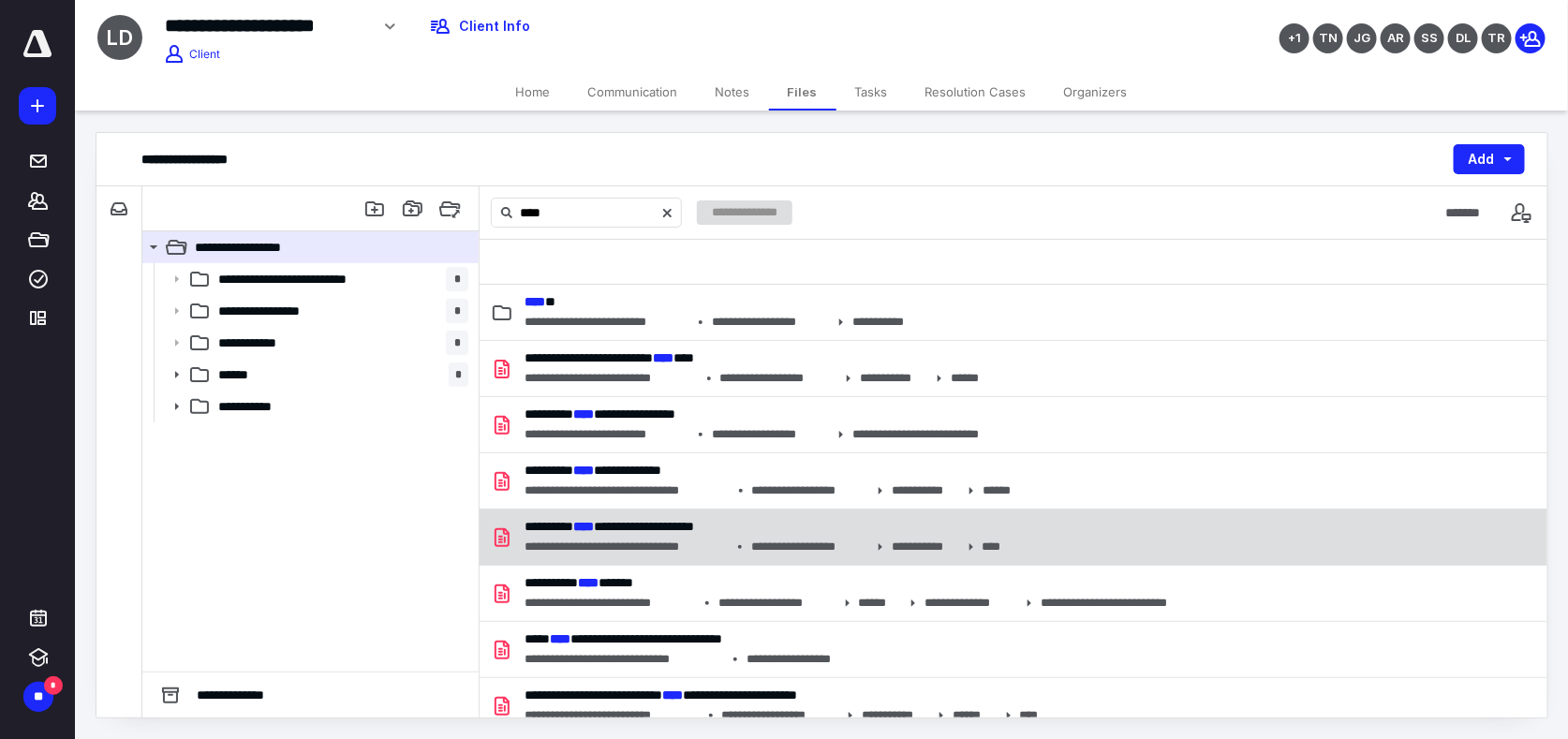 scroll, scrollTop: 12, scrollLeft: 0, axis: vertical 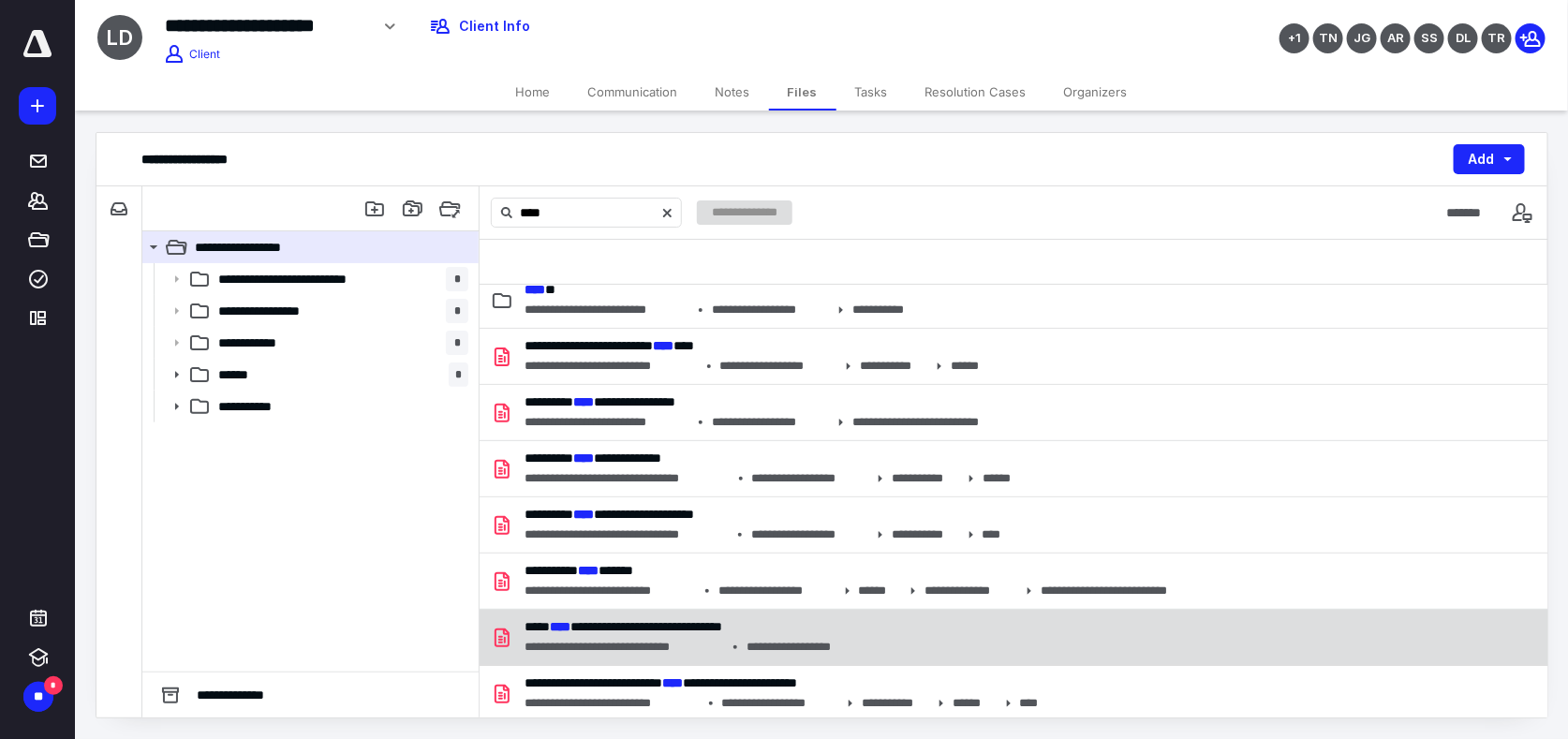 click on "**********" at bounding box center [623, 627] 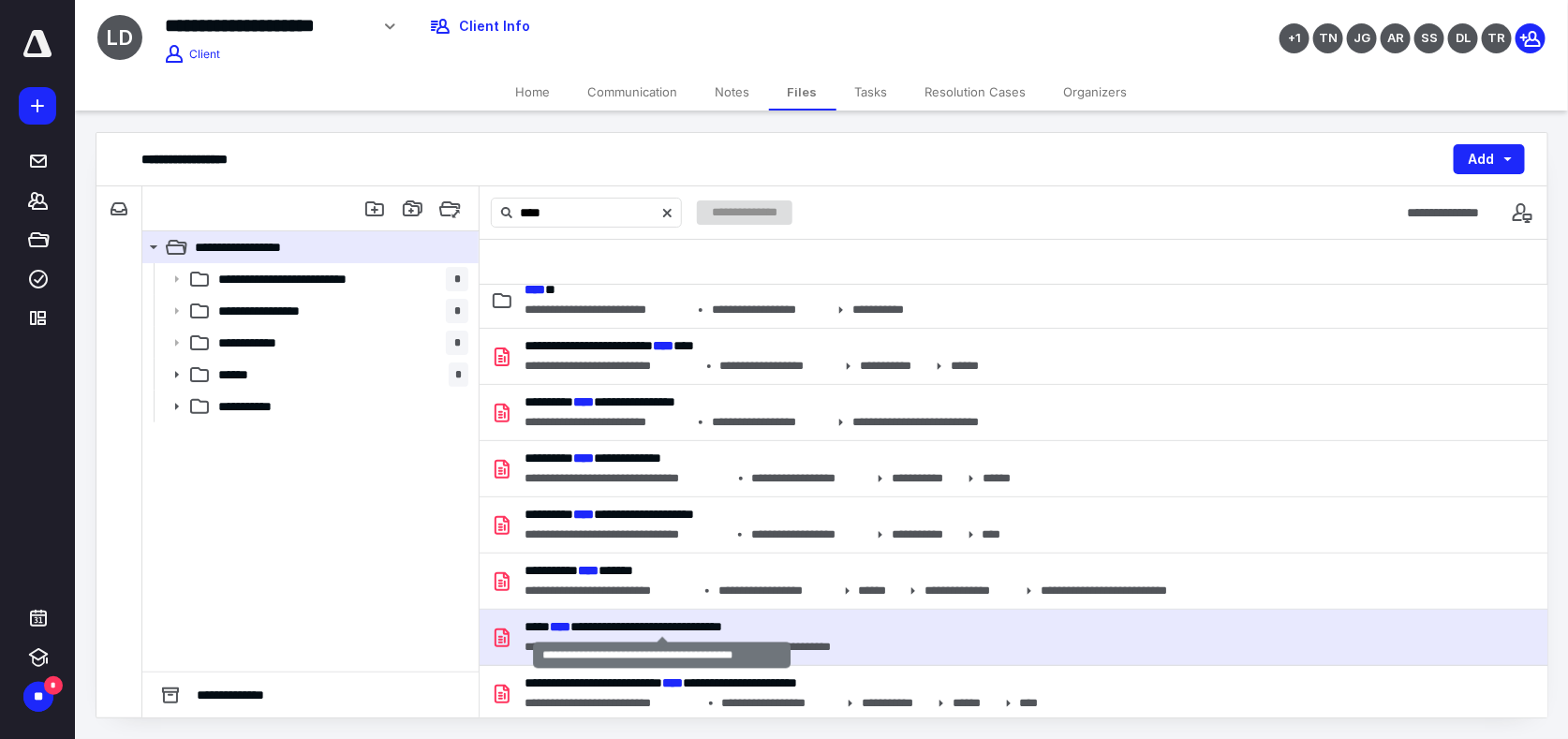 click on "**********" at bounding box center (623, 627) 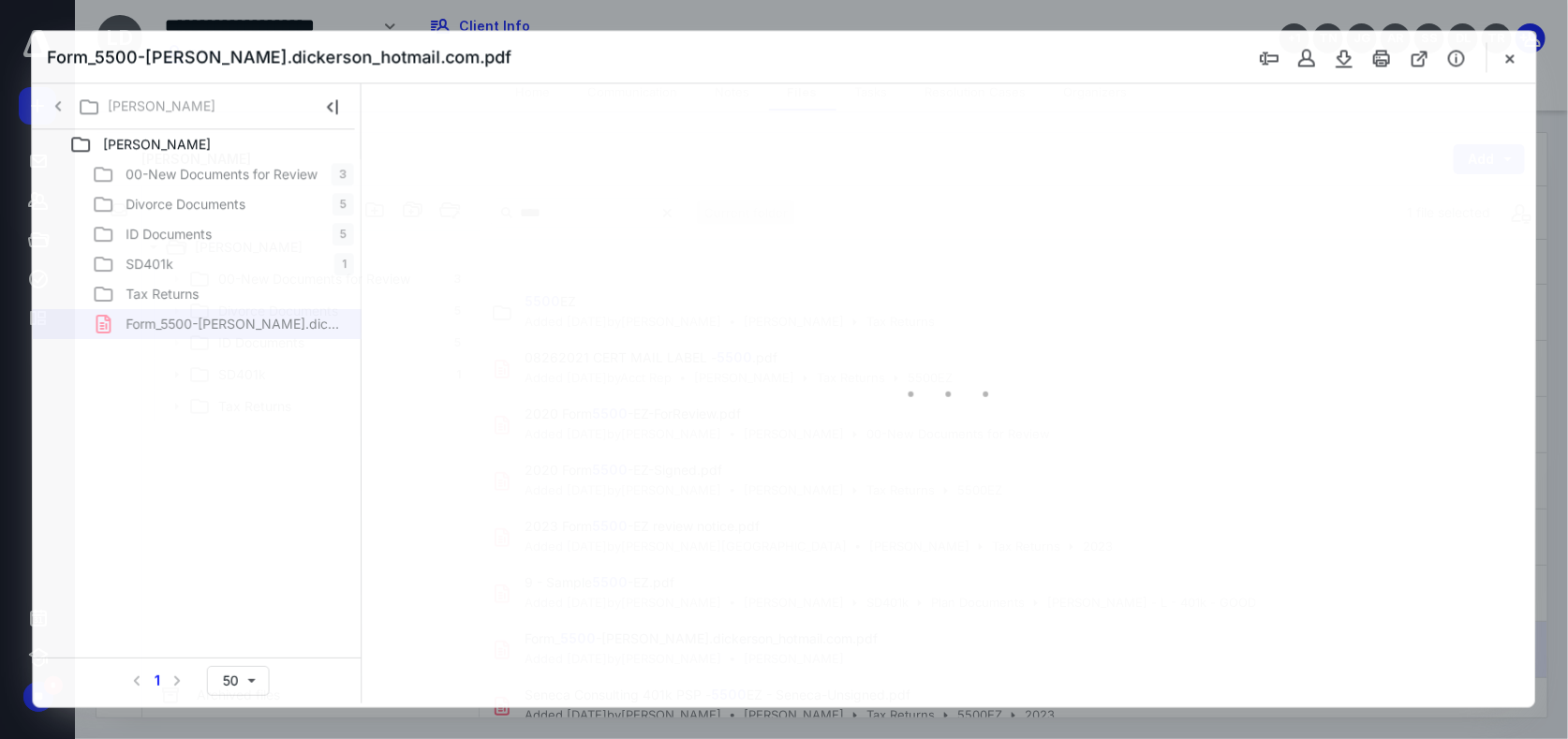 scroll, scrollTop: 12, scrollLeft: 0, axis: vertical 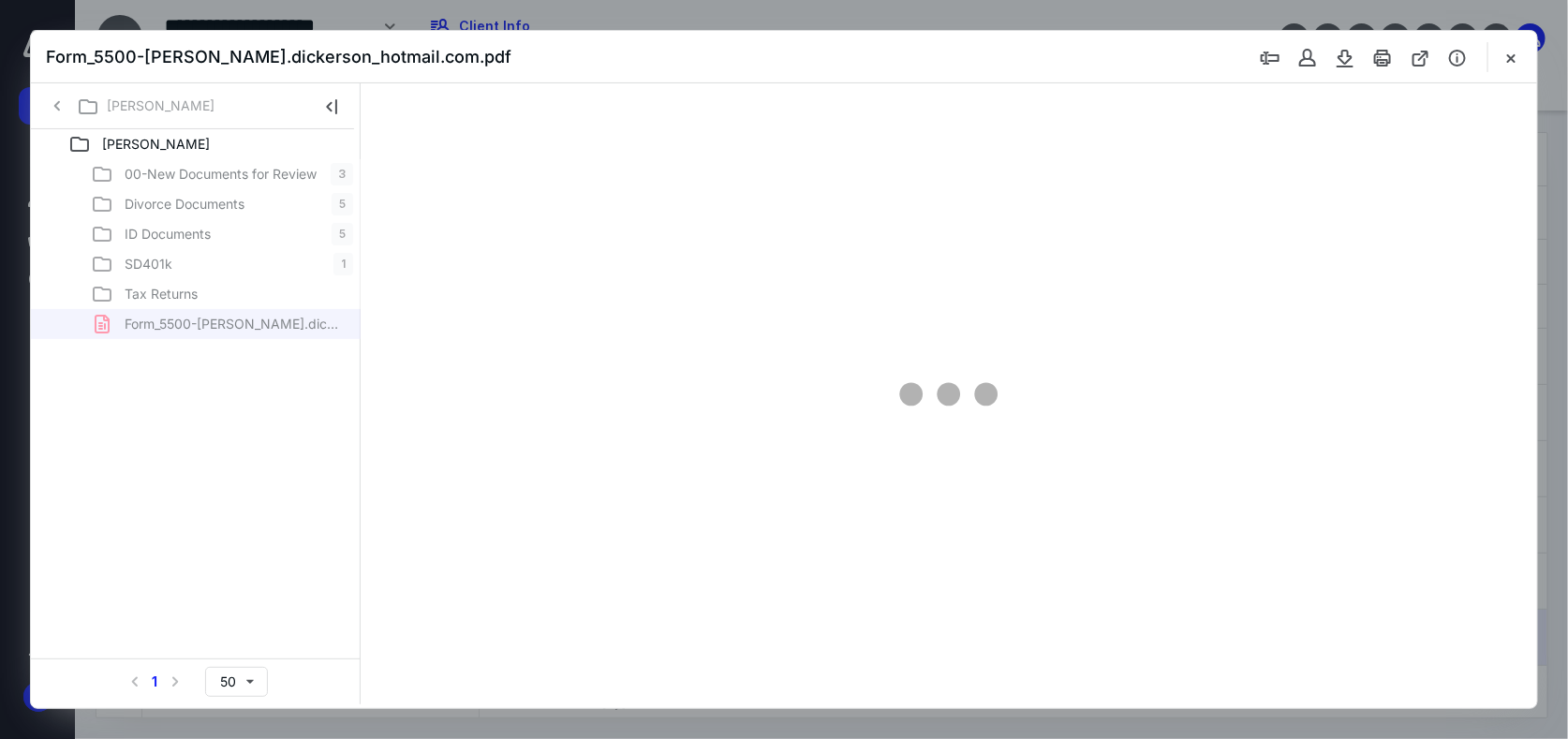 type on "79" 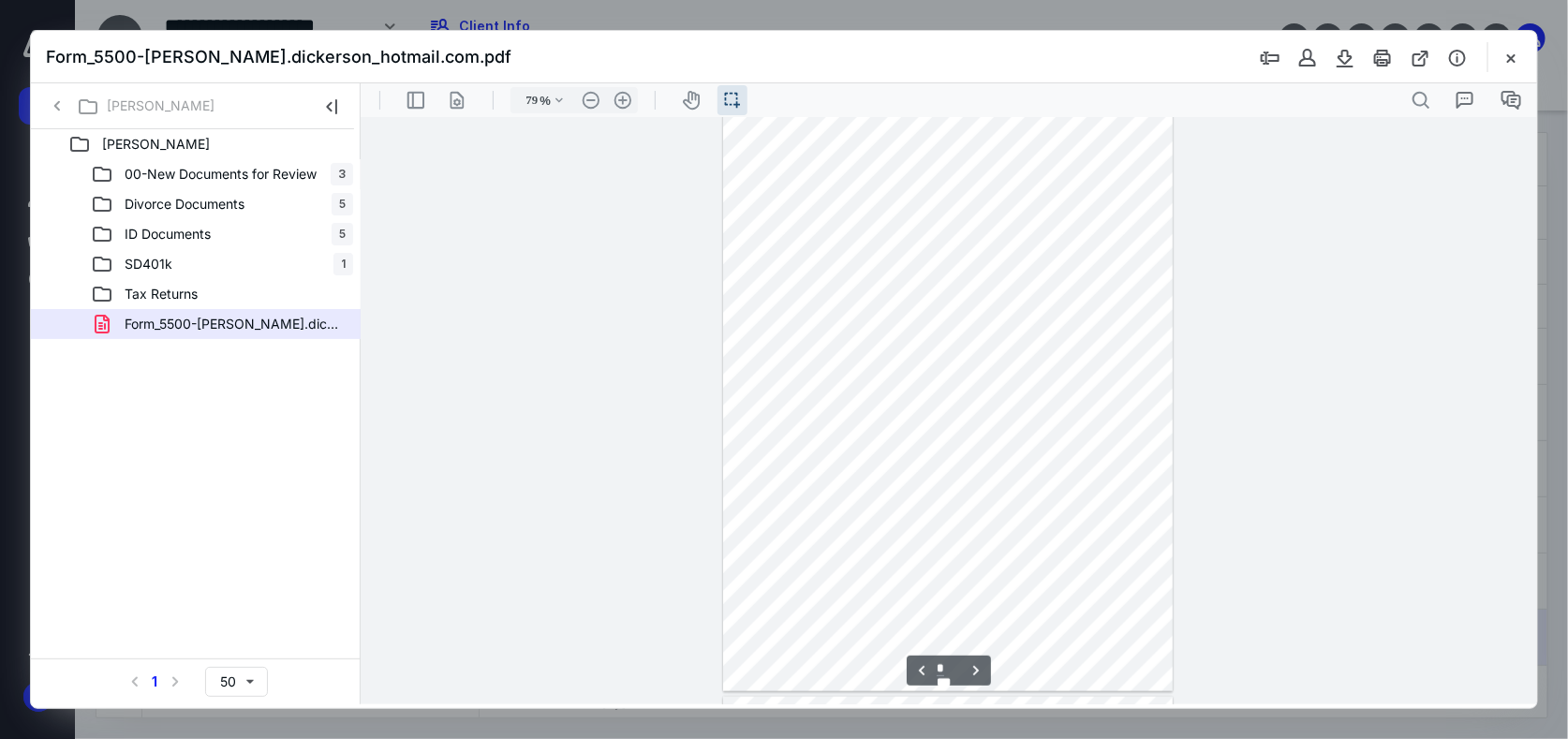 scroll, scrollTop: 223, scrollLeft: 0, axis: vertical 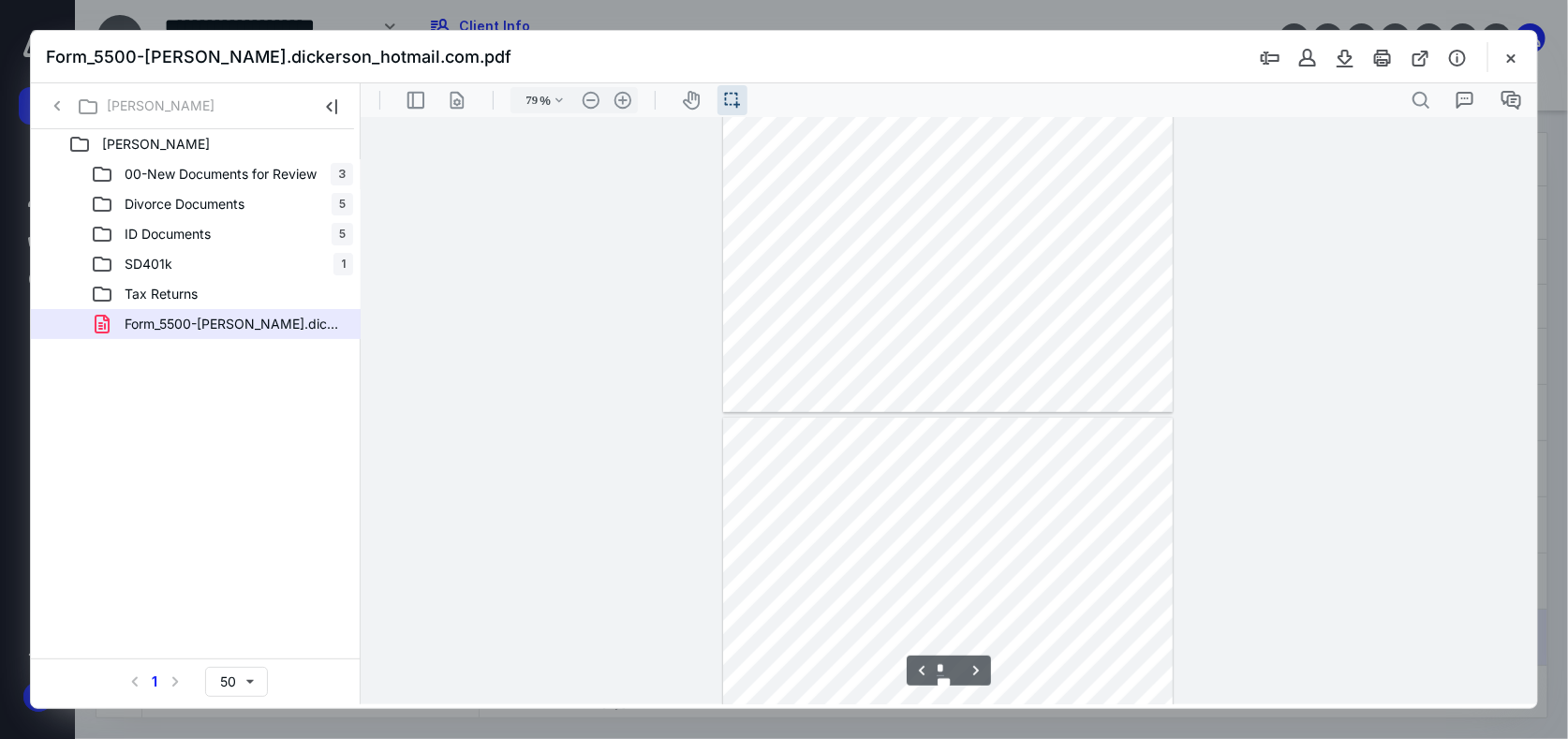 type on "*" 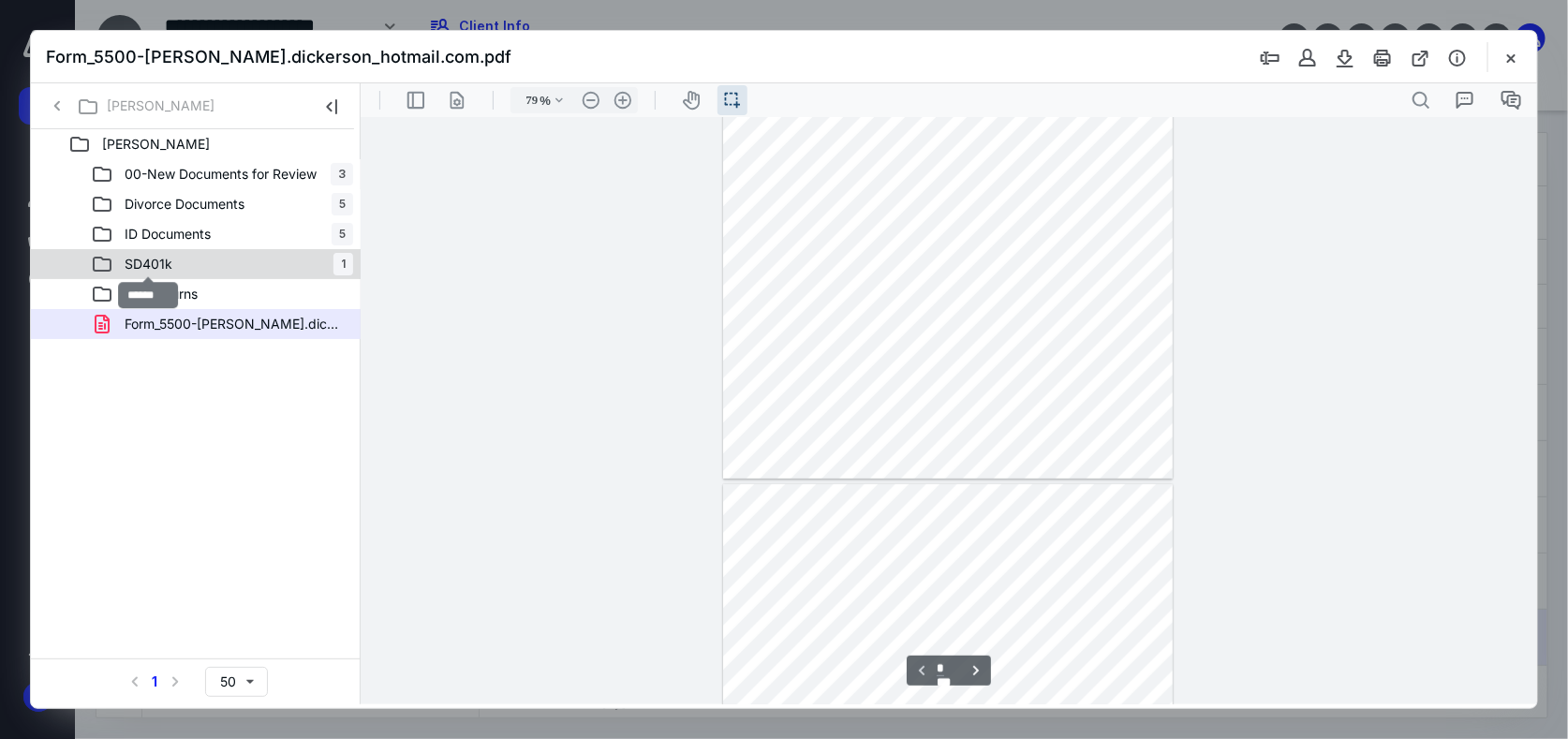 click on "SD401k" at bounding box center (148, 264) 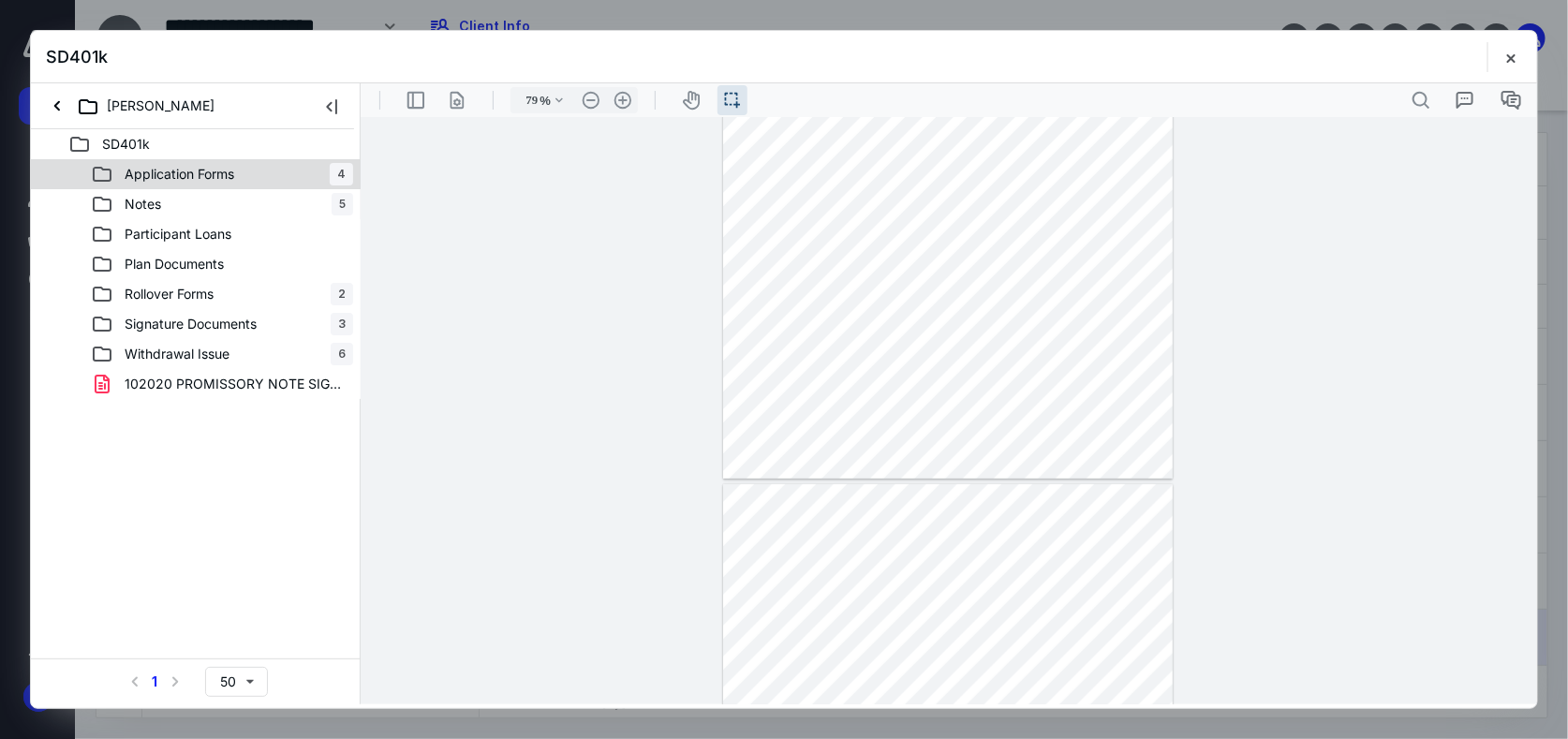 click on "Application Forms" at bounding box center (179, 174) 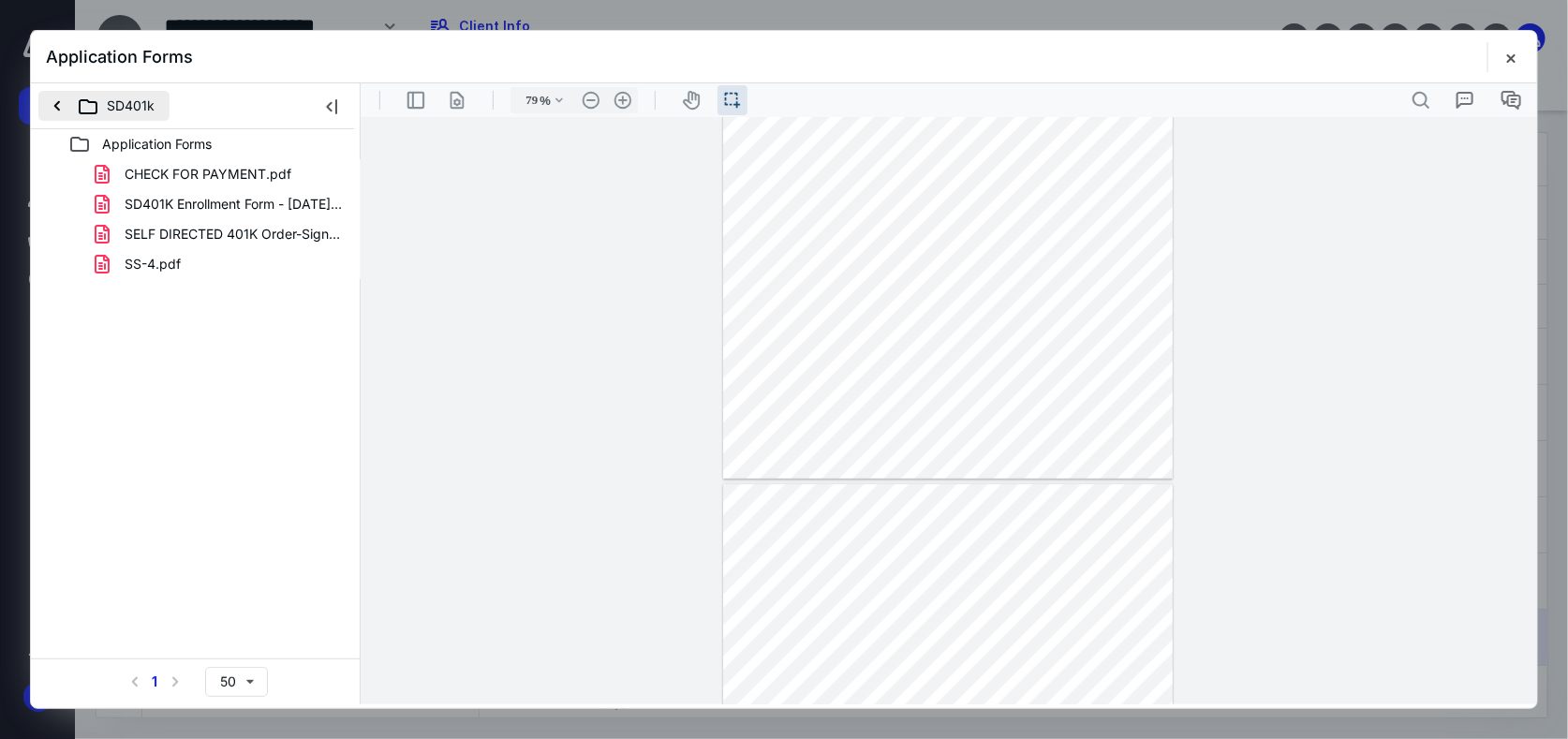 click on "SD401k" at bounding box center (104, 106) 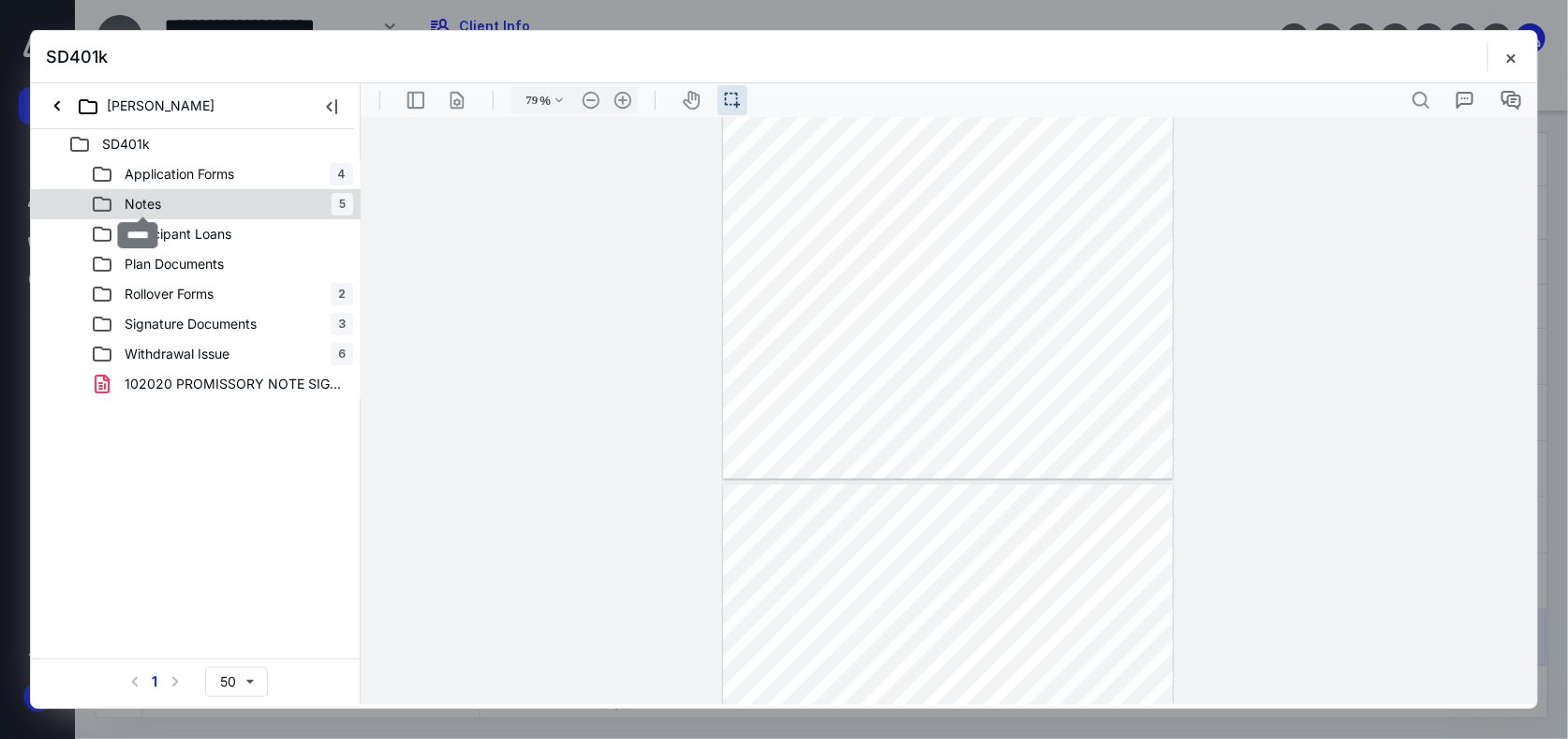 click on "Notes" at bounding box center [142, 204] 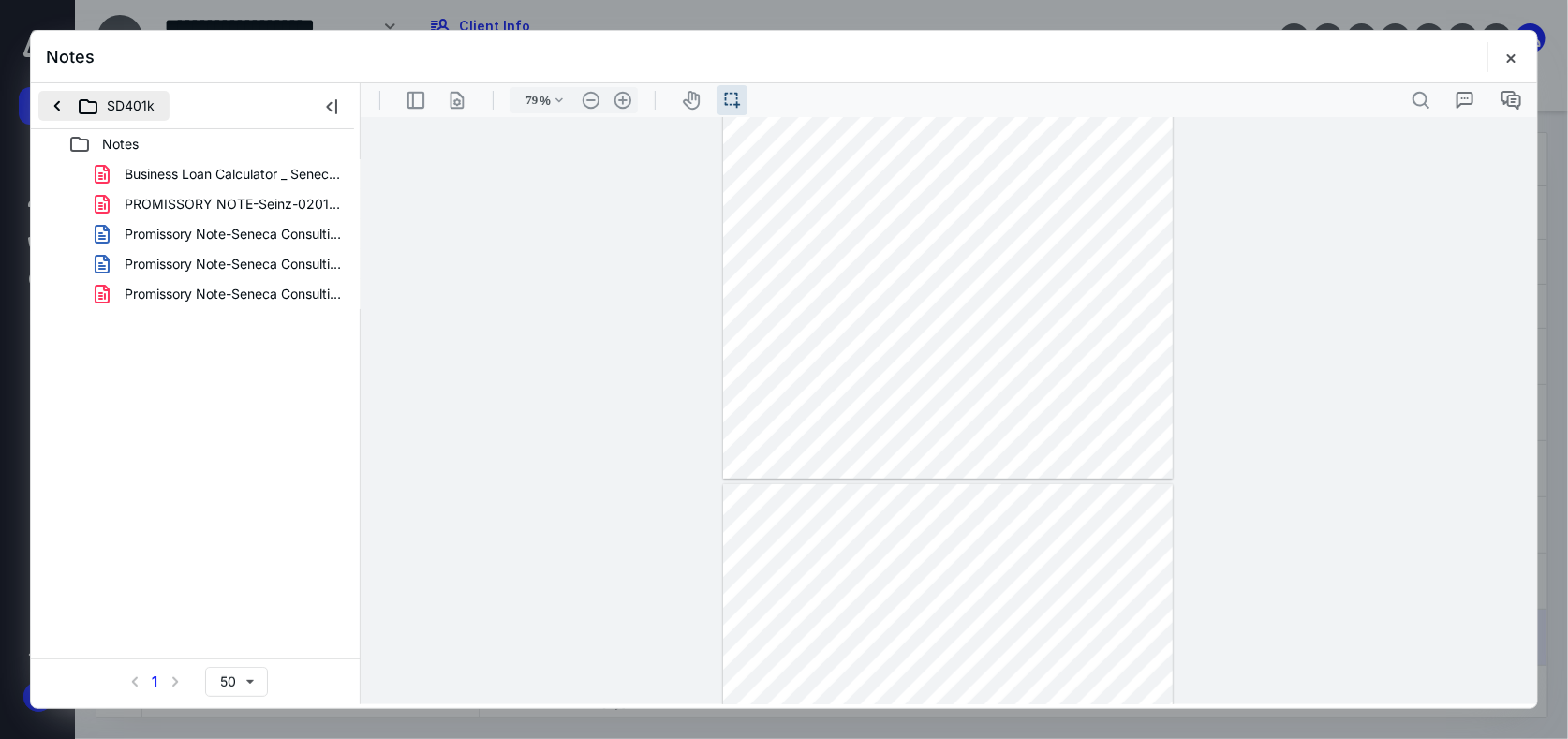 click on "SD401k" at bounding box center (104, 106) 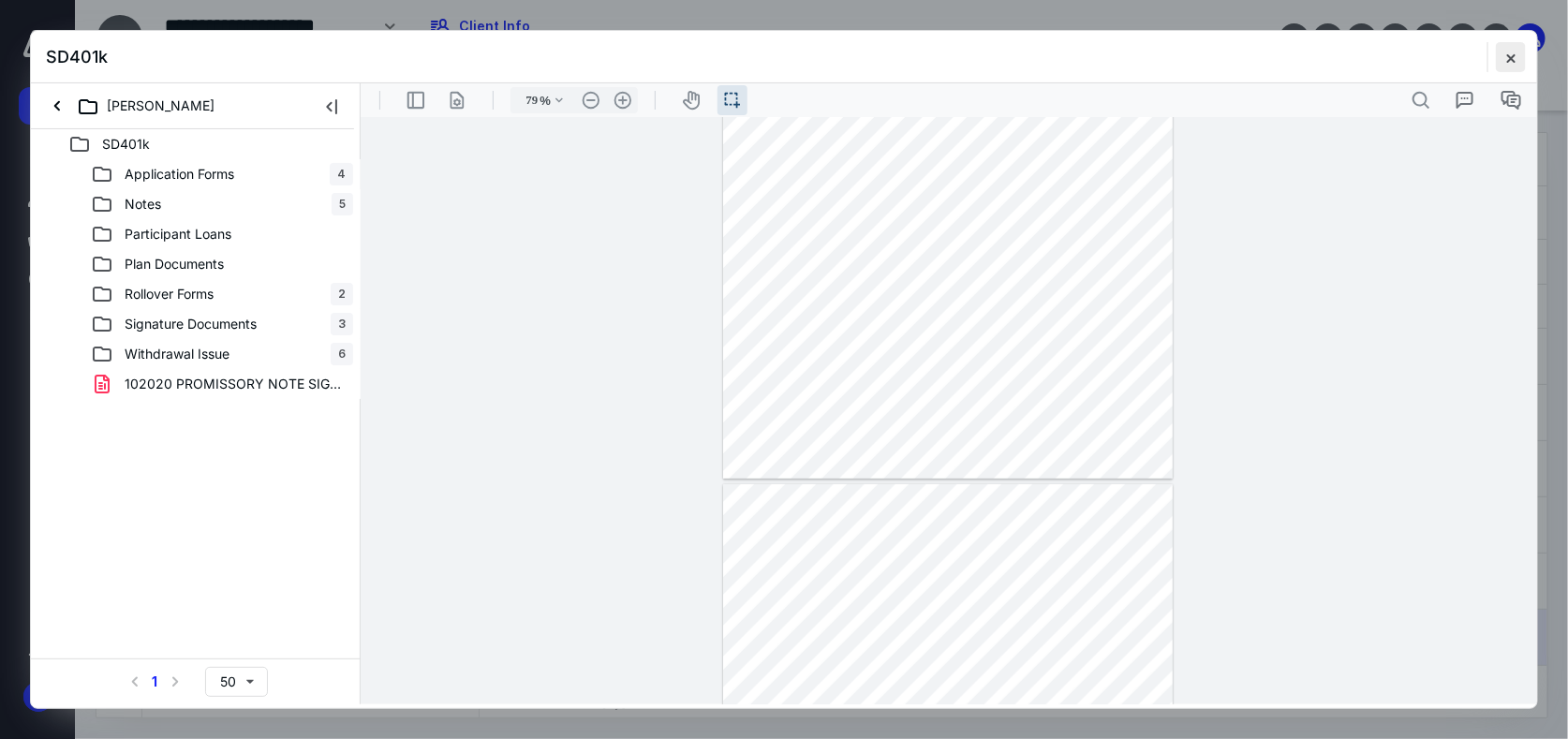 click at bounding box center [1511, 57] 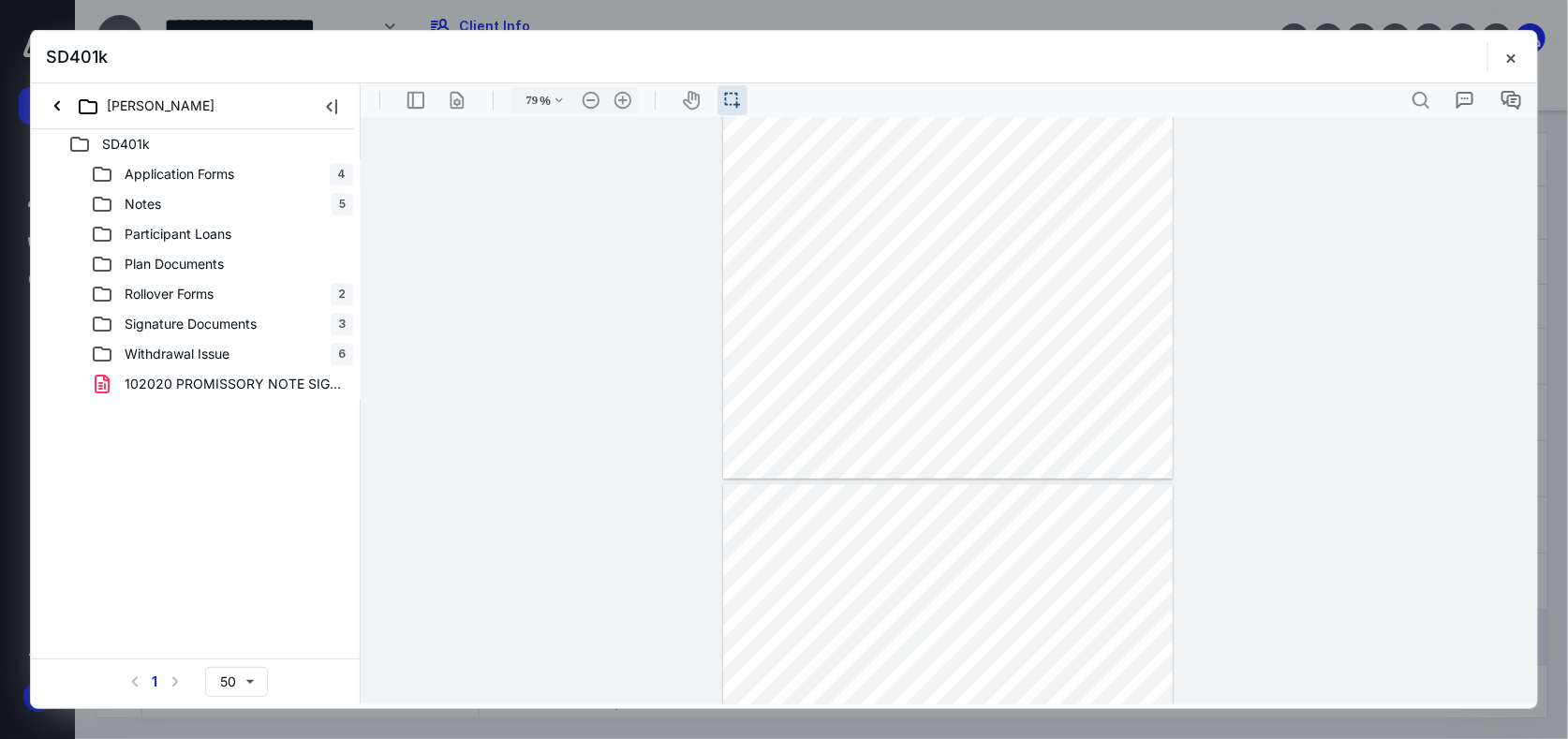 scroll, scrollTop: 5, scrollLeft: 0, axis: vertical 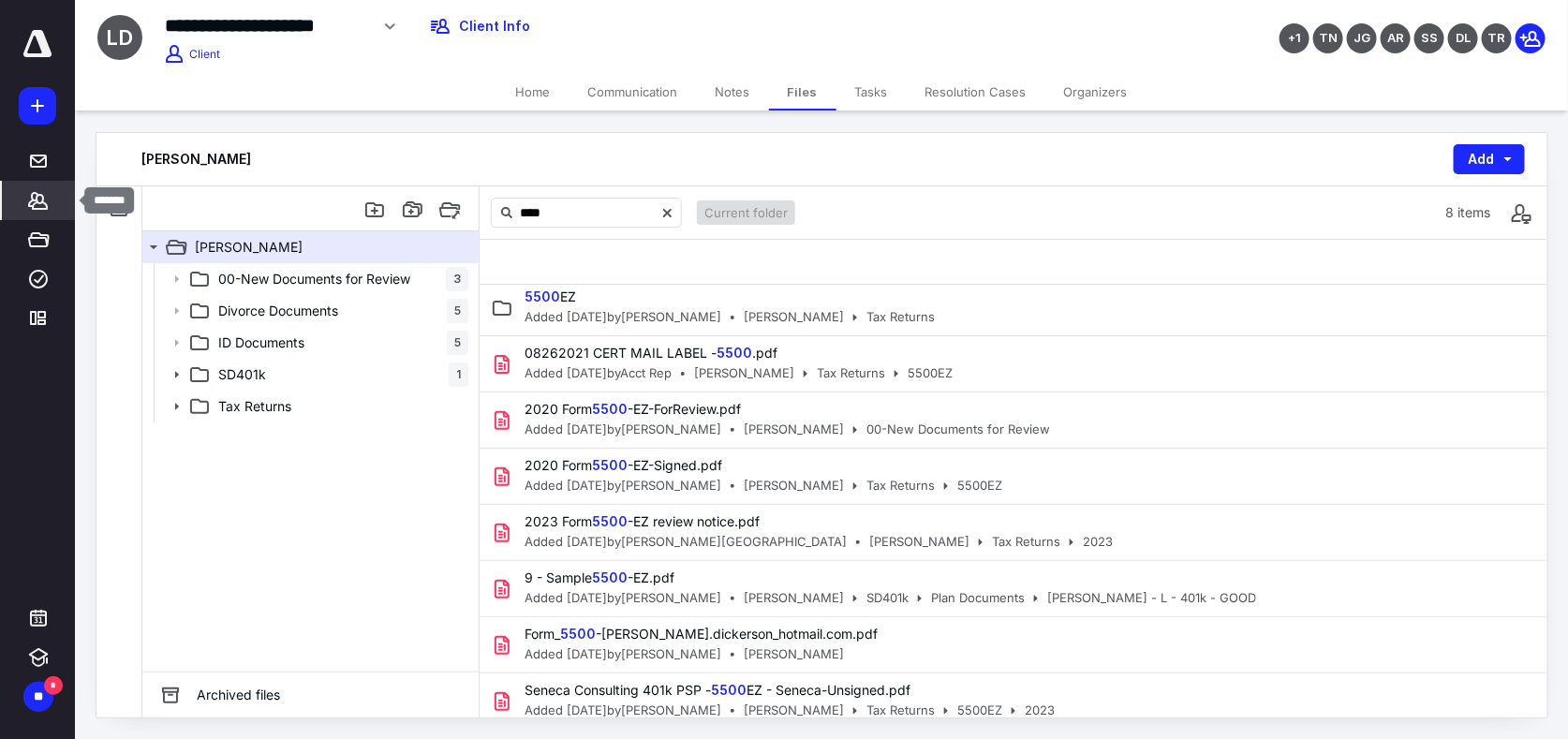 click 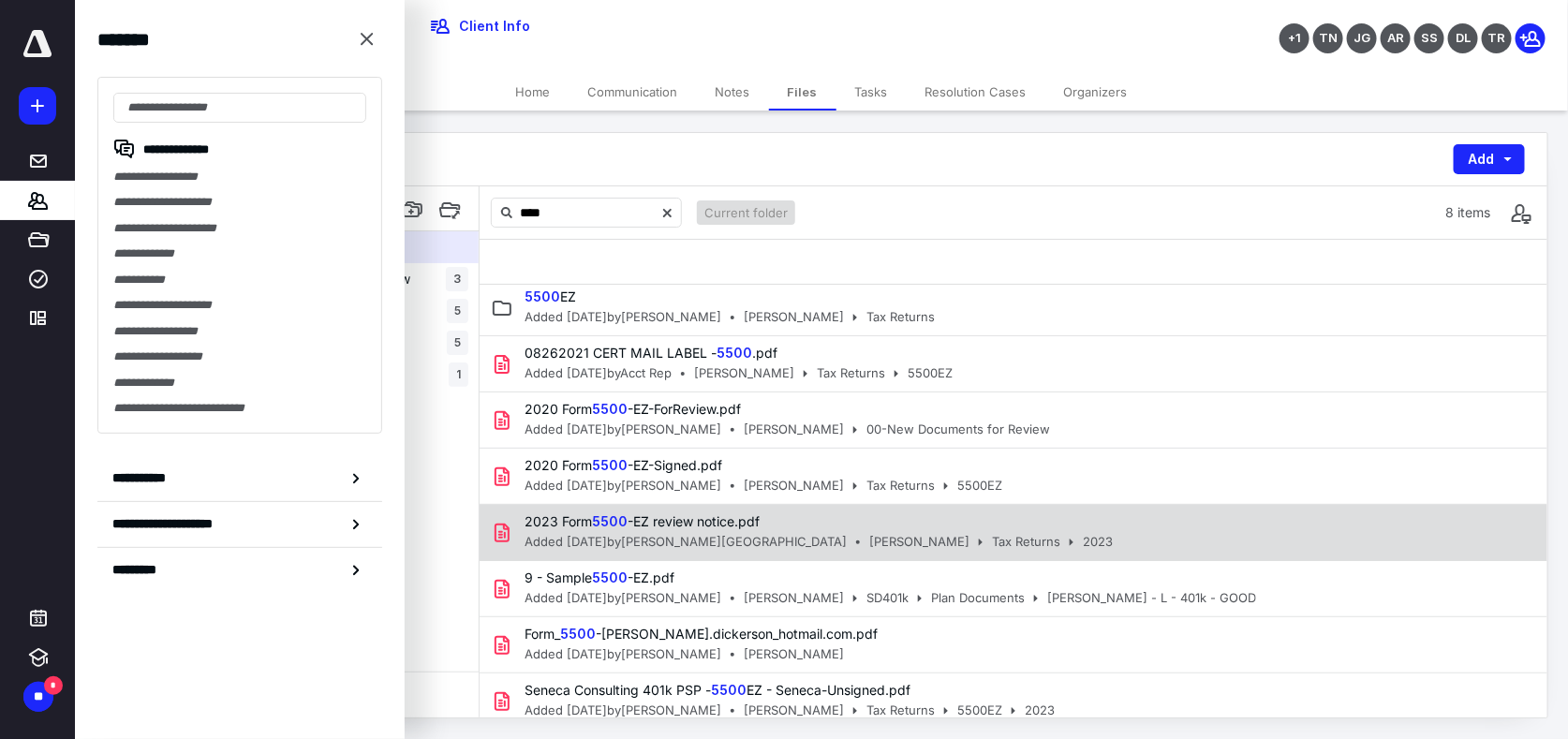 click on "Added   3/13/2024  by  Jazmin Galicia" at bounding box center [686, 542] 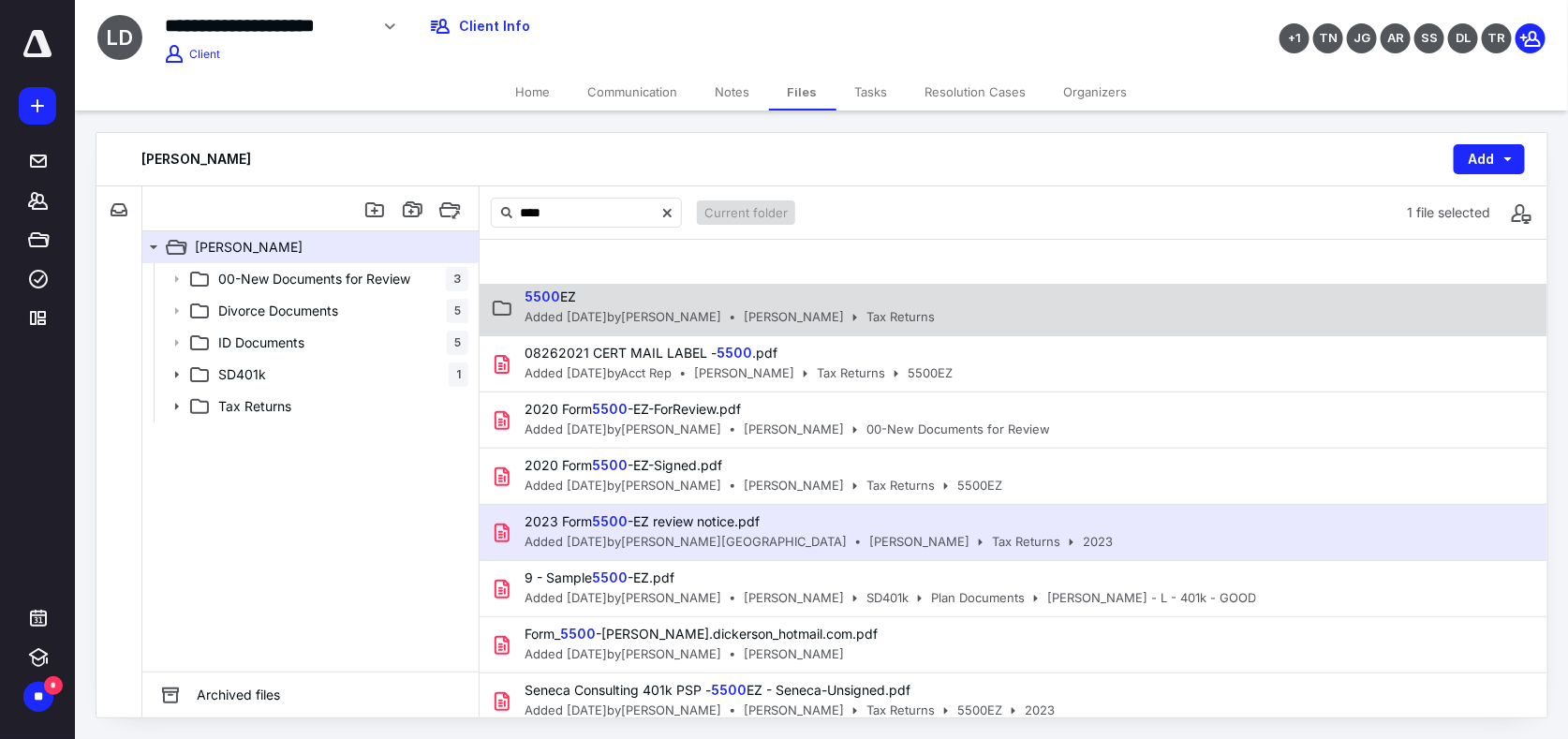 click on "5500" at bounding box center (542, 296) 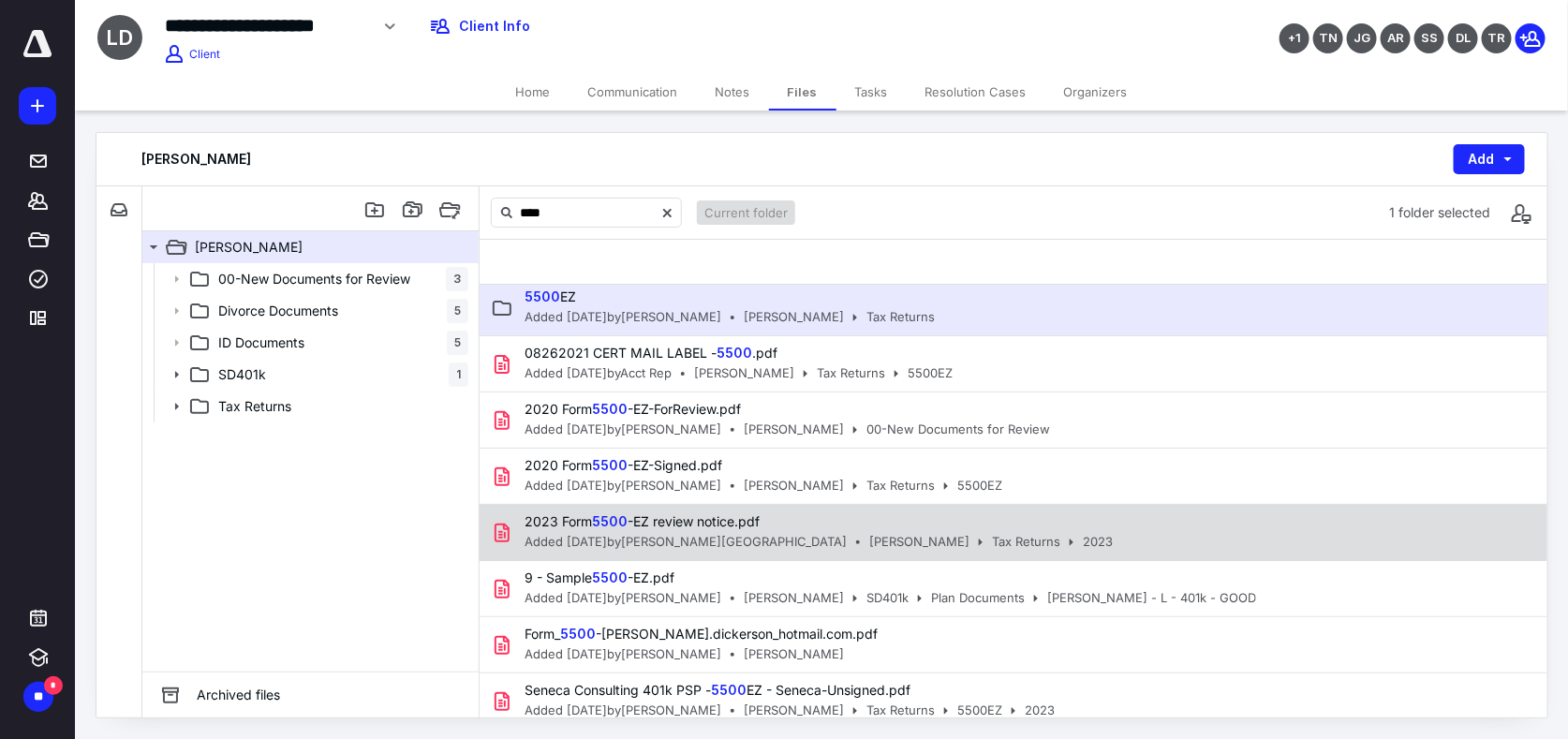 click on "Added   3/13/2024  by  Jazmin Galicia" at bounding box center [686, 542] 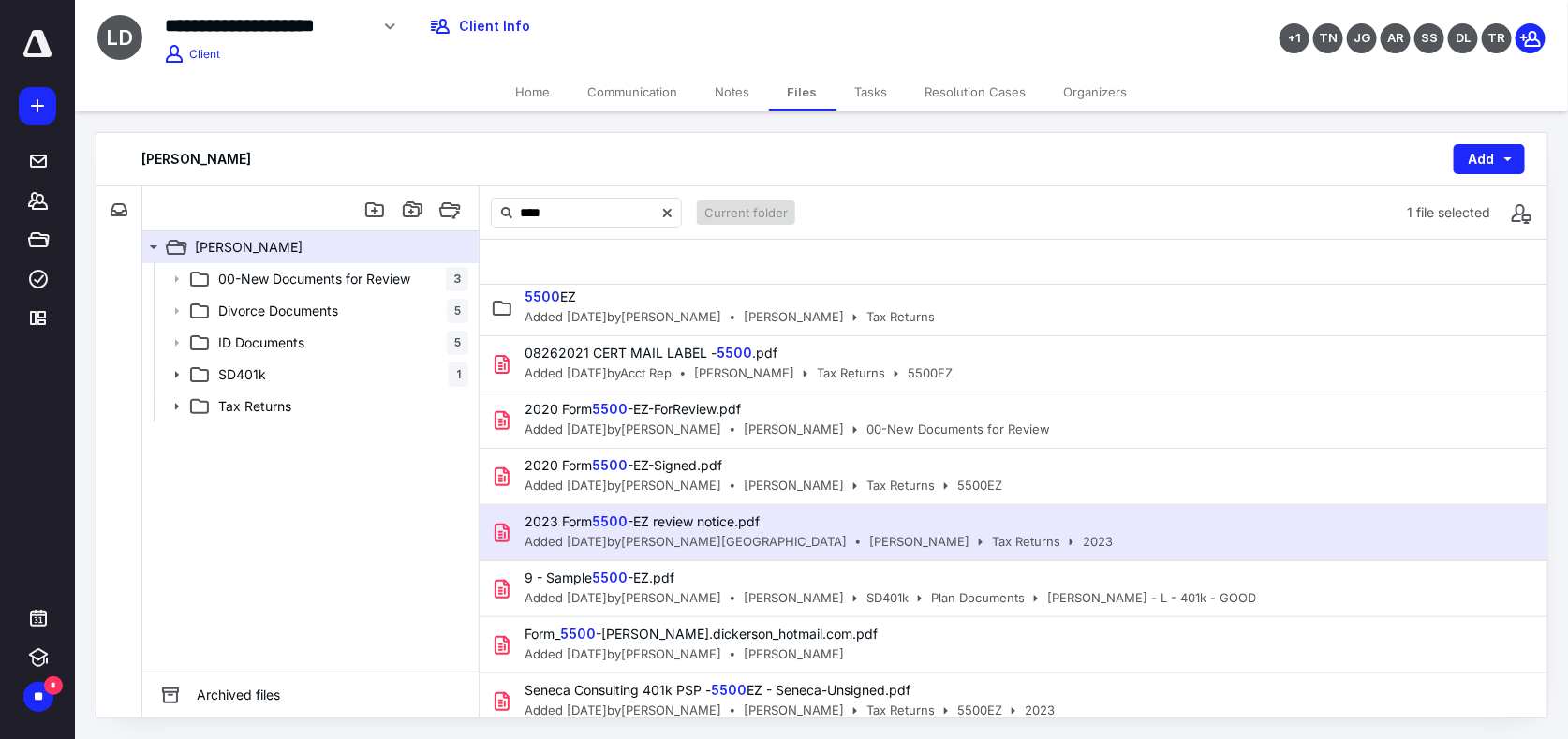 click on "Added   3/13/2024  by  Jazmin Galicia" at bounding box center (686, 542) 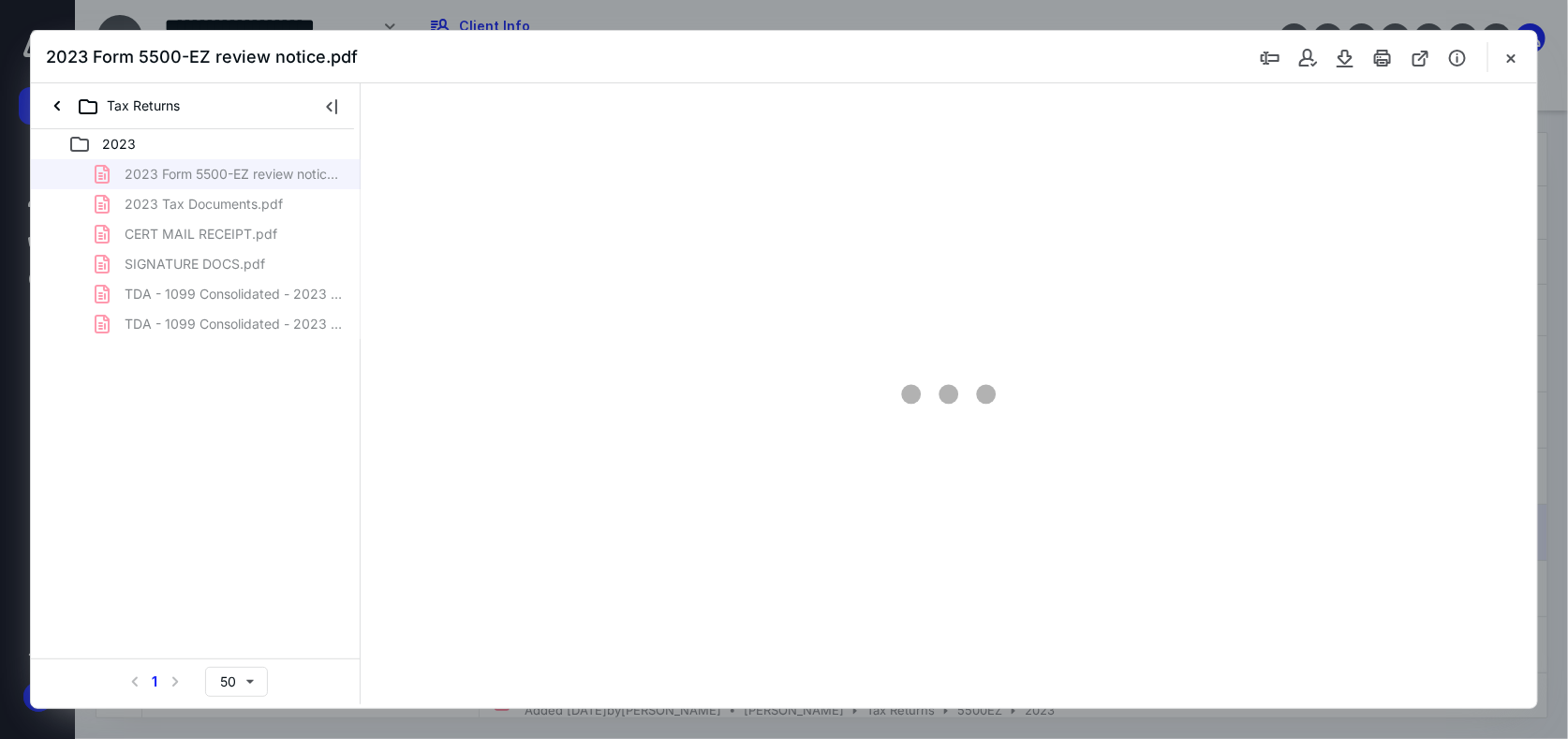 scroll, scrollTop: 0, scrollLeft: 0, axis: both 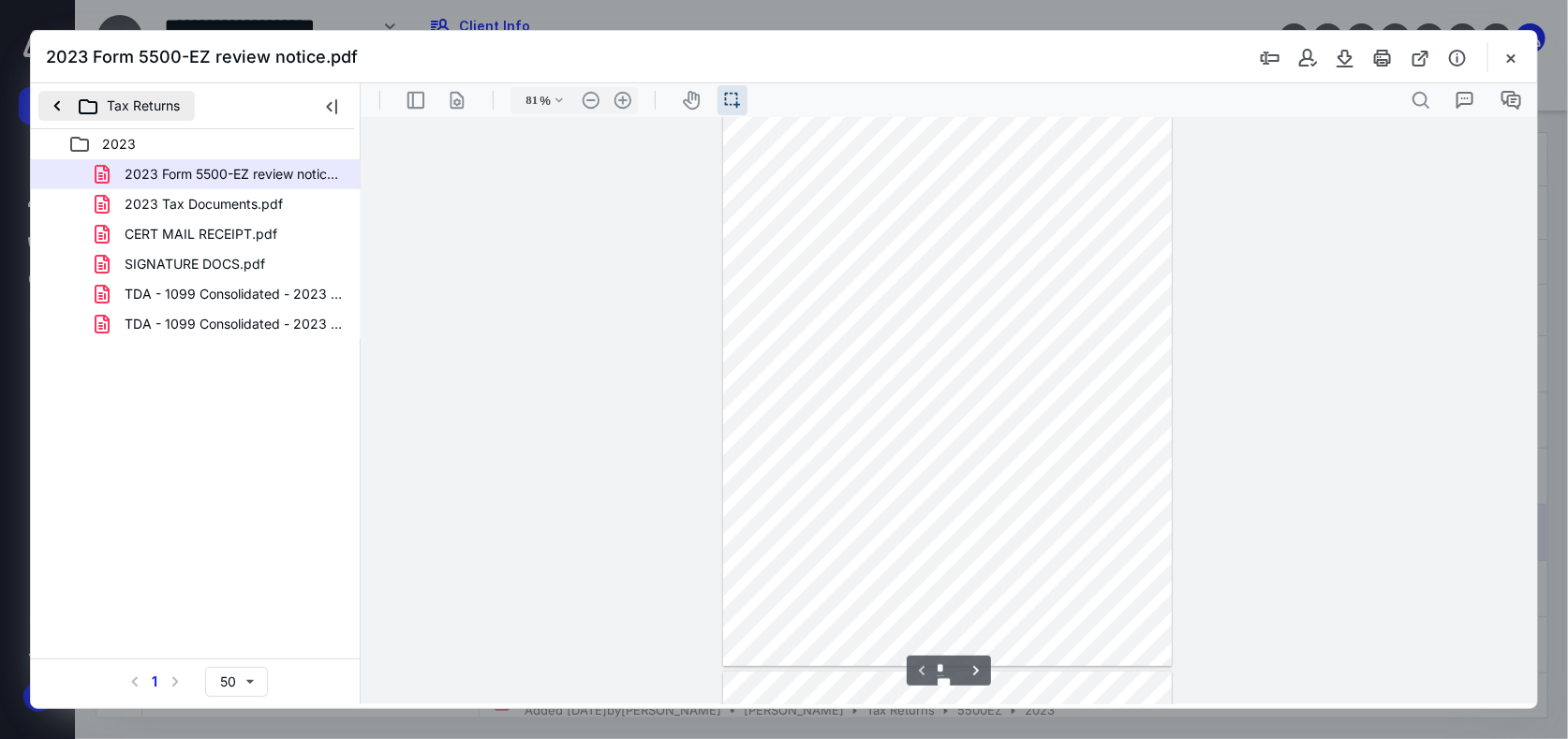 click on "Tax Returns" at bounding box center (116, 106) 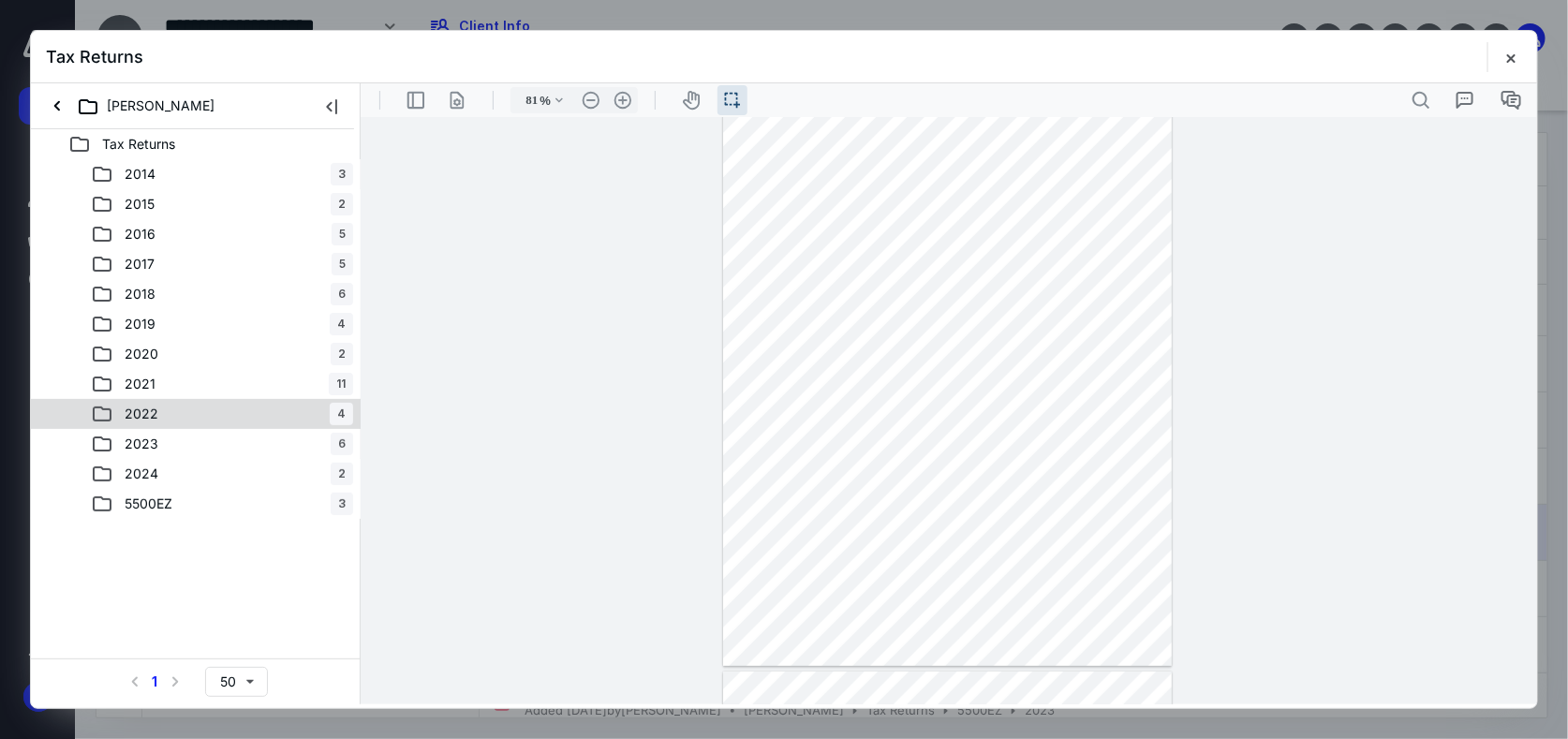 click on "2022" at bounding box center [141, 414] 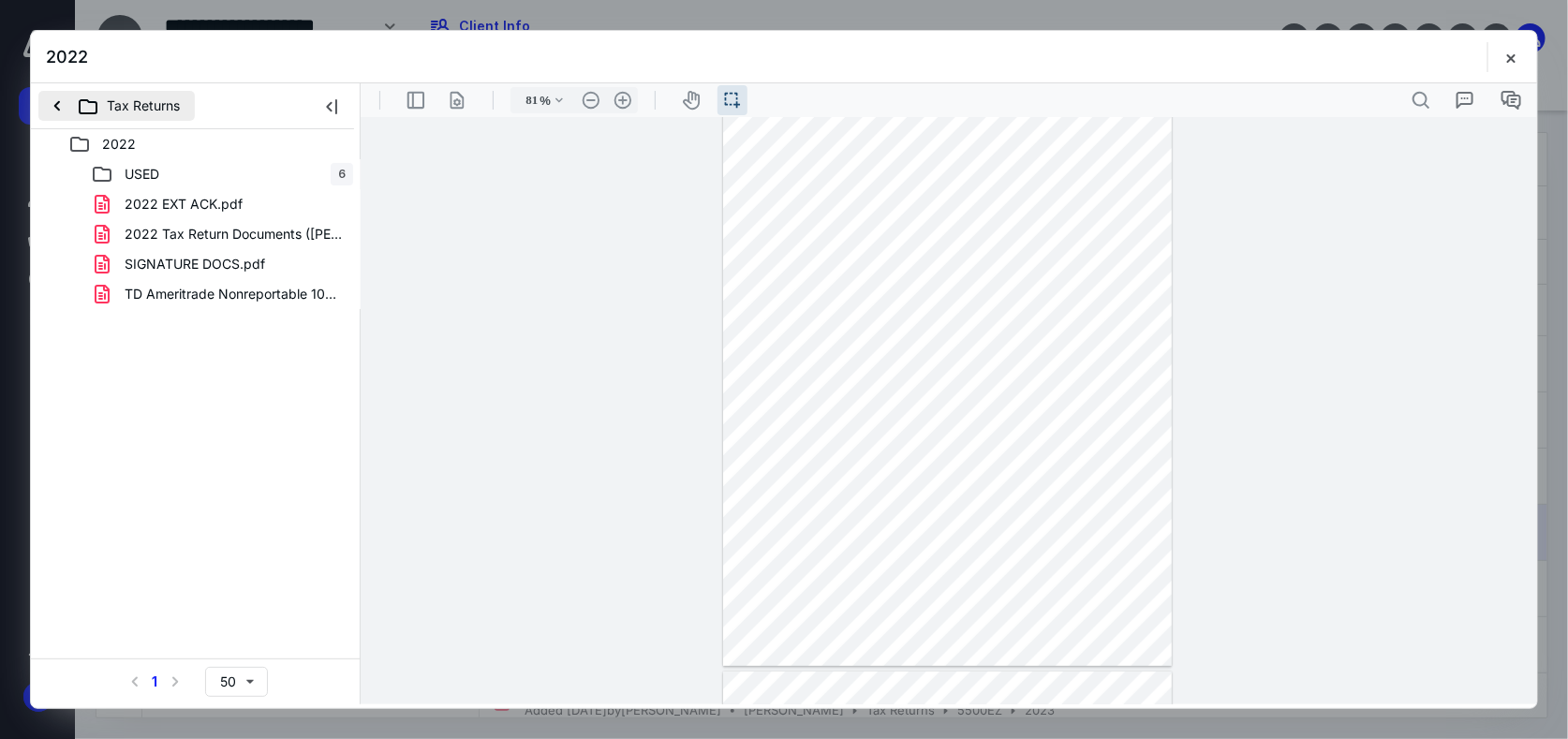 click on "Tax Returns" at bounding box center (116, 106) 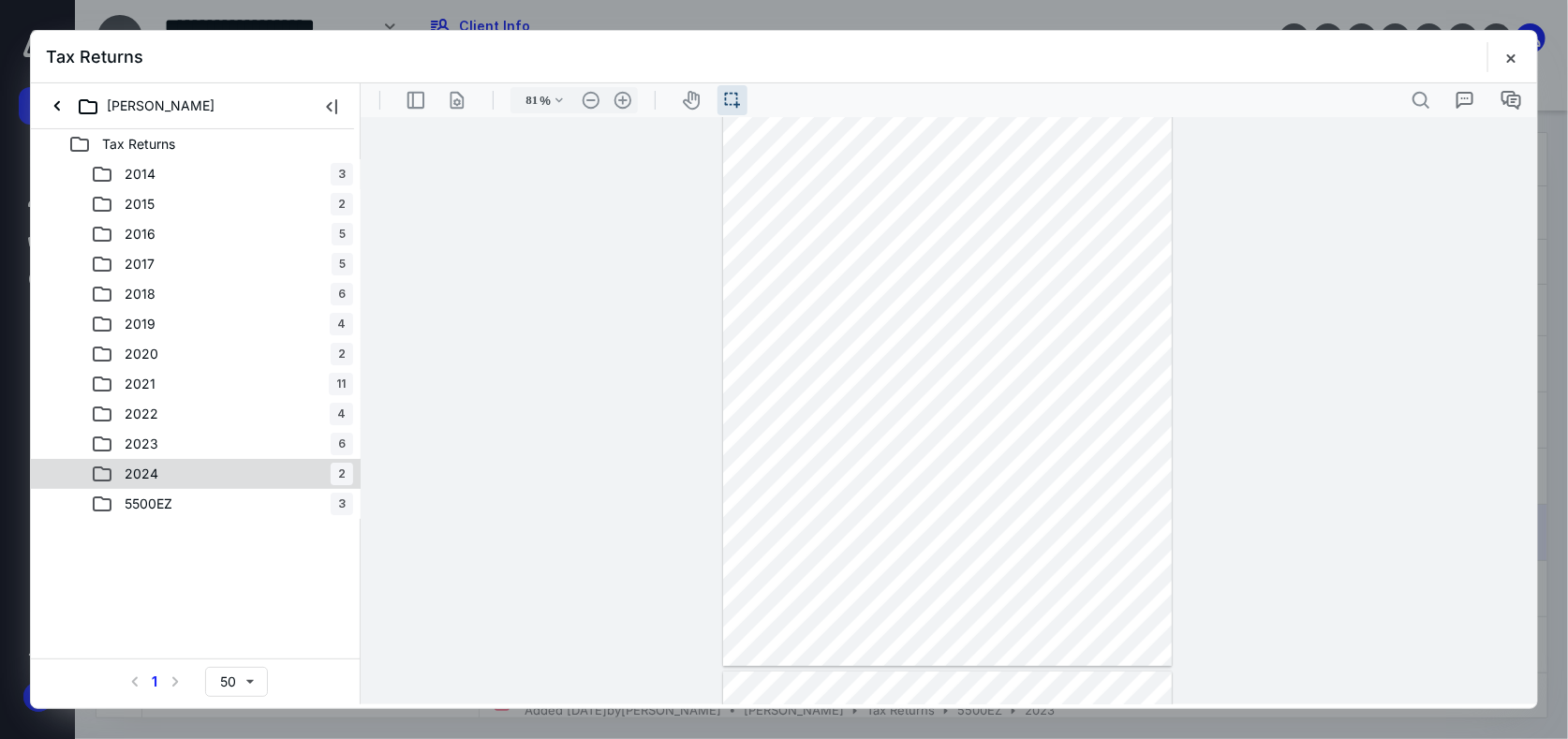 click on "5500EZ" at bounding box center [148, 504] 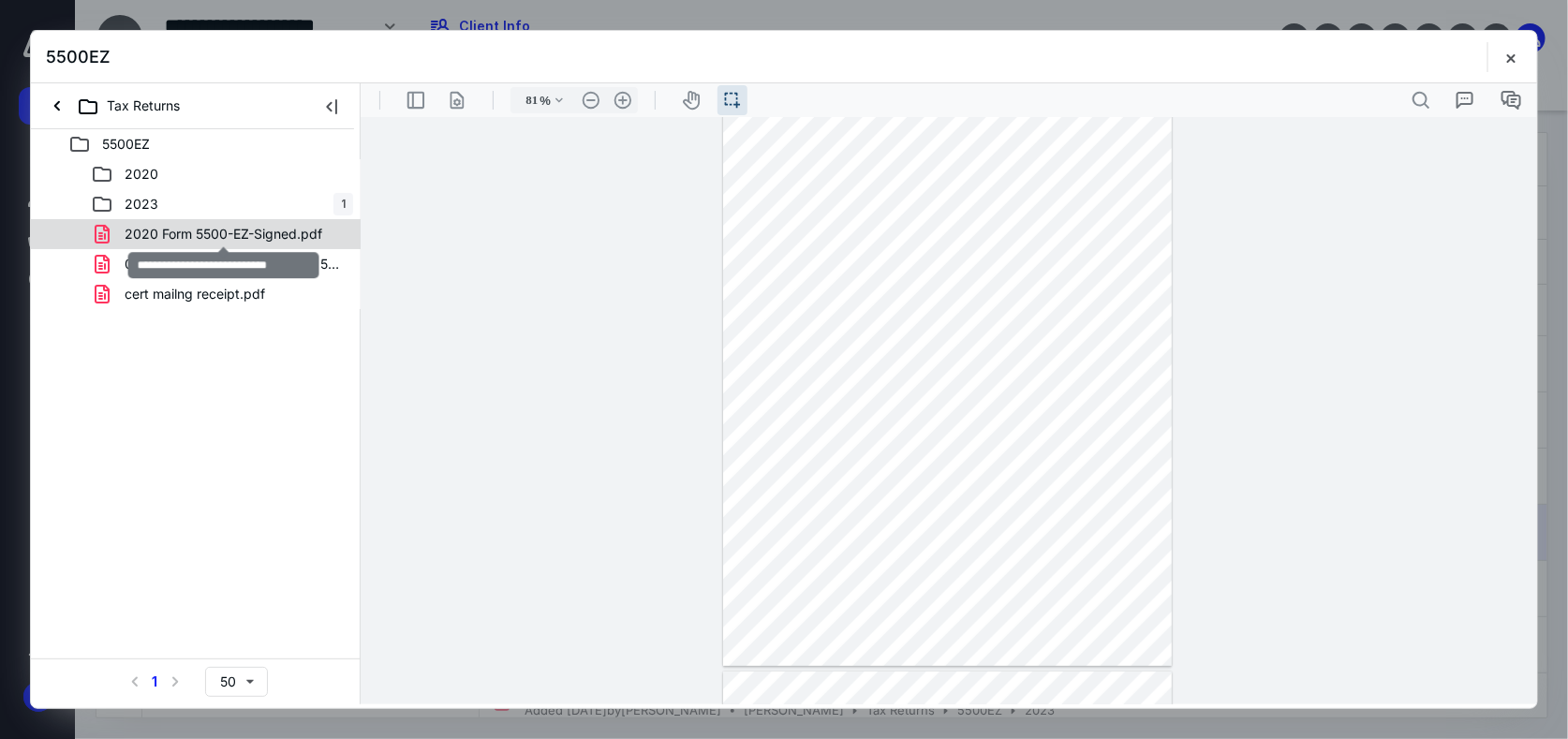 click on "2020 Form 5500-EZ-Signed.pdf" at bounding box center [223, 234] 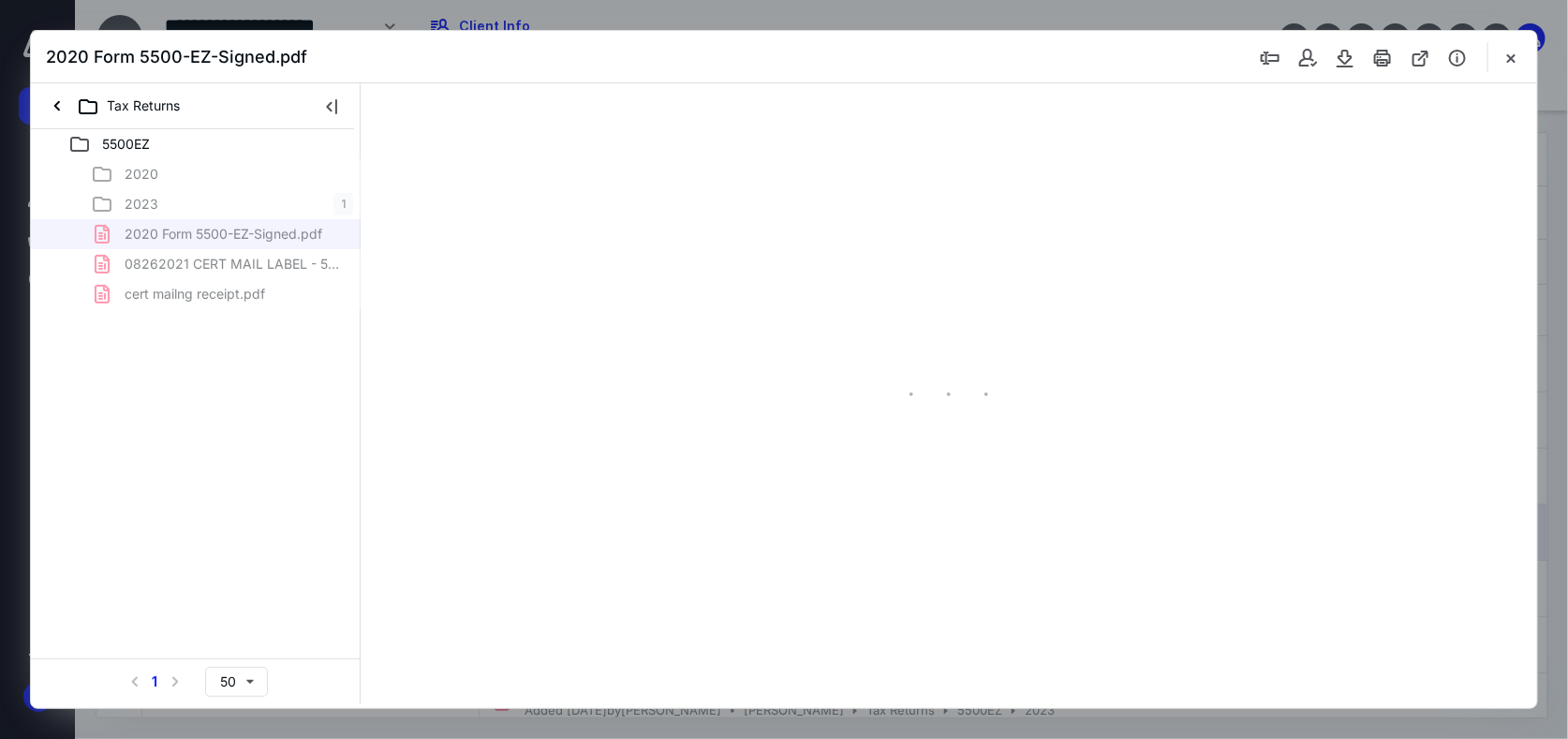 scroll, scrollTop: 36, scrollLeft: 0, axis: vertical 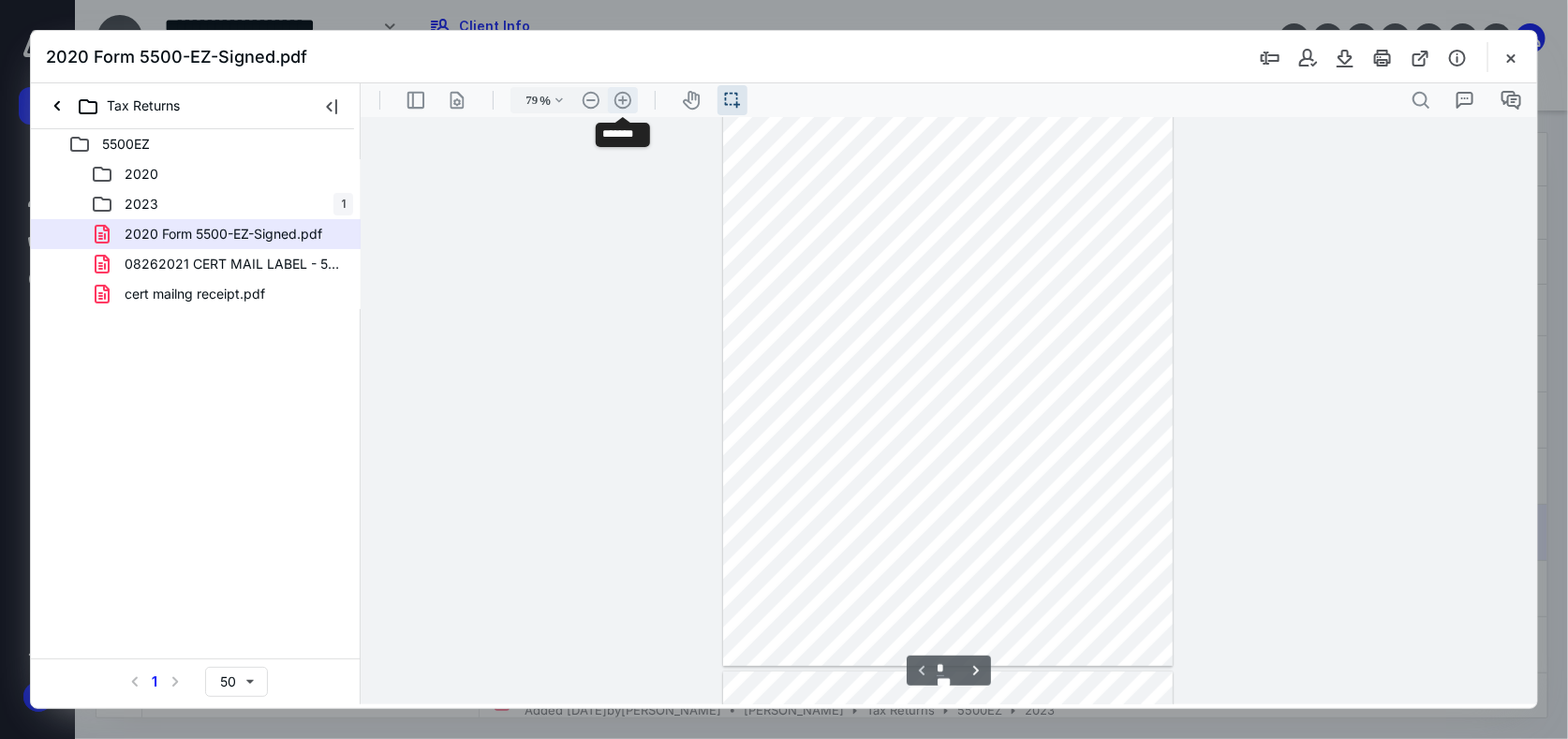 click on ".cls-1{fill:#abb0c4;} icon - header - zoom - in - line" at bounding box center (622, 99) 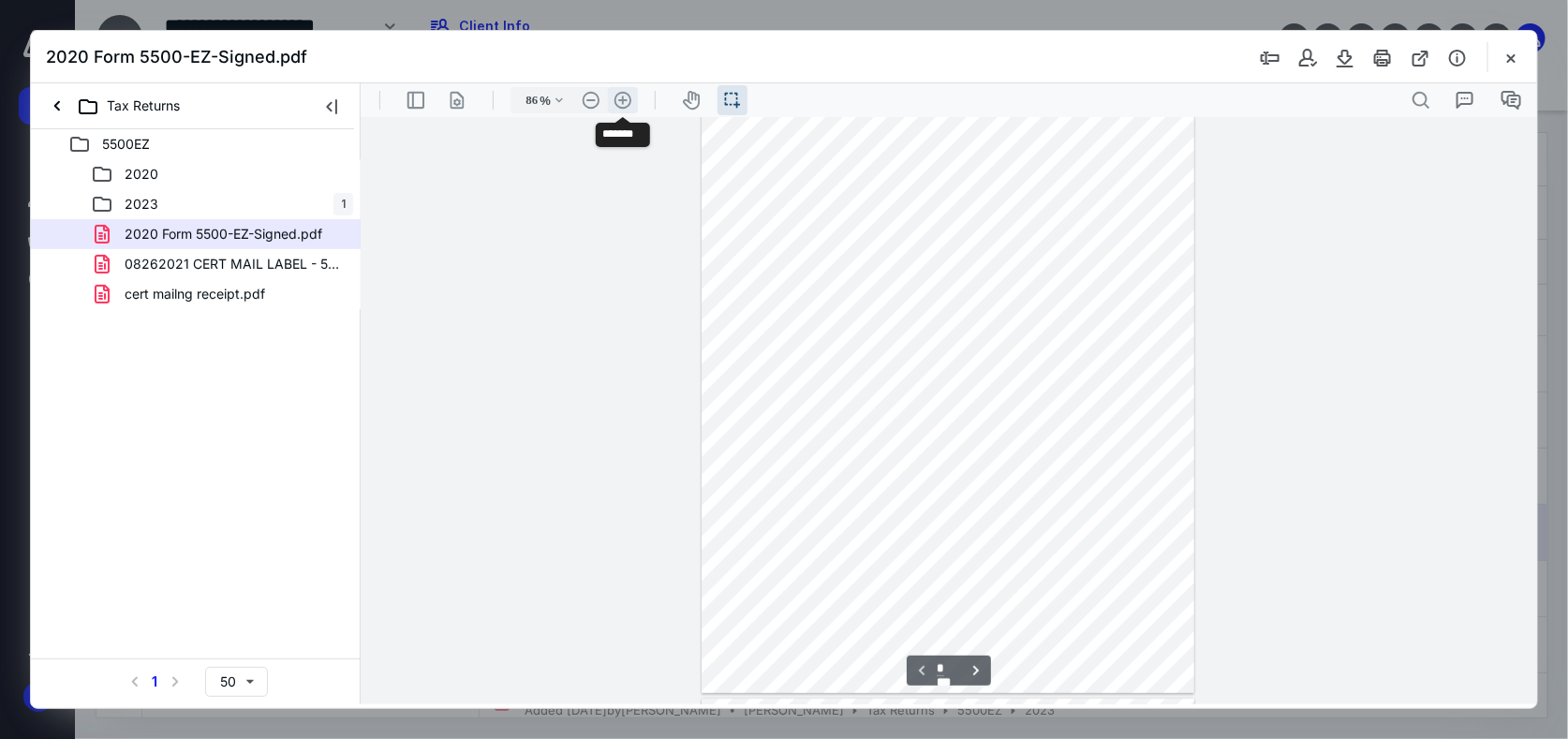 click on ".cls-1{fill:#abb0c4;} icon - header - zoom - in - line" at bounding box center (622, 99) 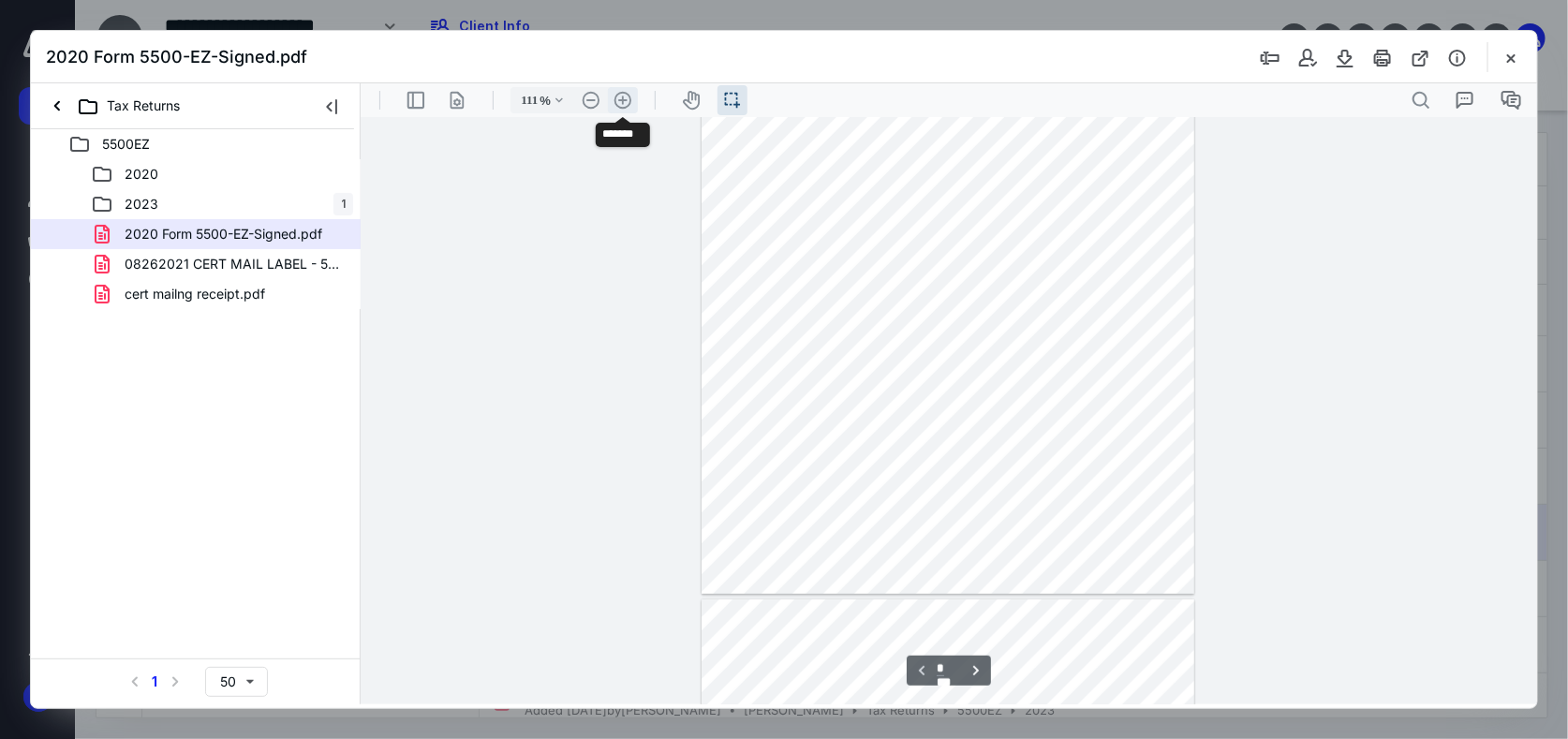 click on ".cls-1{fill:#abb0c4;} icon - header - zoom - in - line" at bounding box center [622, 99] 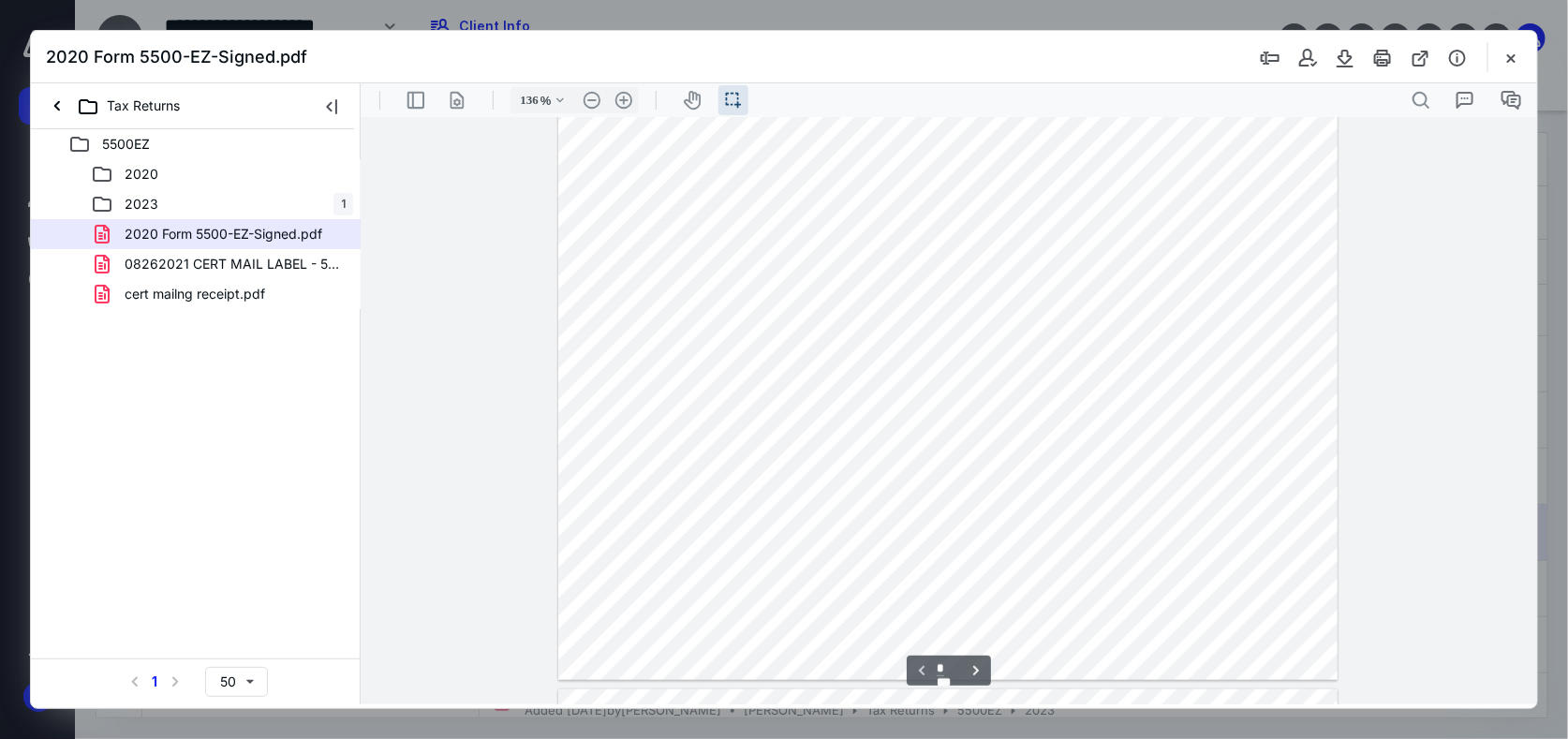 scroll, scrollTop: 544, scrollLeft: 0, axis: vertical 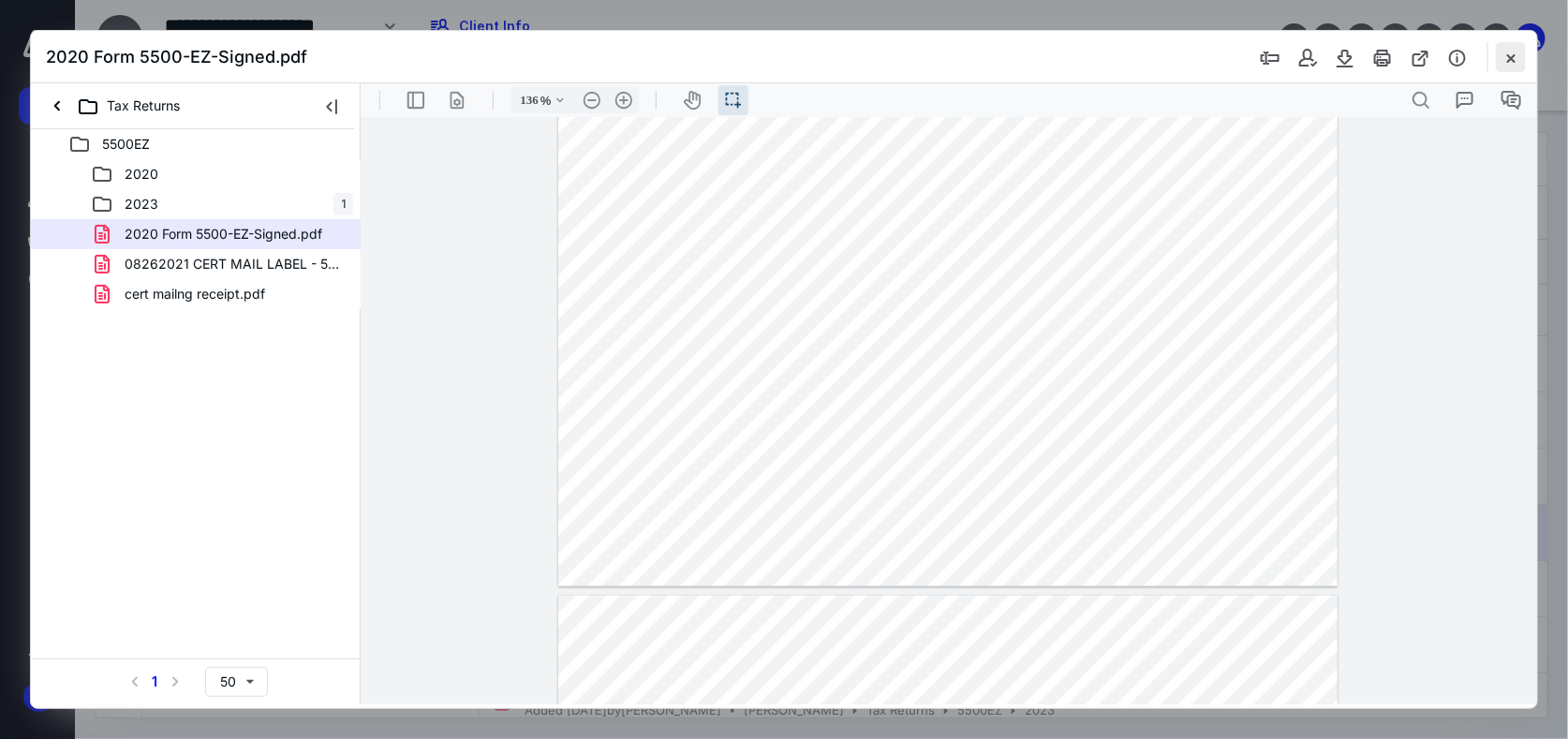 click at bounding box center (1511, 57) 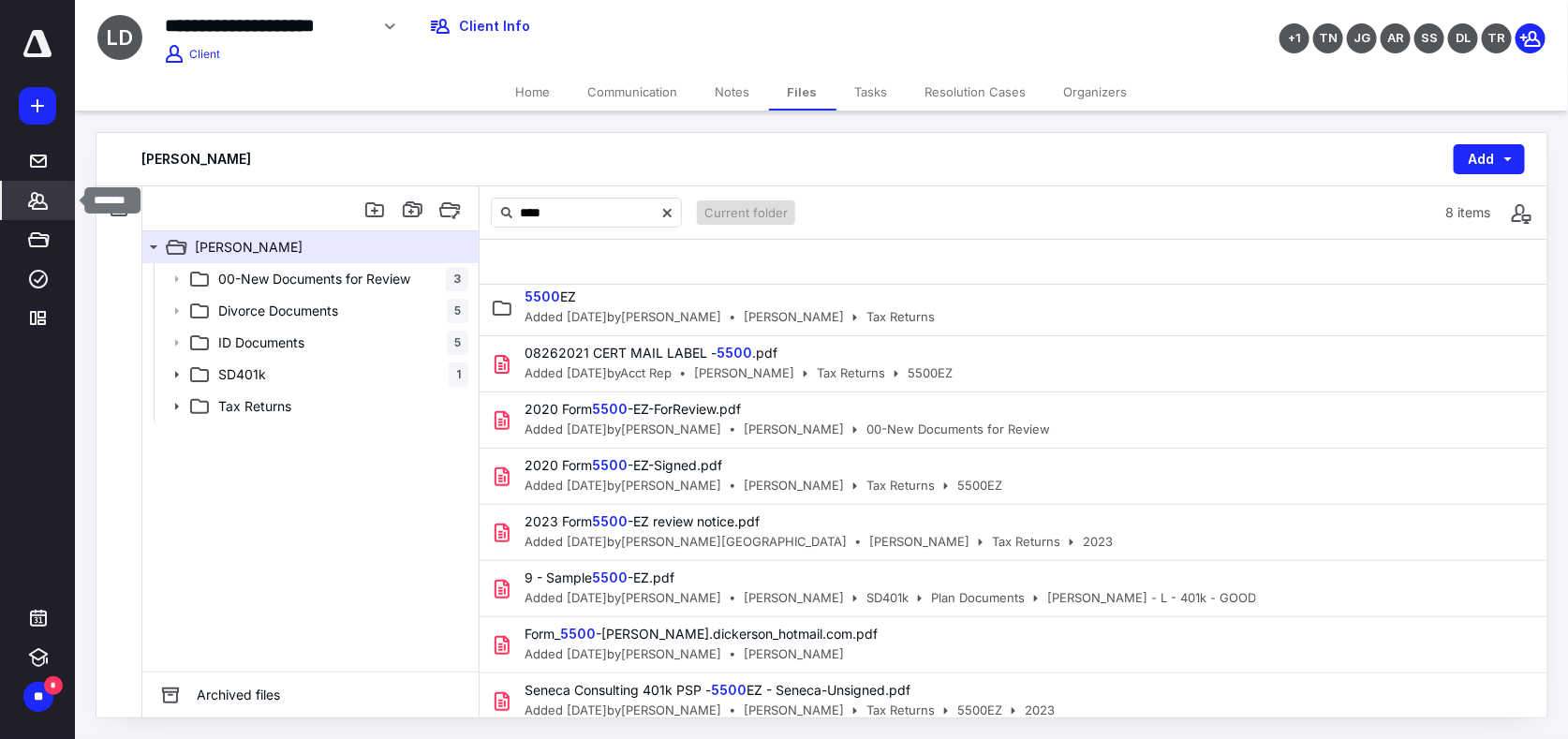click 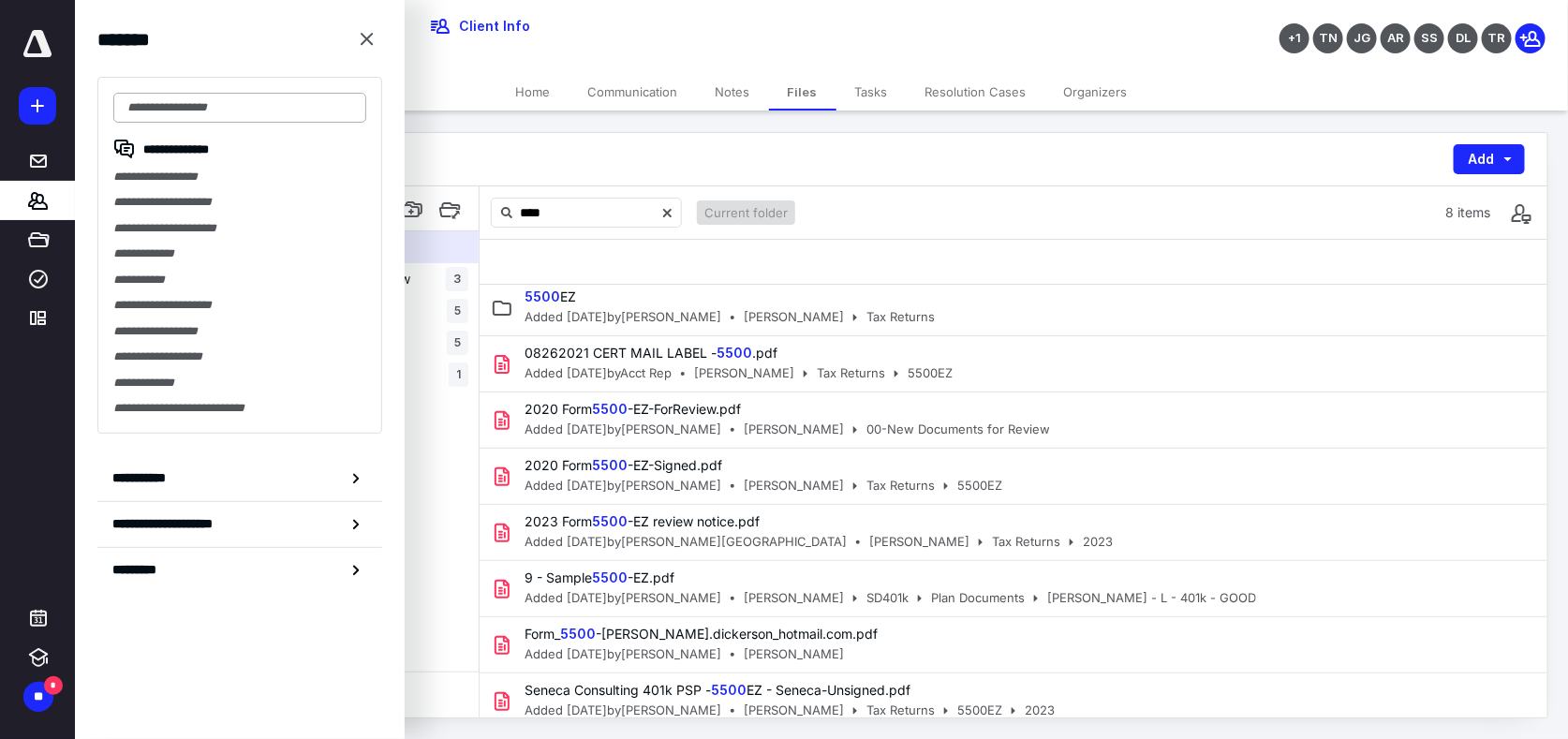 click at bounding box center [240, 108] 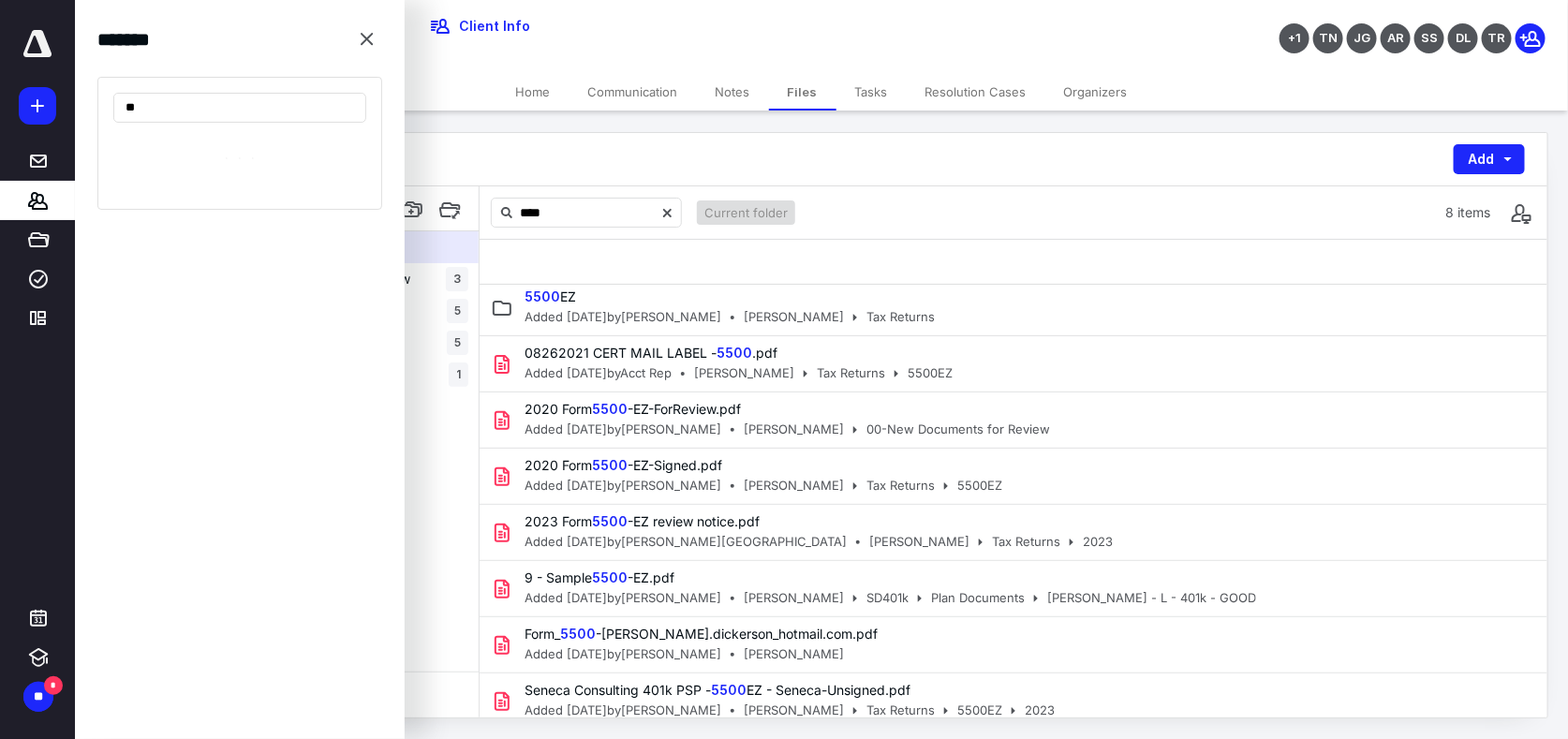 type on "*" 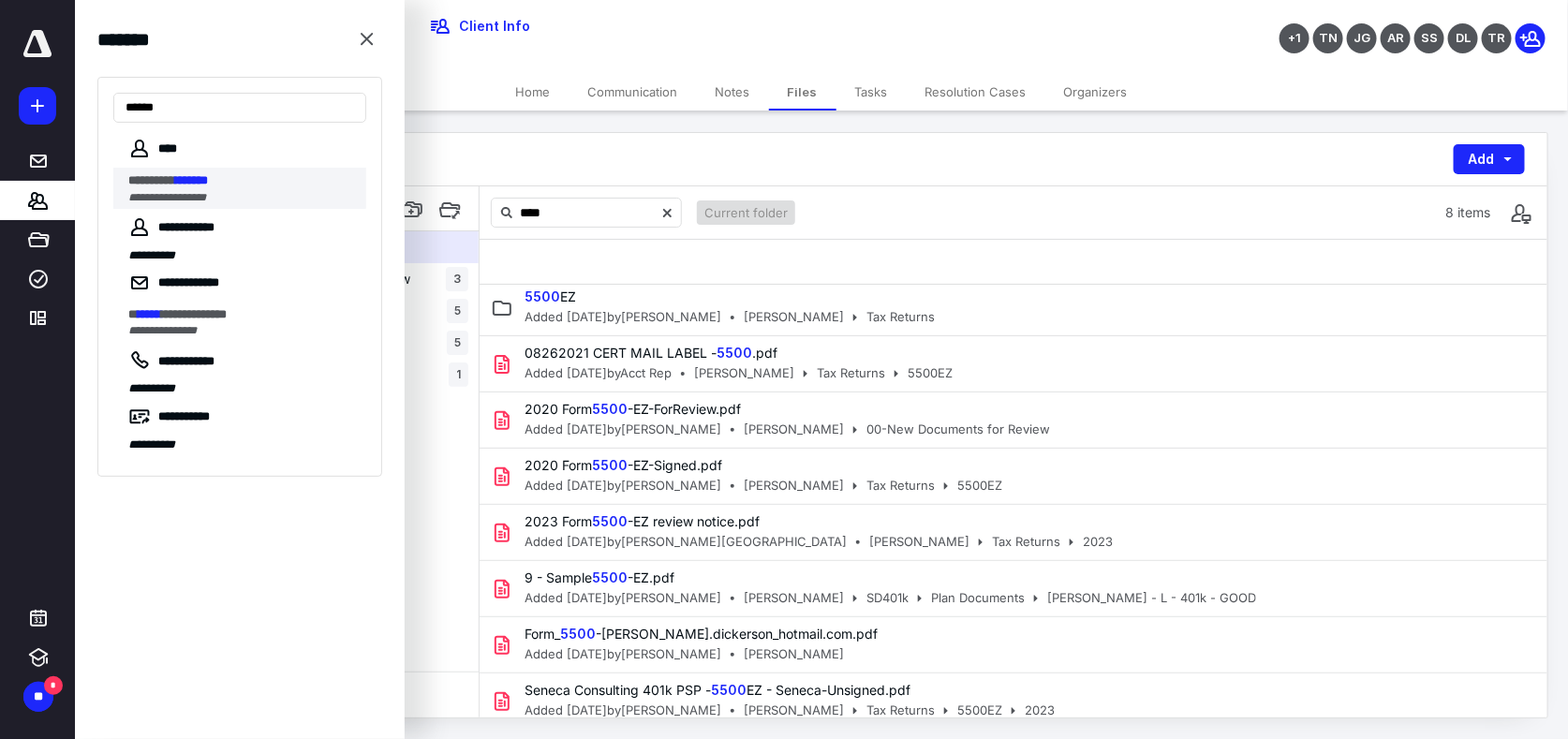 type on "******" 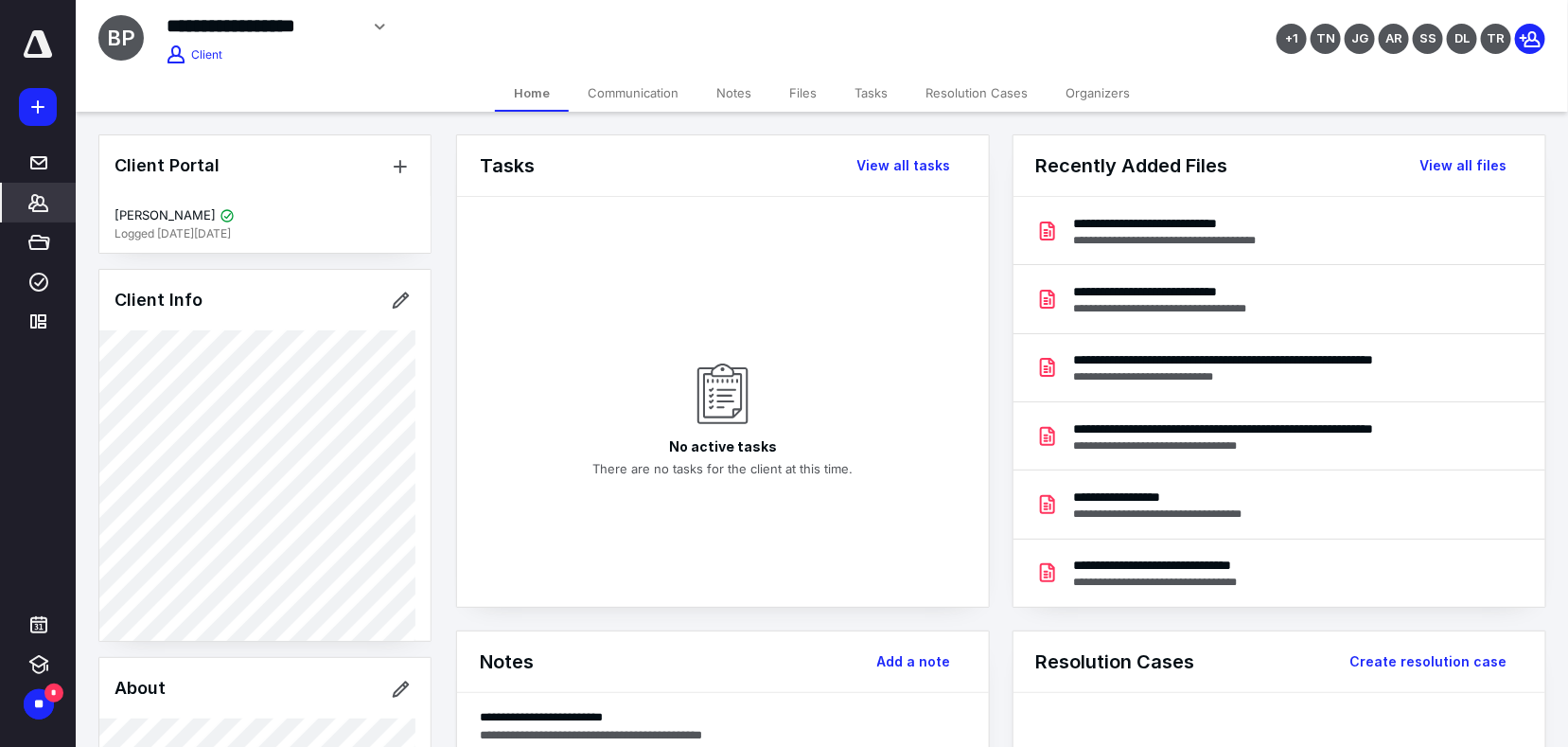click on "Files" at bounding box center [802, 93] 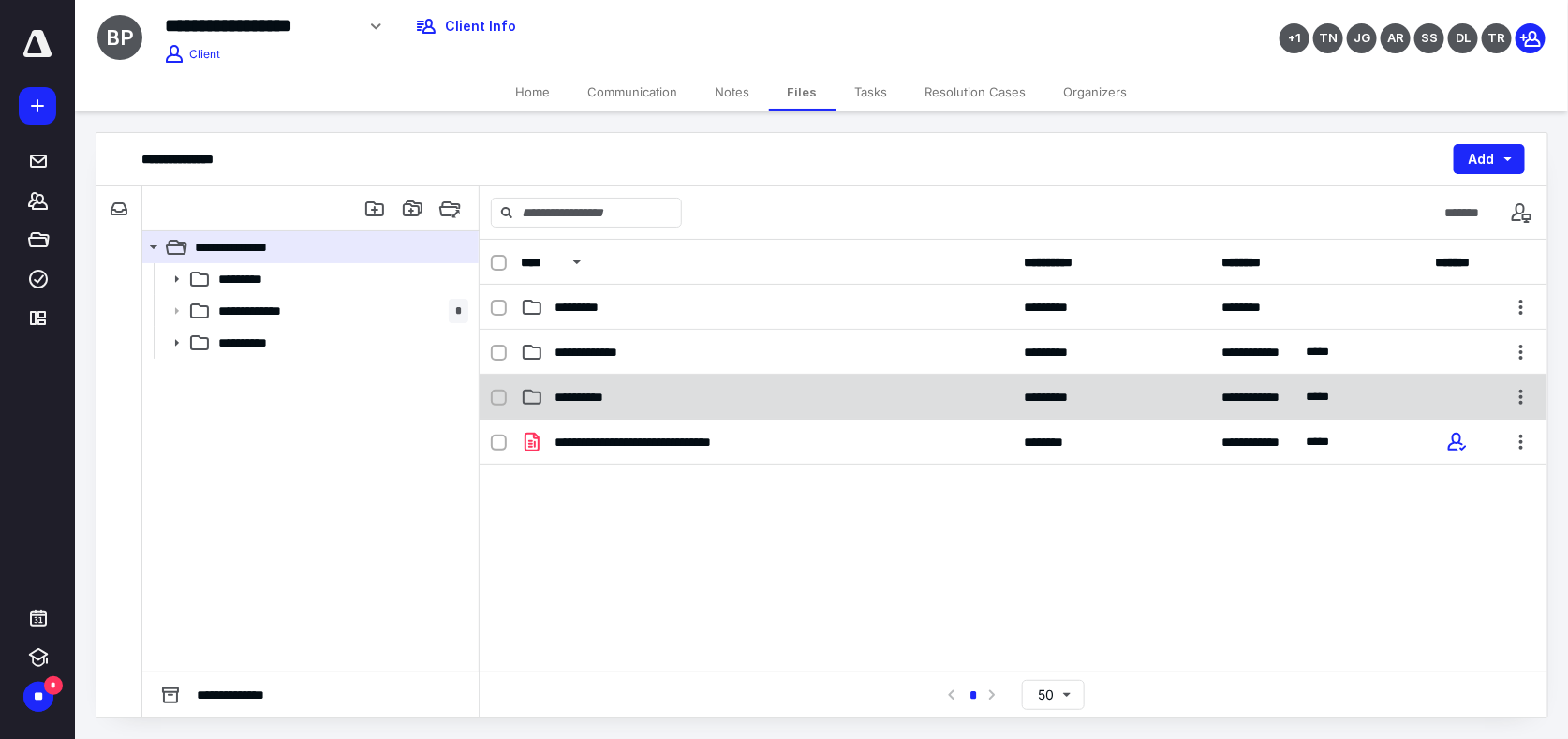click 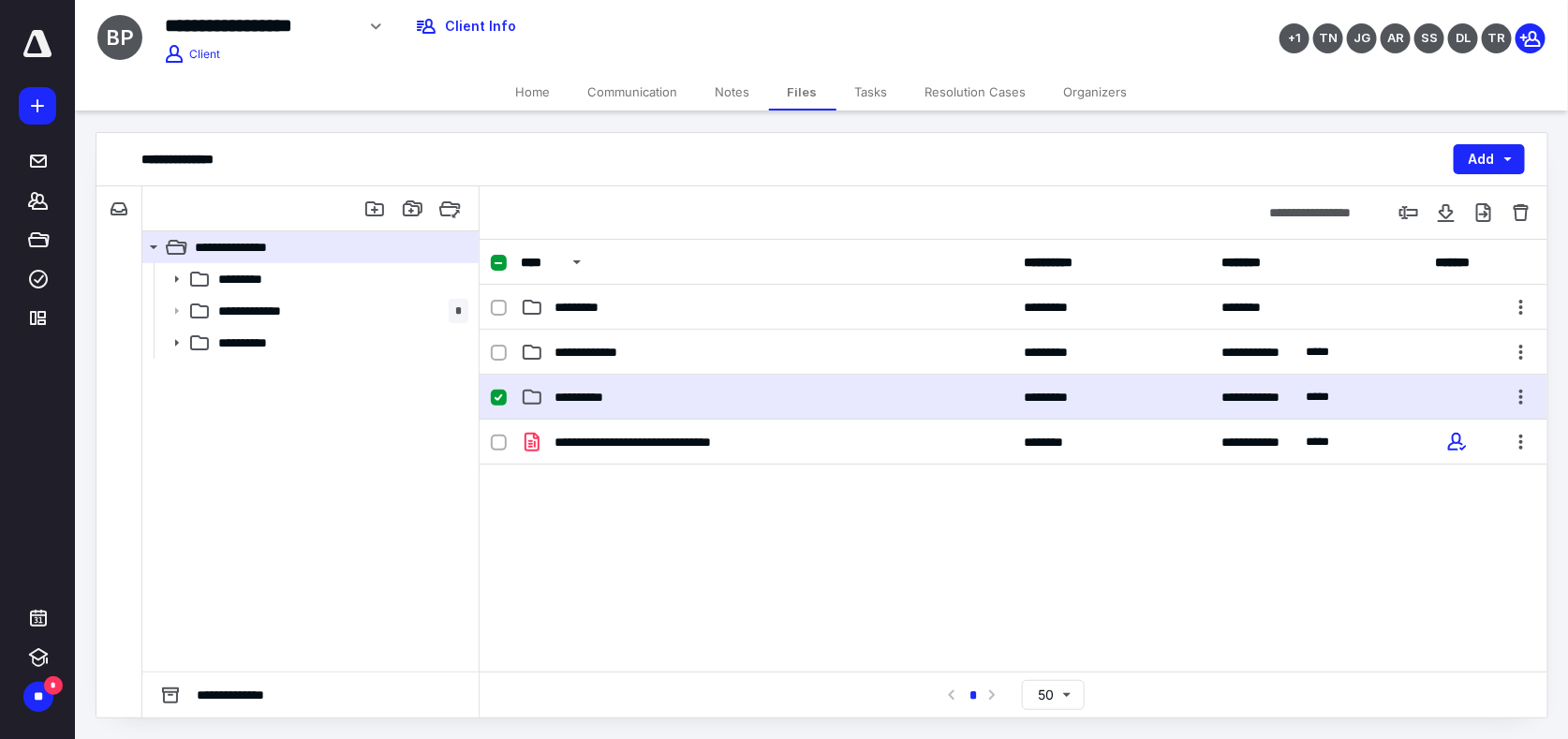 click 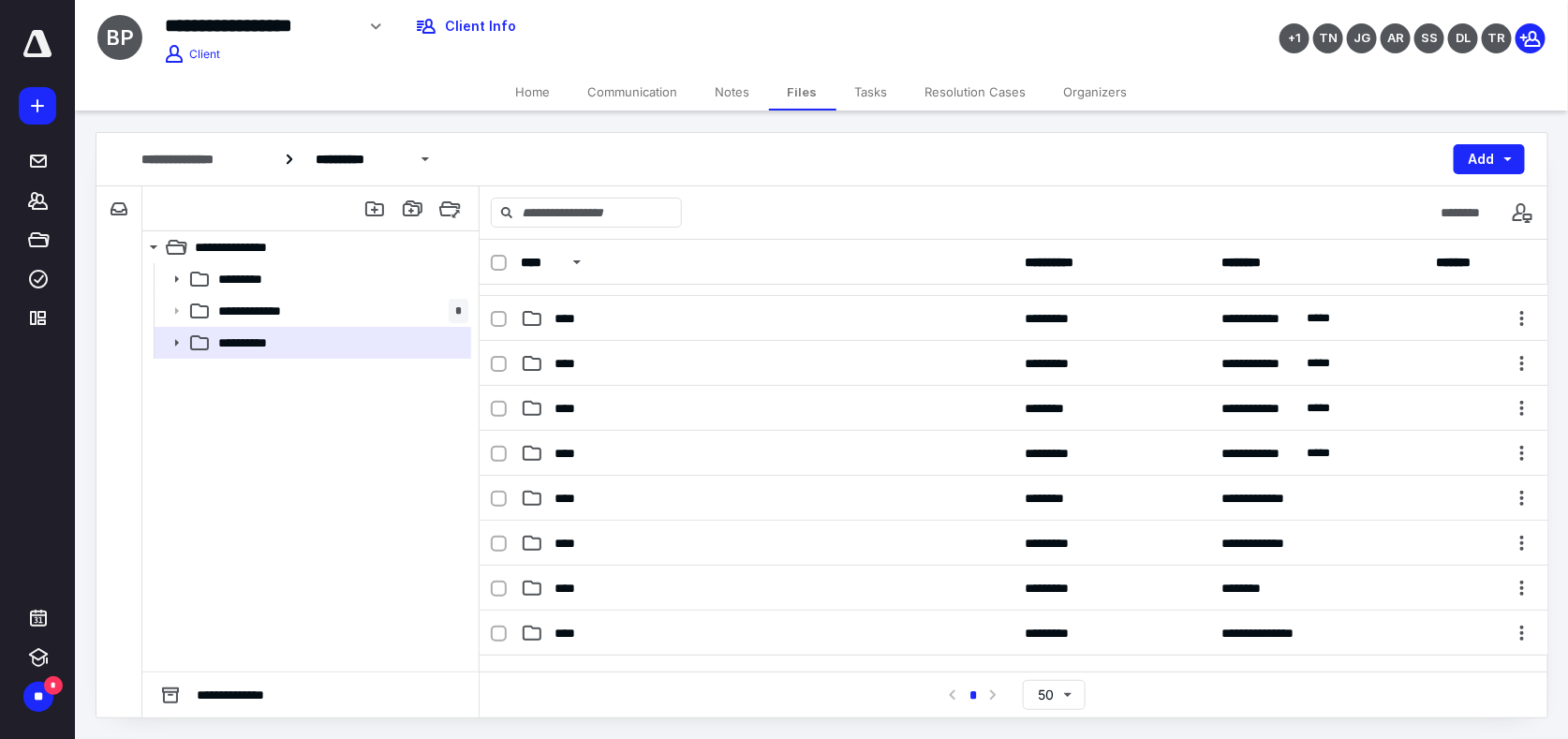 scroll, scrollTop: 94, scrollLeft: 0, axis: vertical 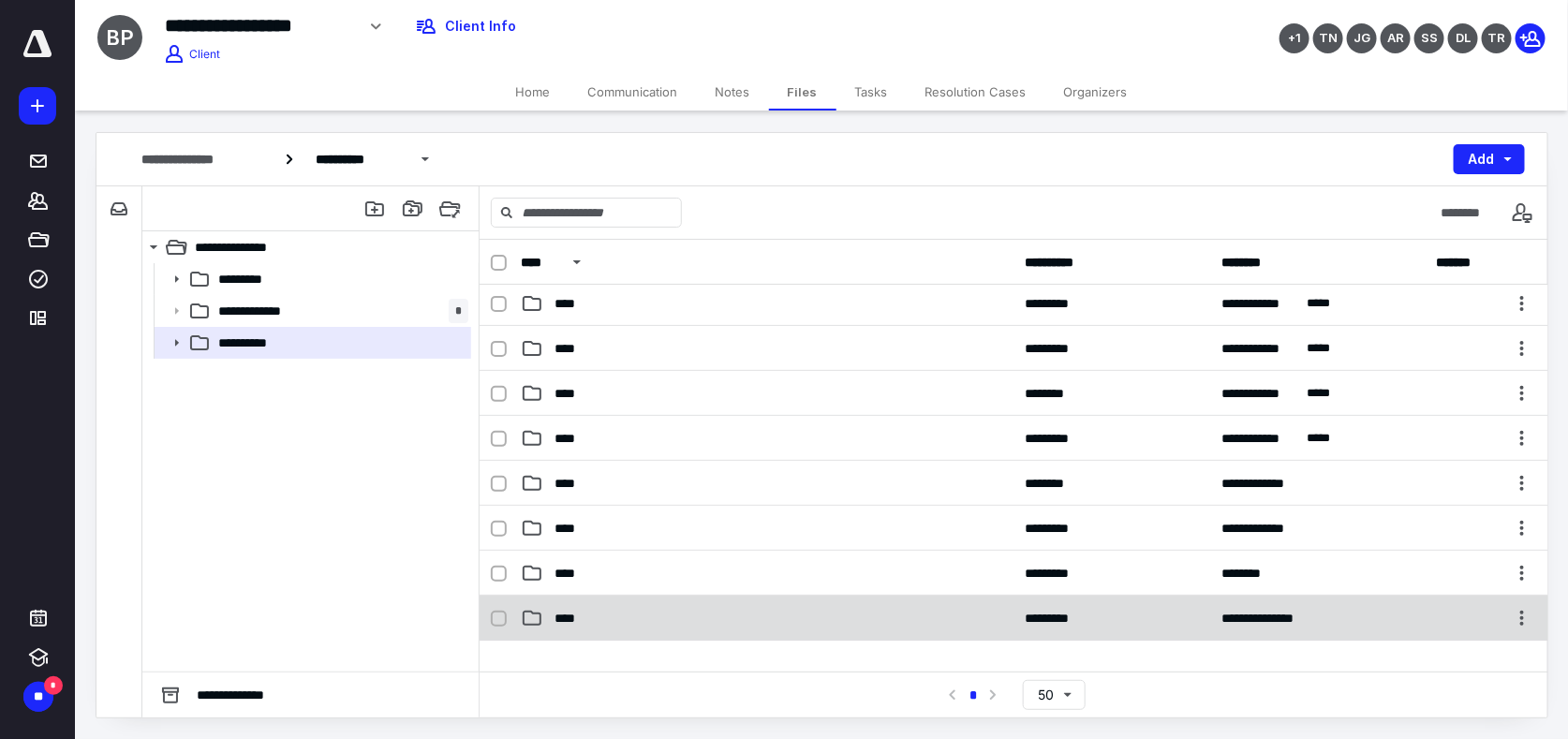 click at bounding box center [506, 618] 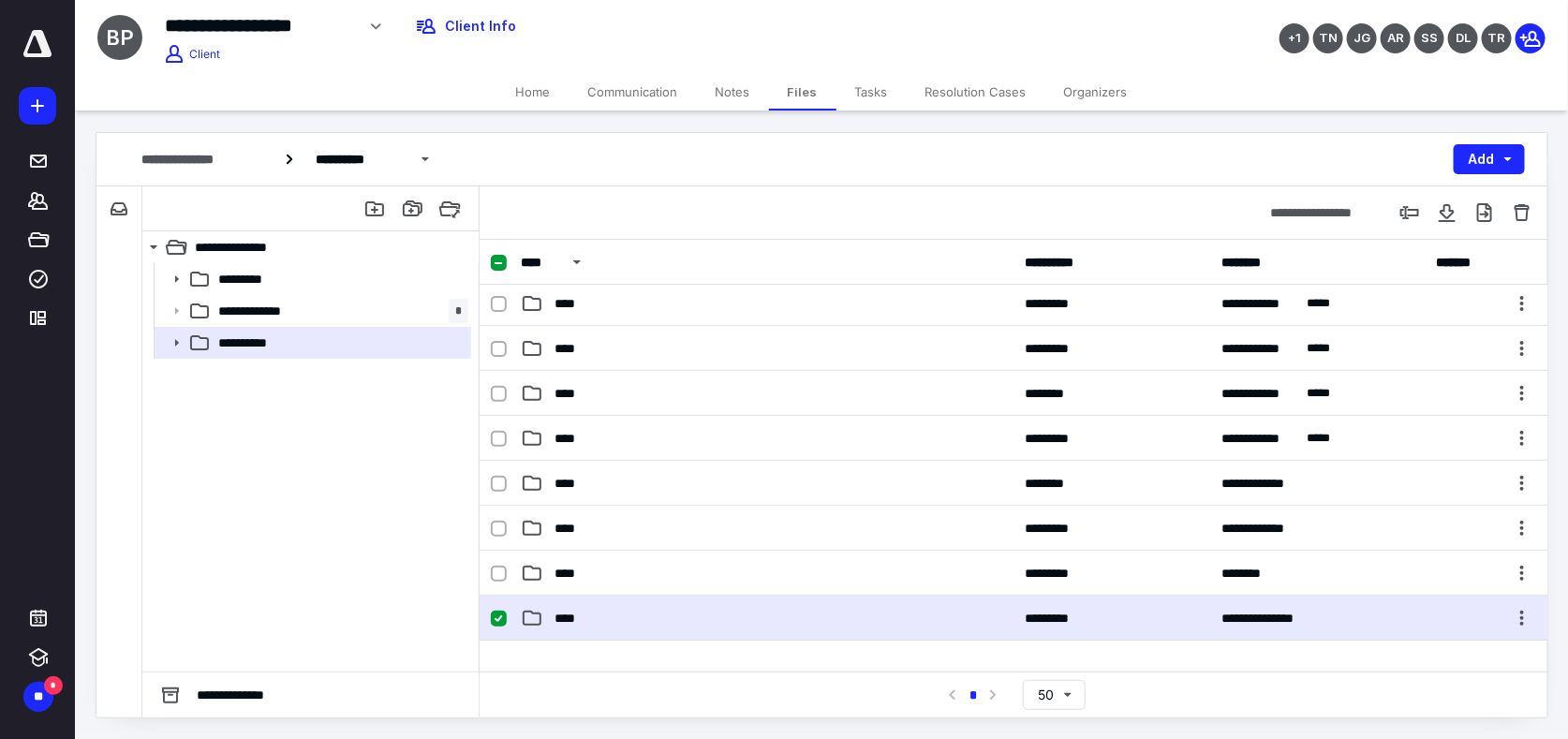 click at bounding box center [506, 618] 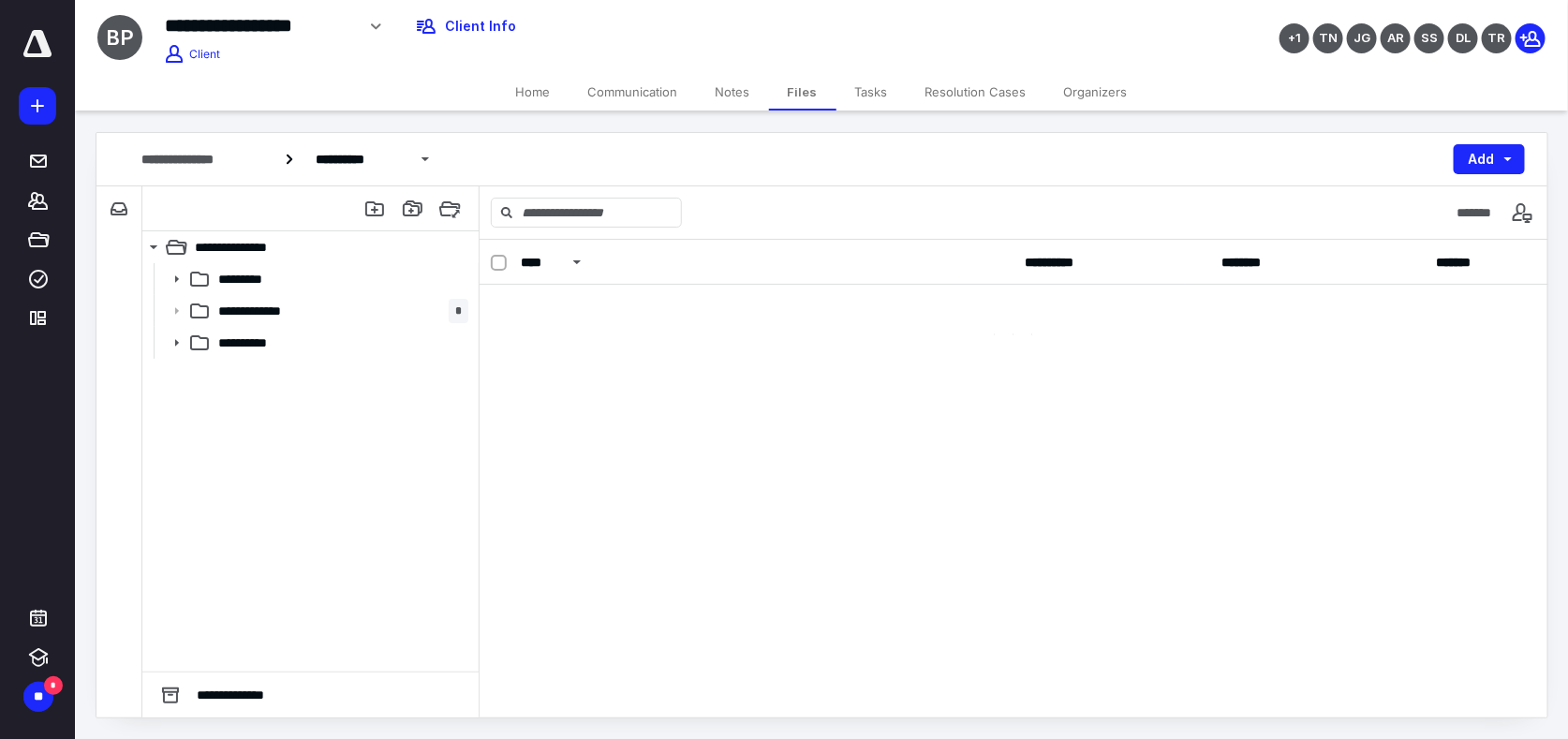 scroll, scrollTop: 0, scrollLeft: 0, axis: both 